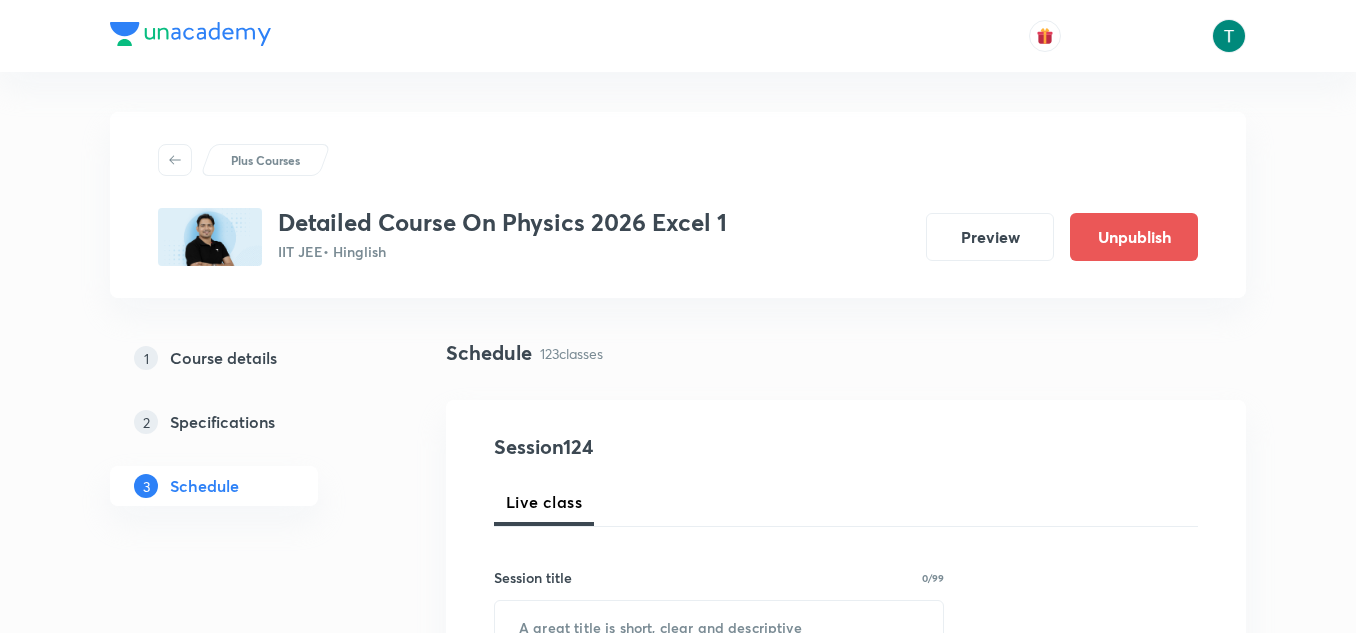 scroll, scrollTop: 0, scrollLeft: 0, axis: both 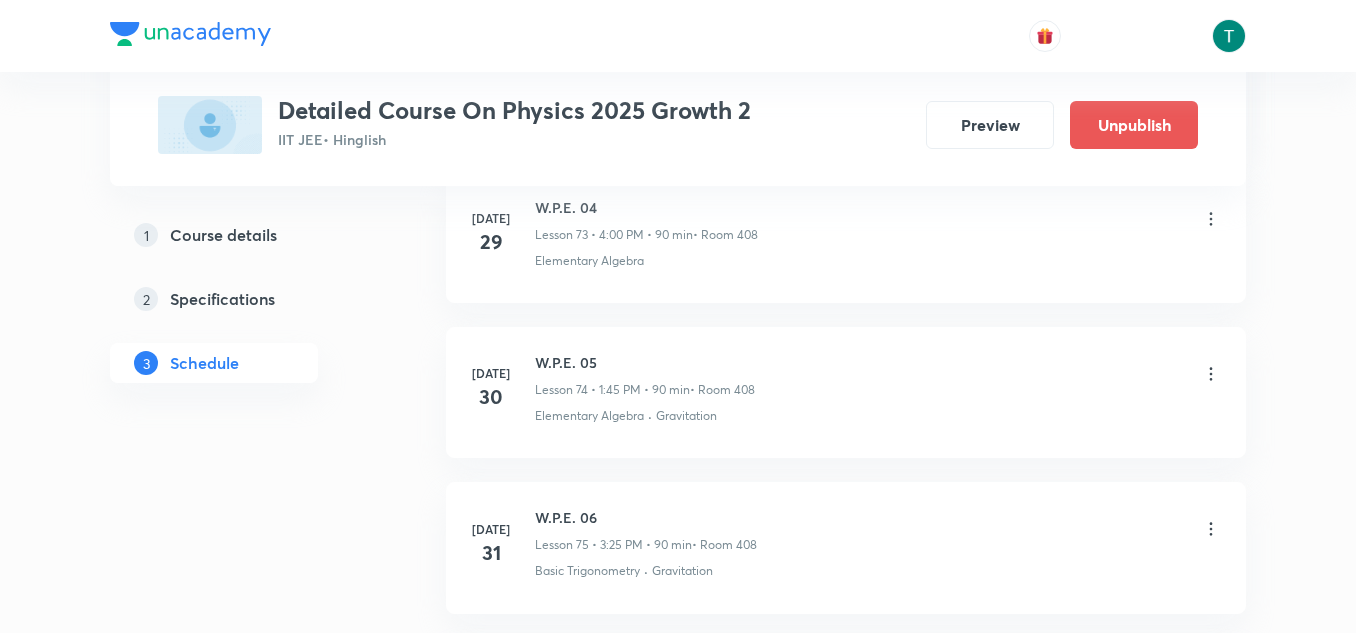 click 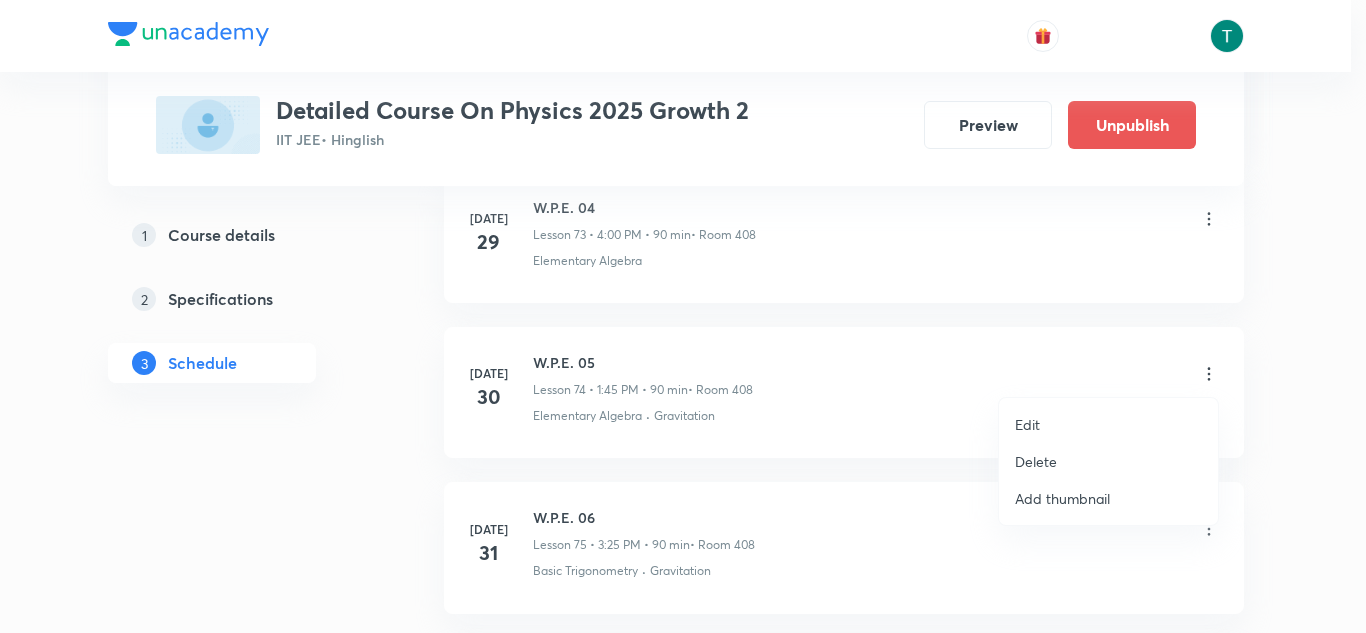 click on "Delete" at bounding box center [1108, 461] 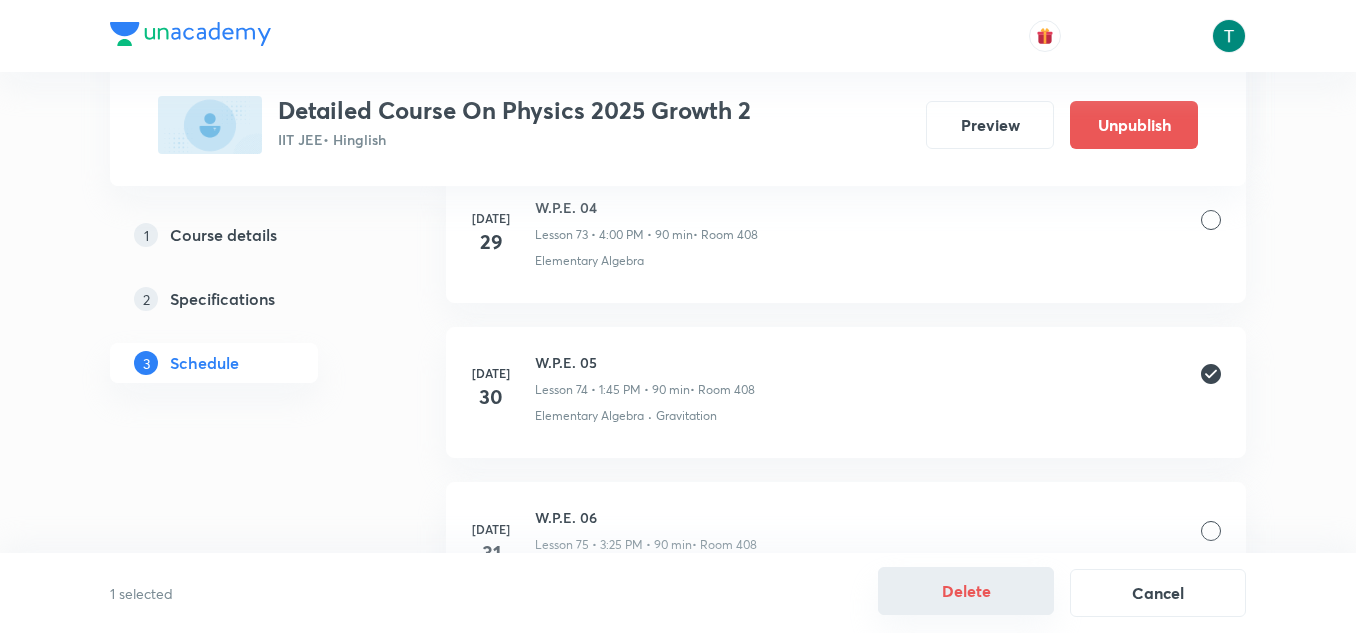 click on "Delete" at bounding box center [966, 591] 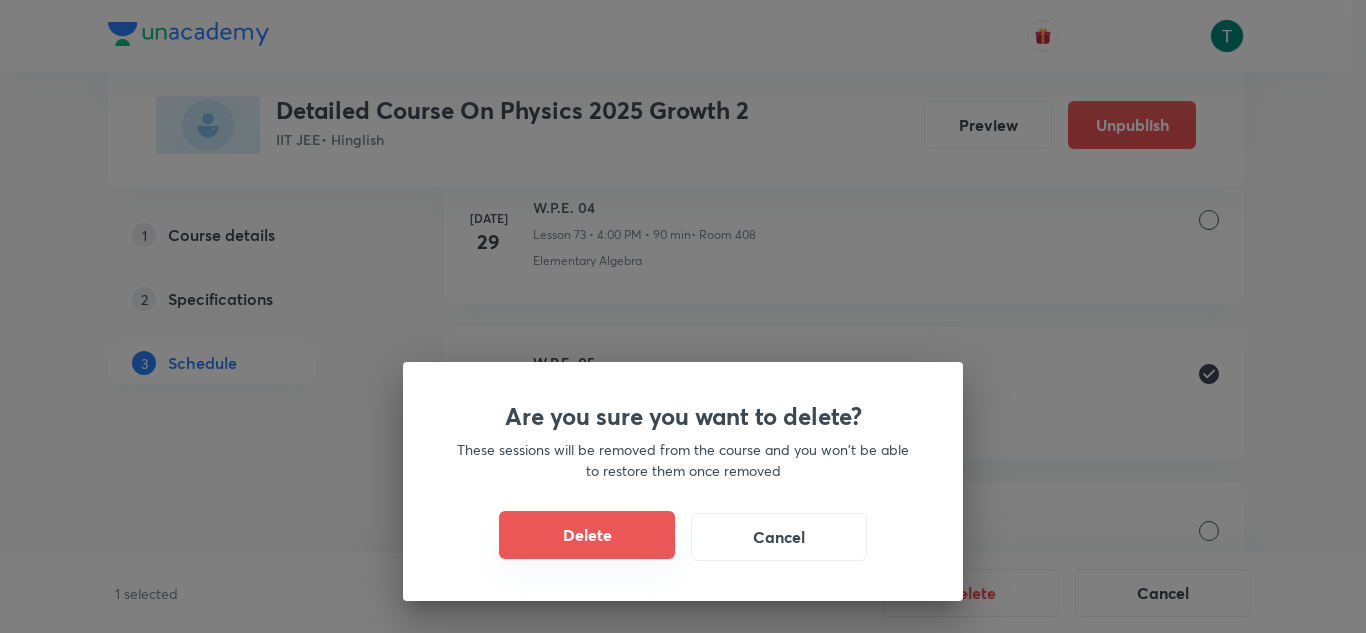 click on "Delete" at bounding box center (587, 535) 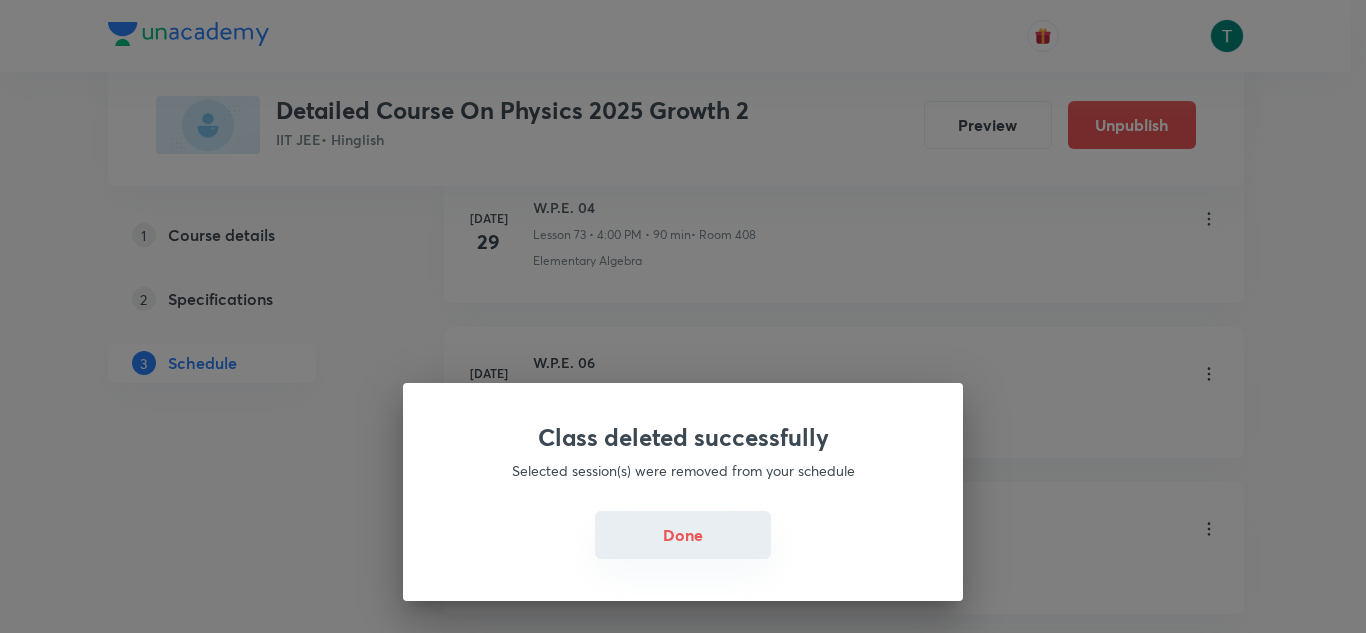 click on "Done" at bounding box center [683, 535] 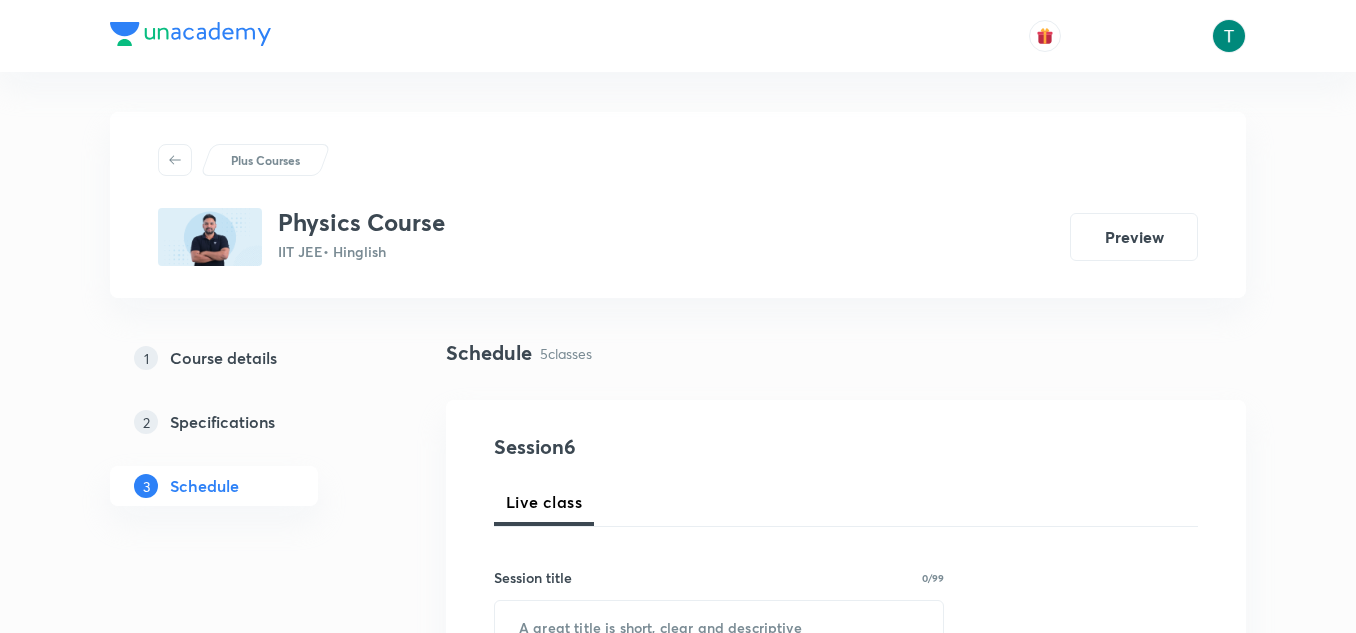 scroll, scrollTop: 24, scrollLeft: 0, axis: vertical 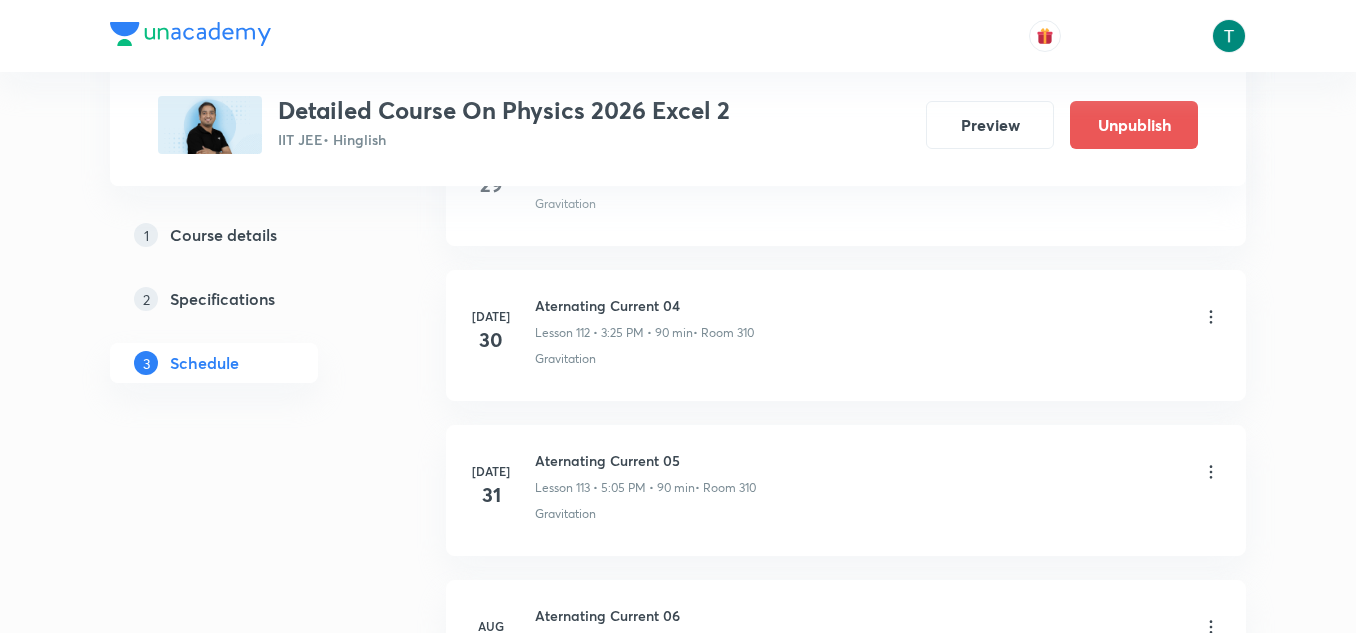 click 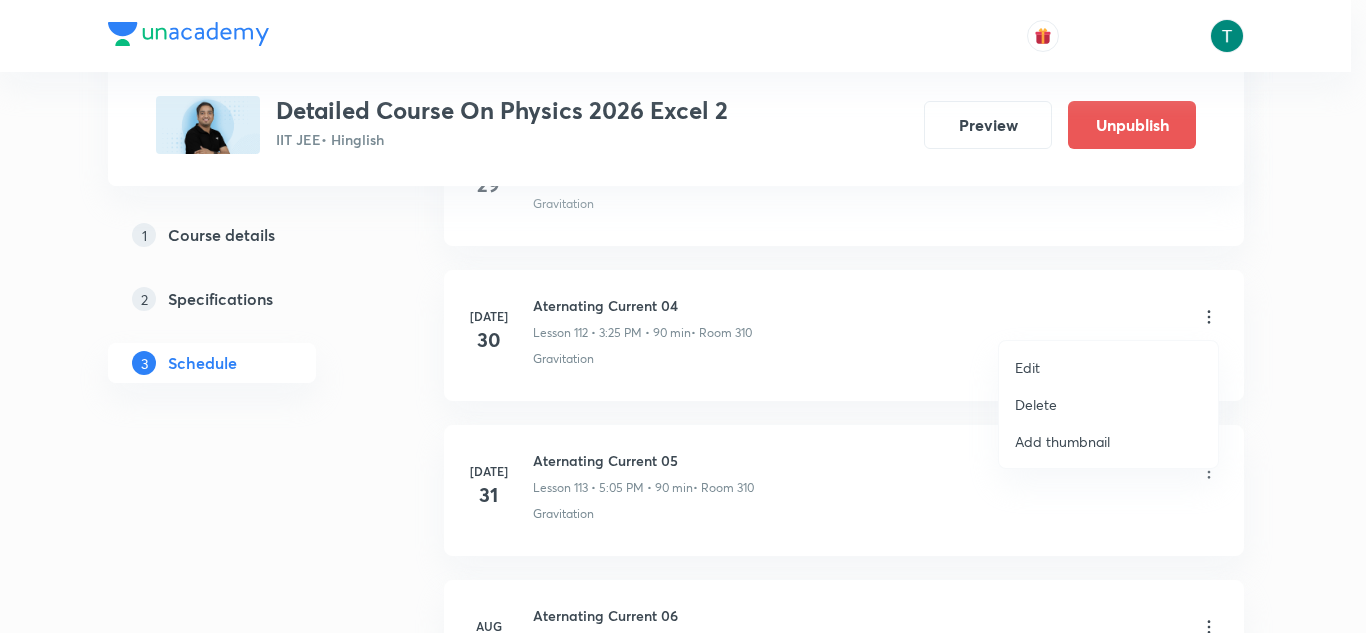 click on "Delete" at bounding box center [1108, 404] 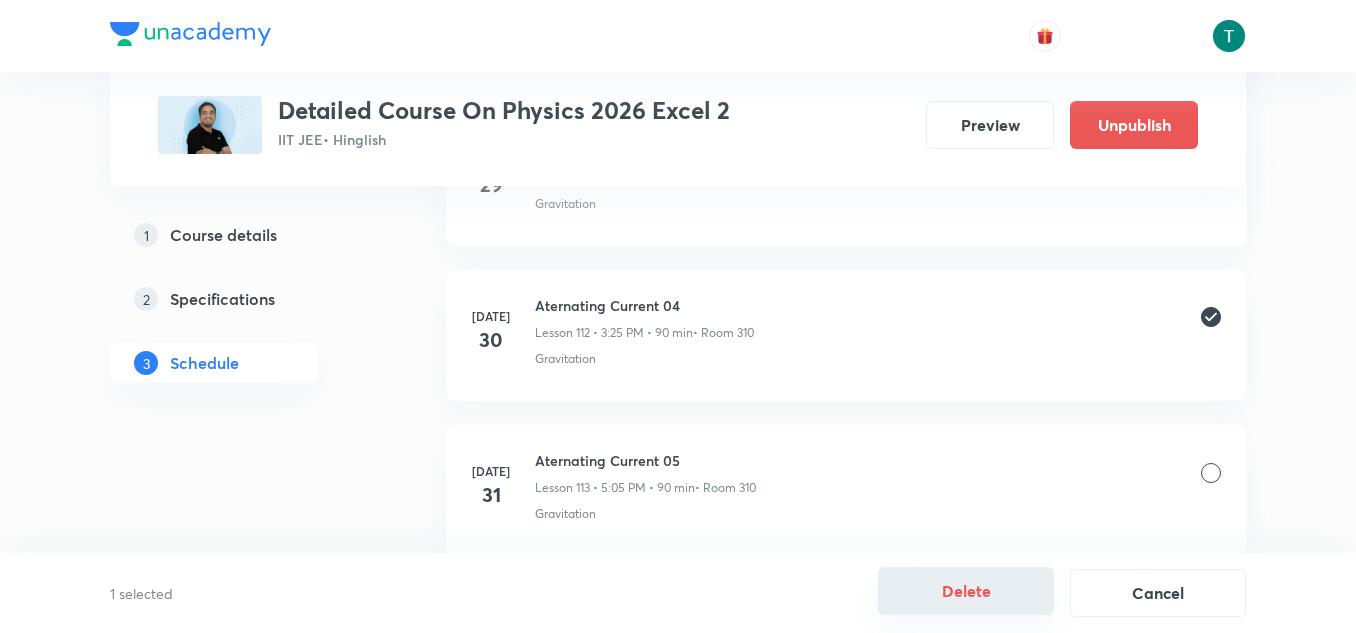 click on "Delete" at bounding box center [966, 591] 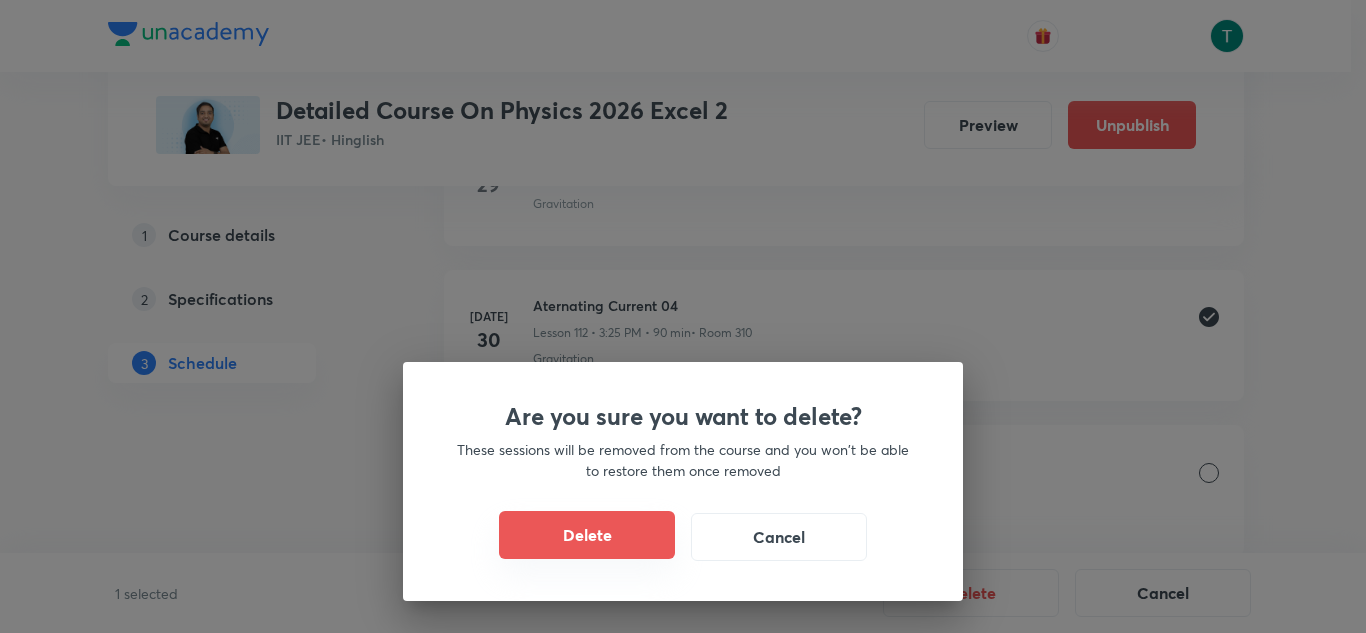 click on "Delete" at bounding box center [587, 535] 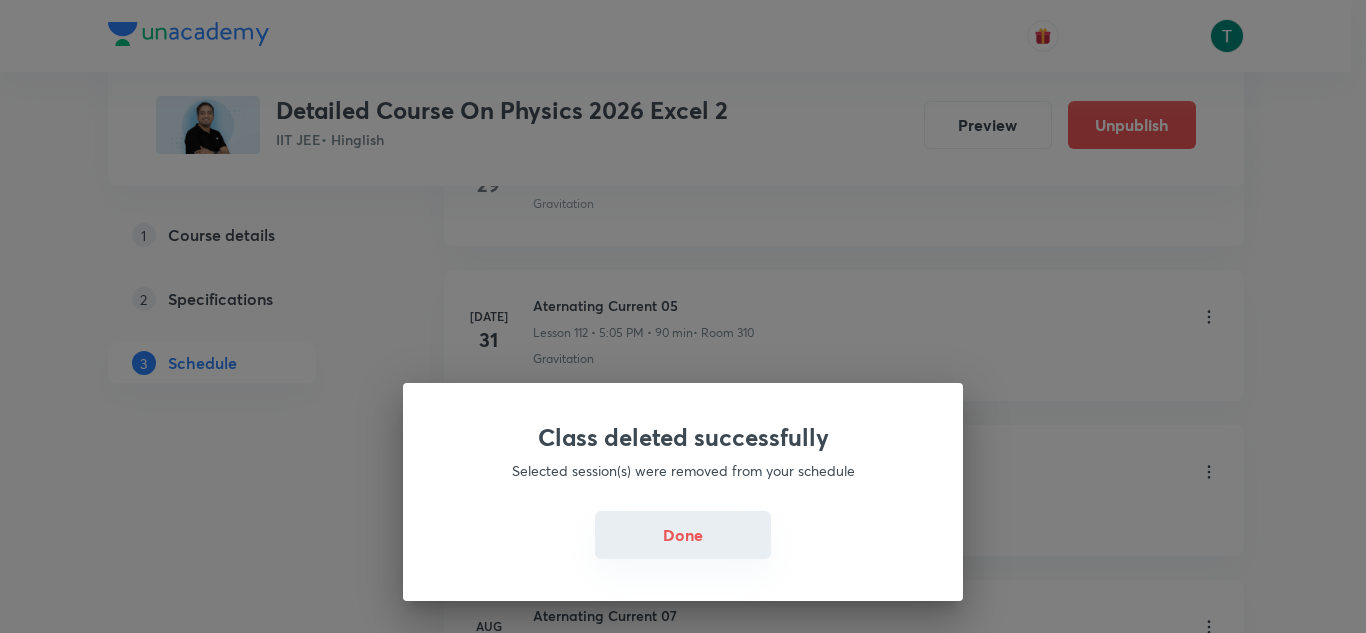 click on "Done" at bounding box center (683, 535) 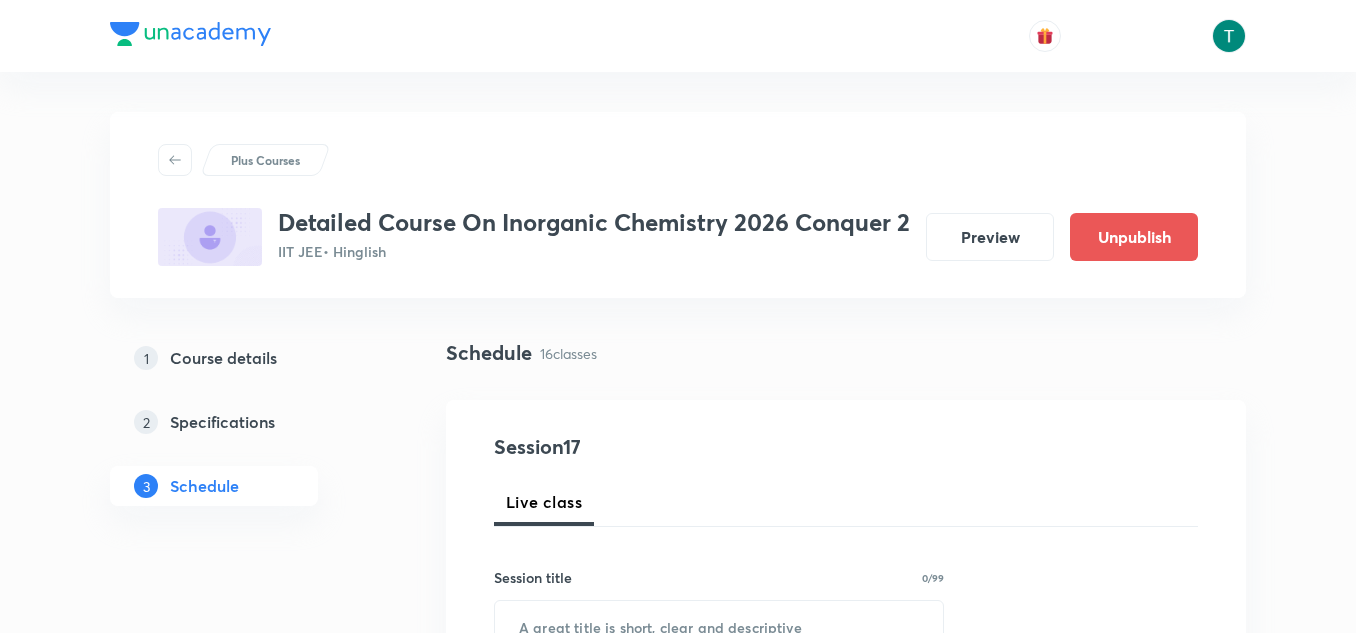 scroll, scrollTop: 0, scrollLeft: 0, axis: both 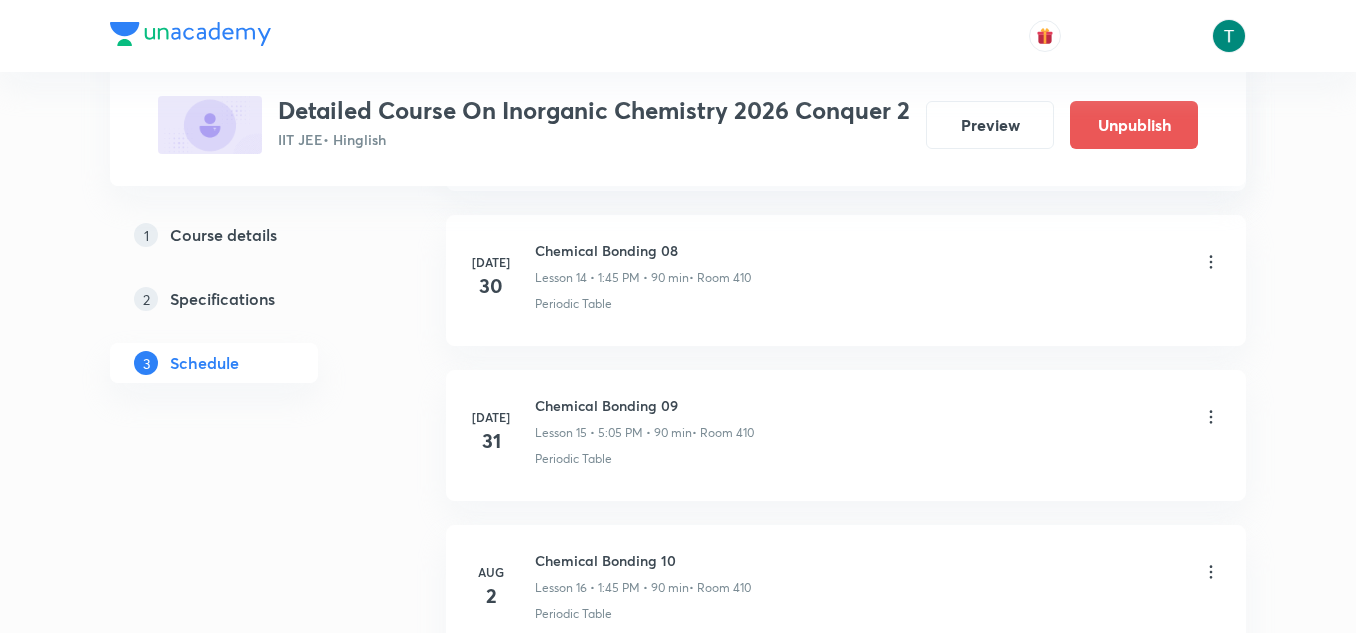click 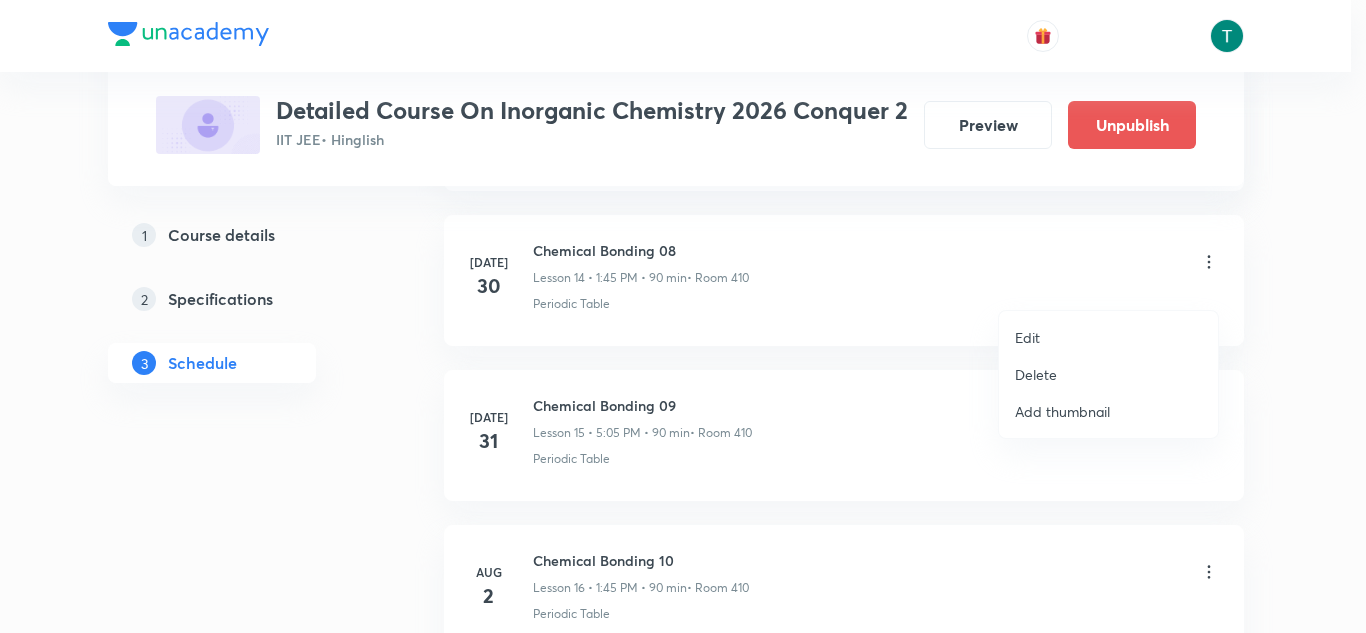 click on "Delete" at bounding box center [1036, 374] 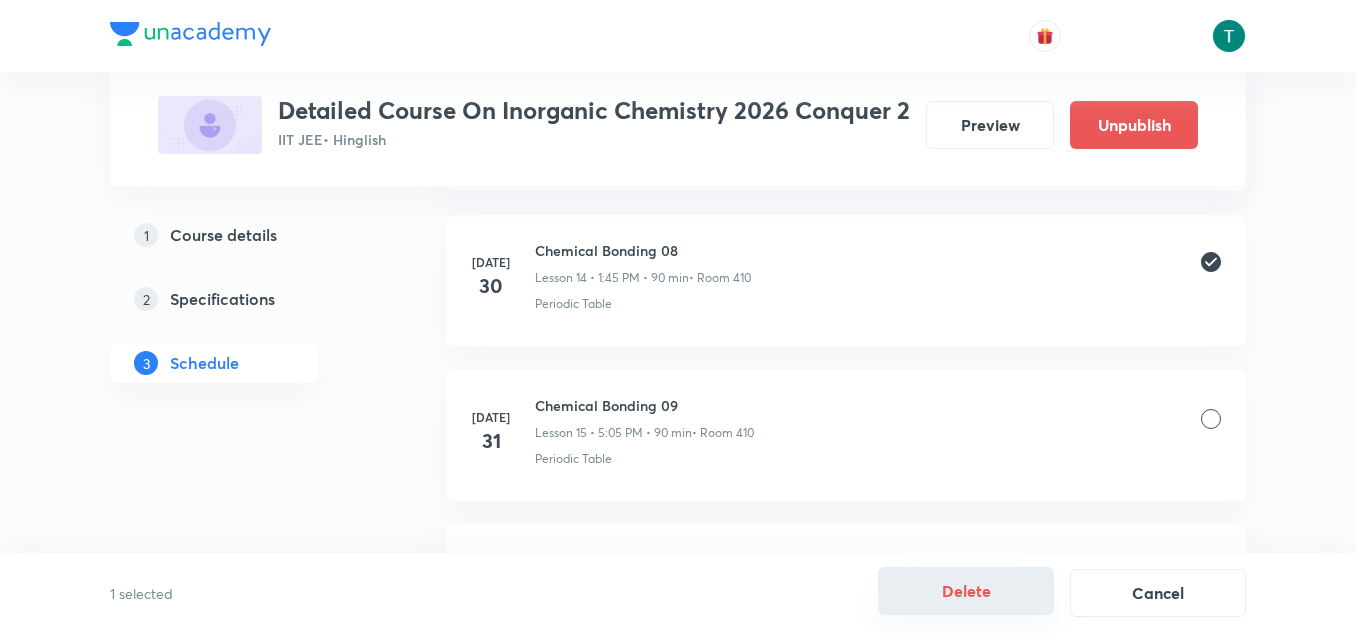 click on "Delete" at bounding box center [966, 591] 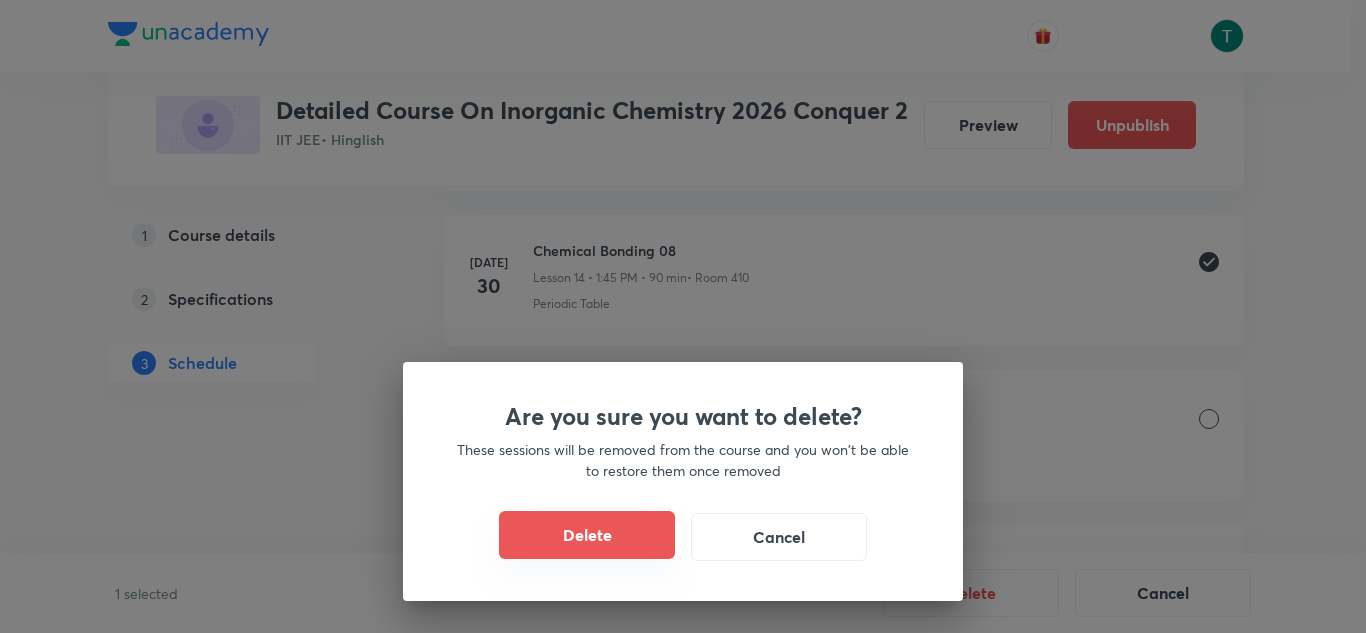 click on "Delete" at bounding box center [587, 535] 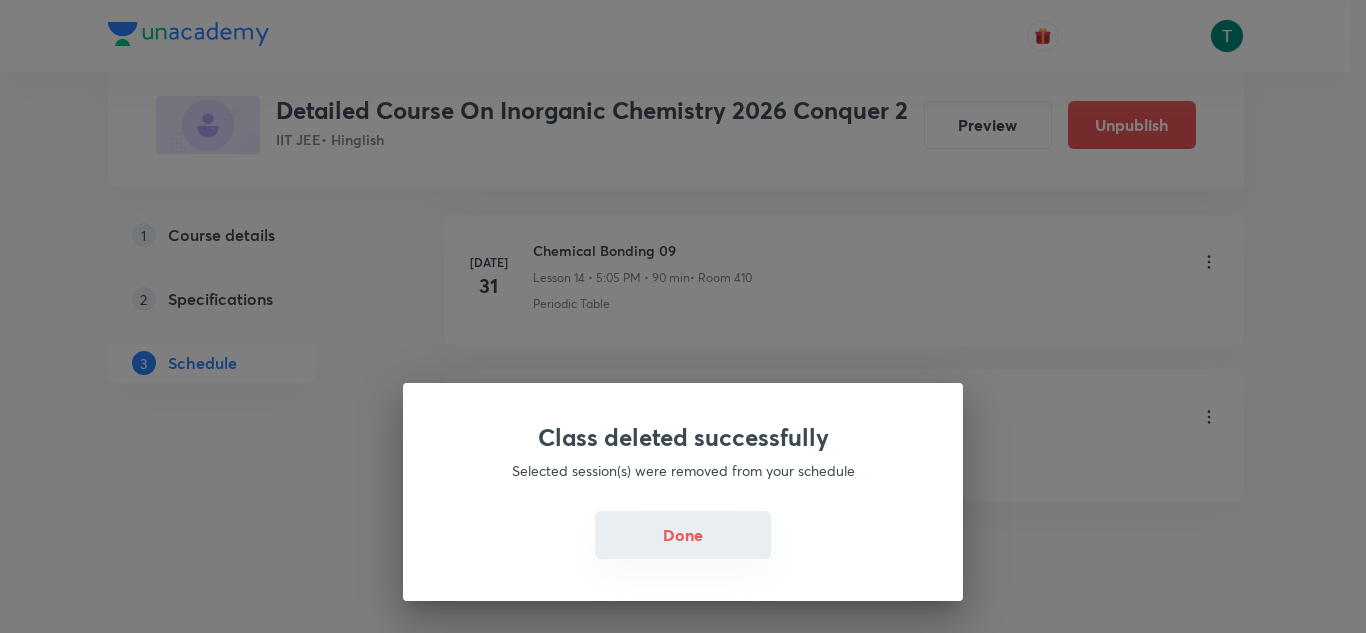 click on "Done" at bounding box center [683, 535] 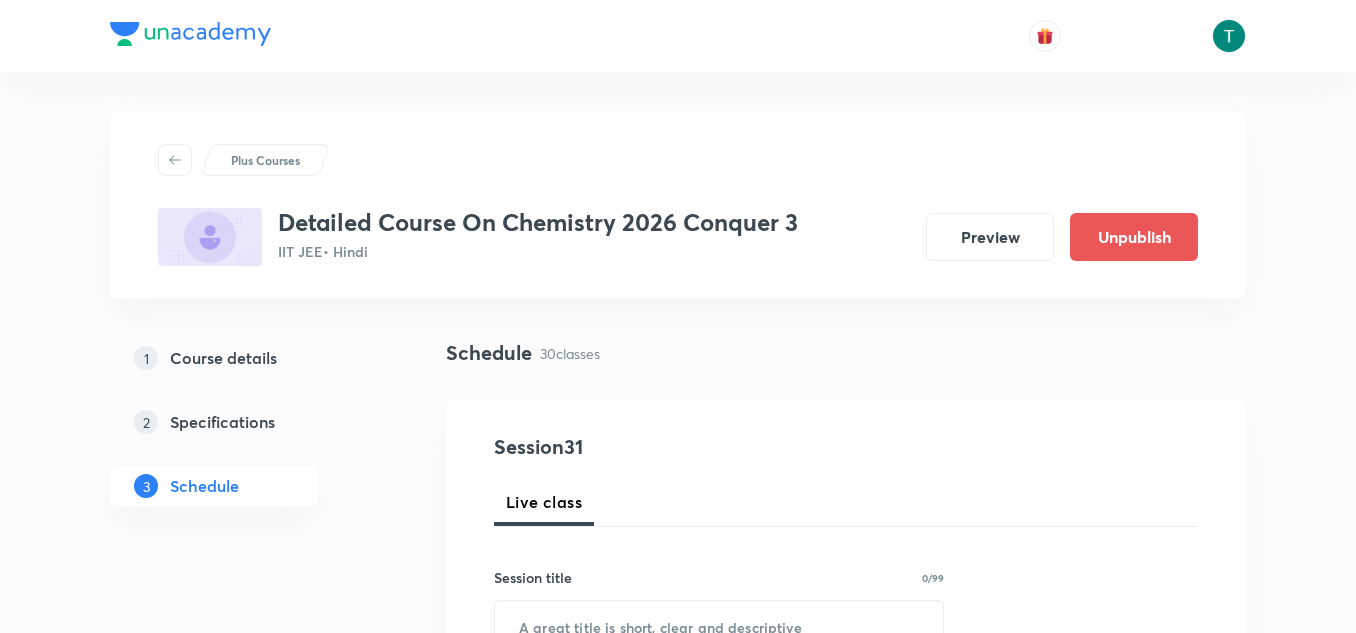 scroll, scrollTop: 0, scrollLeft: 0, axis: both 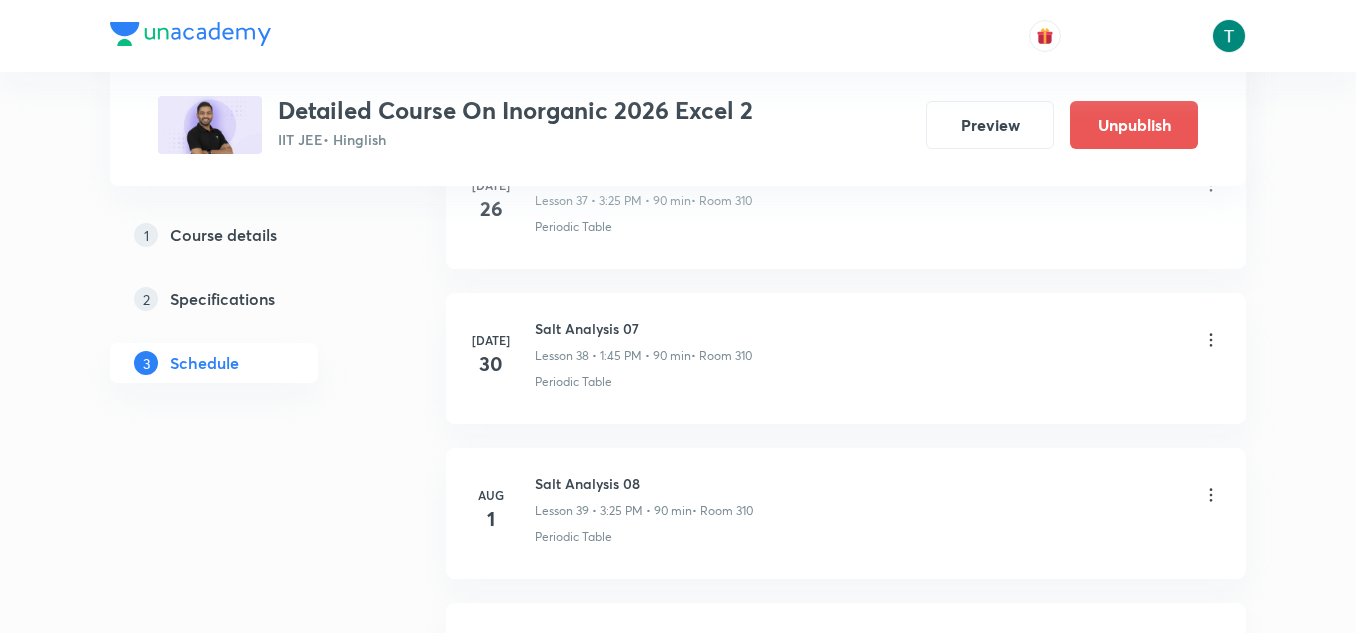 click 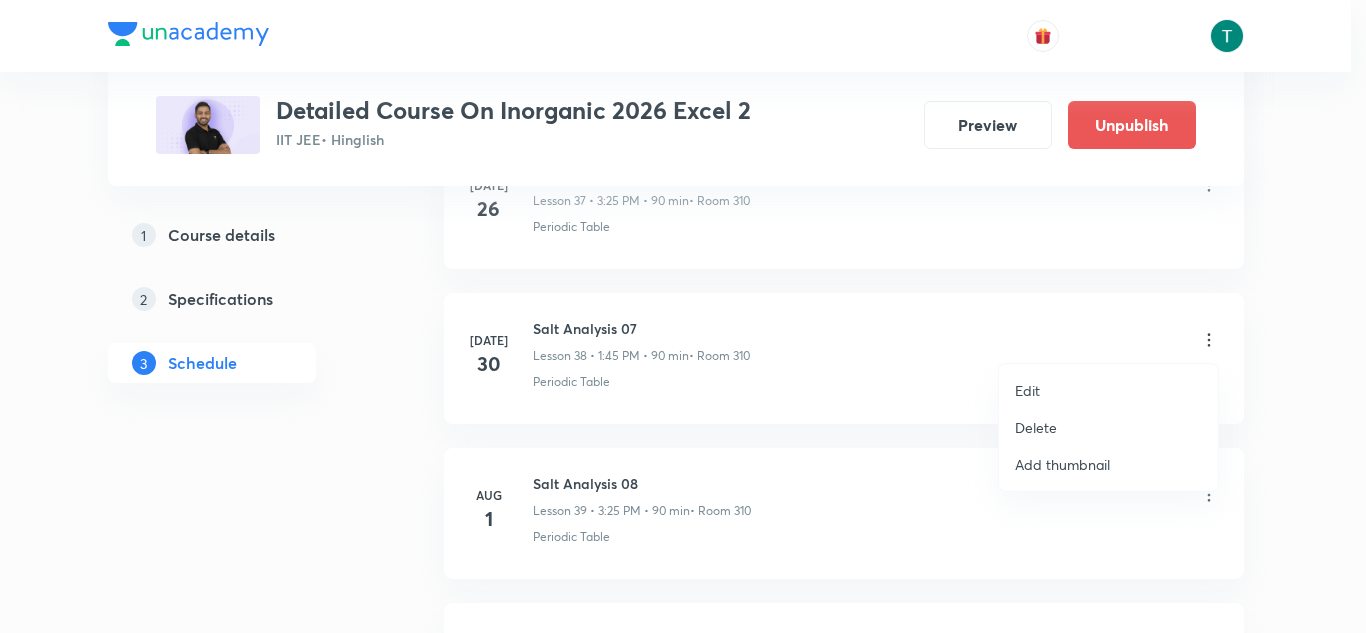 click on "Edit" at bounding box center [1027, 390] 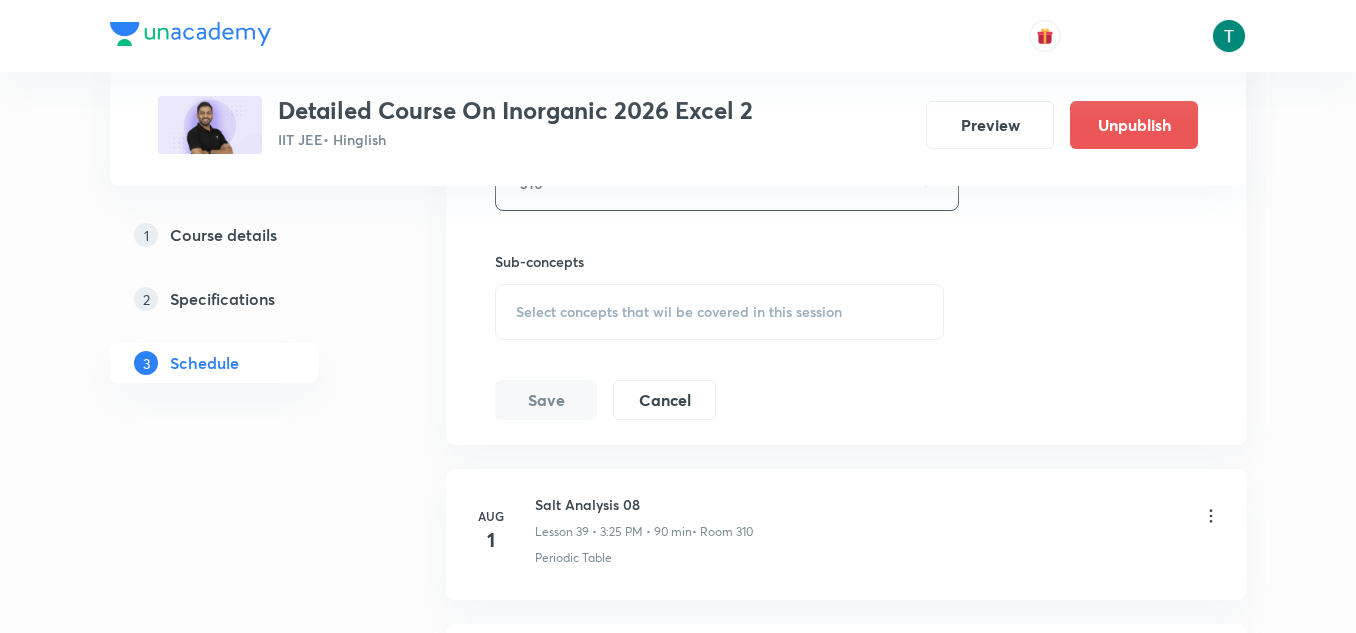 scroll, scrollTop: 6810, scrollLeft: 0, axis: vertical 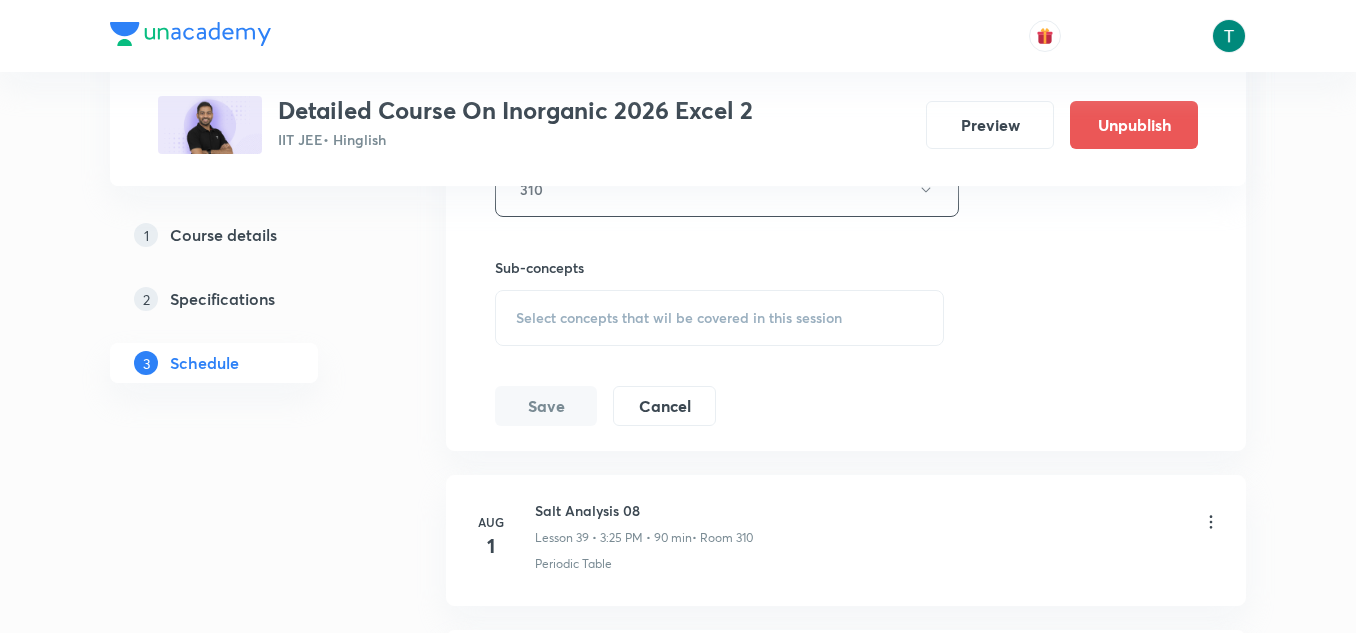 click on "Select concepts that wil be covered in this session" at bounding box center (679, 318) 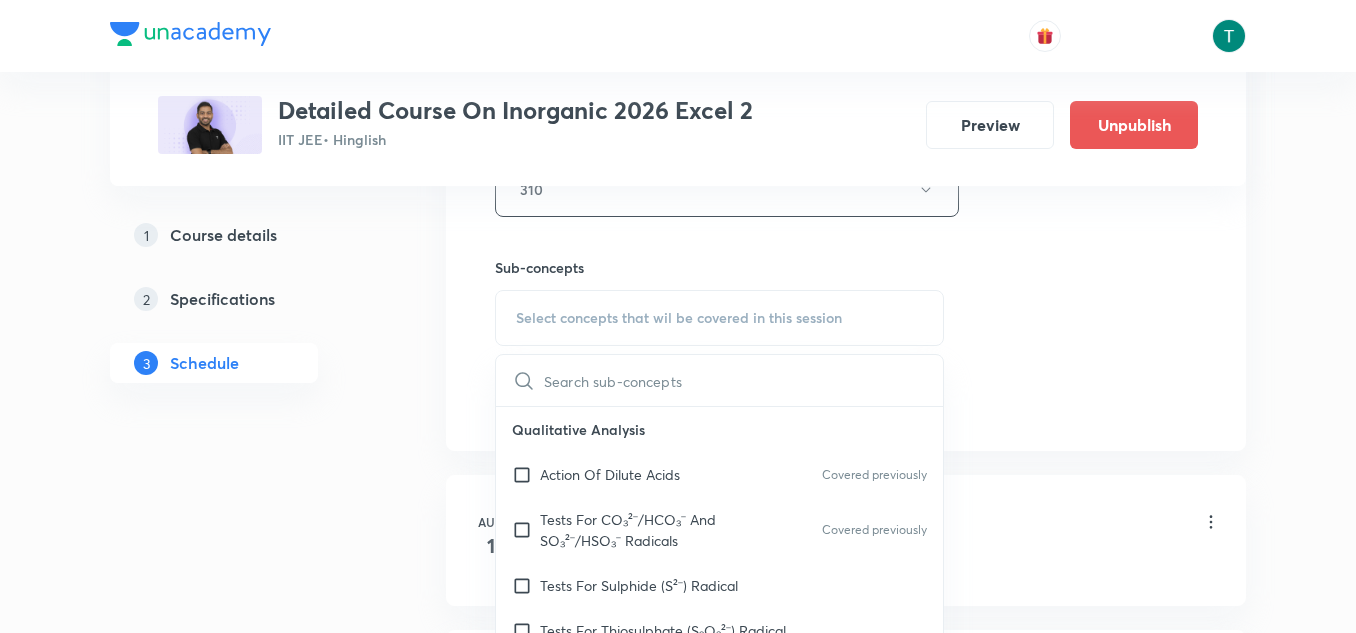 click on "1 Course details 2 Specifications 3 Schedule" at bounding box center [246, 311] 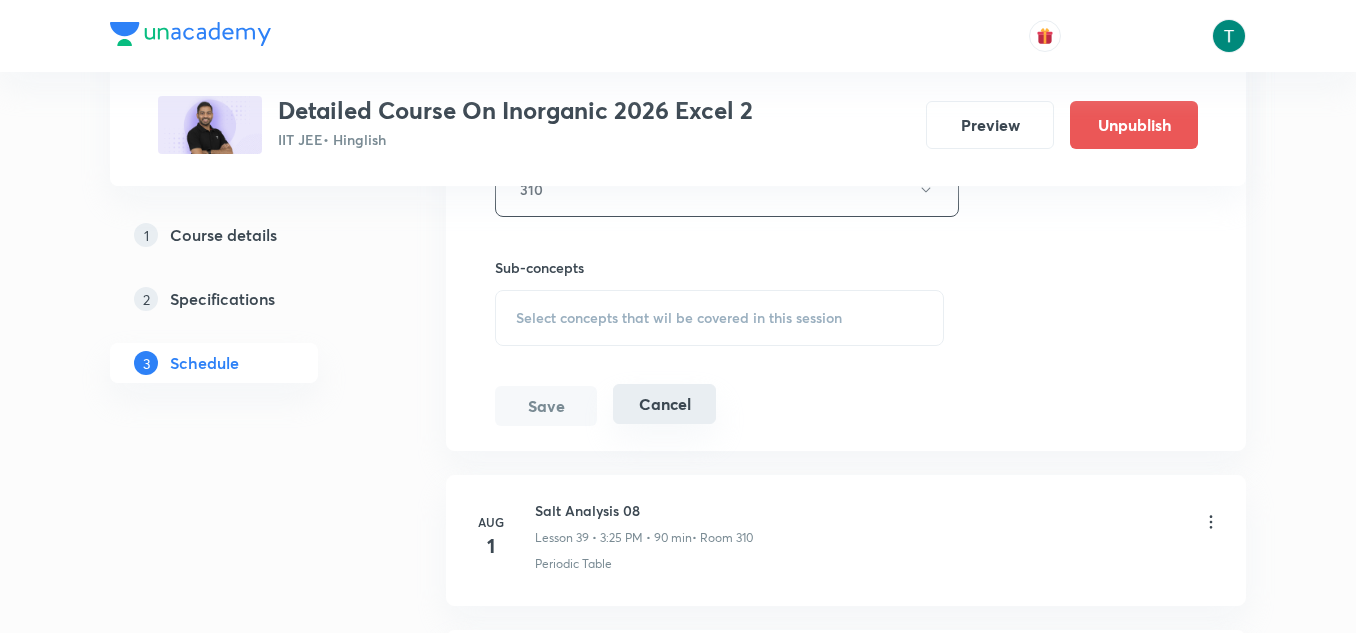 click on "Cancel" at bounding box center (664, 404) 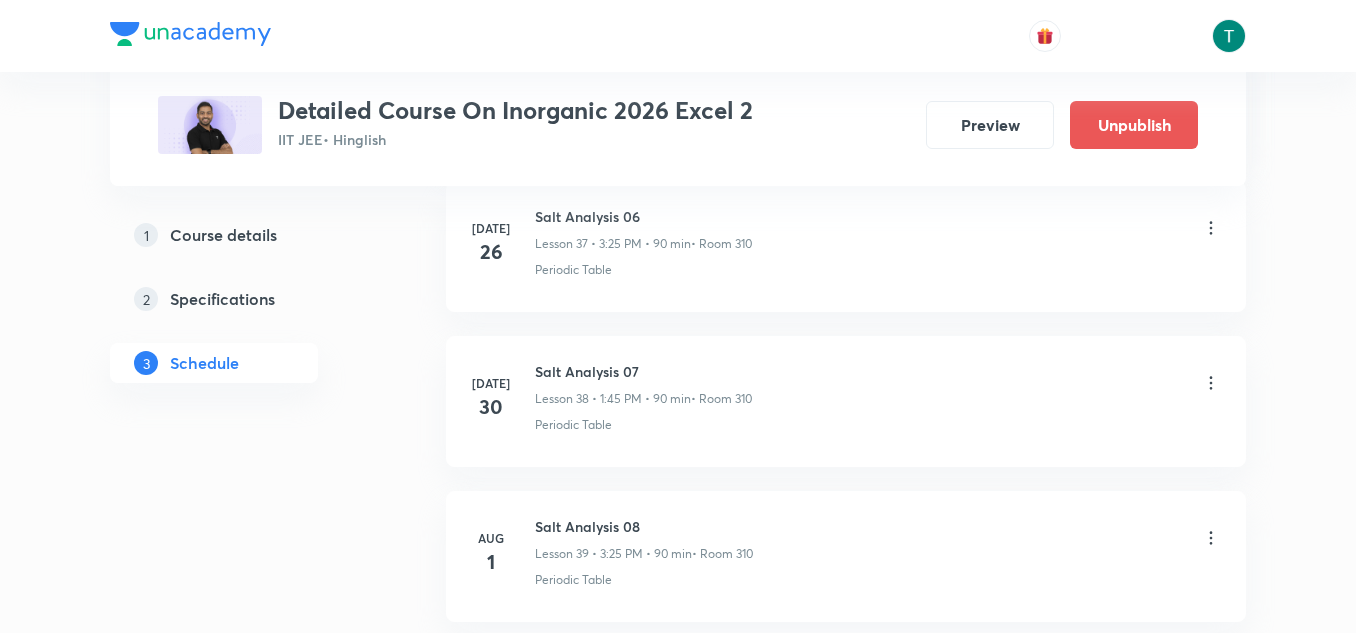 scroll, scrollTop: 5872, scrollLeft: 0, axis: vertical 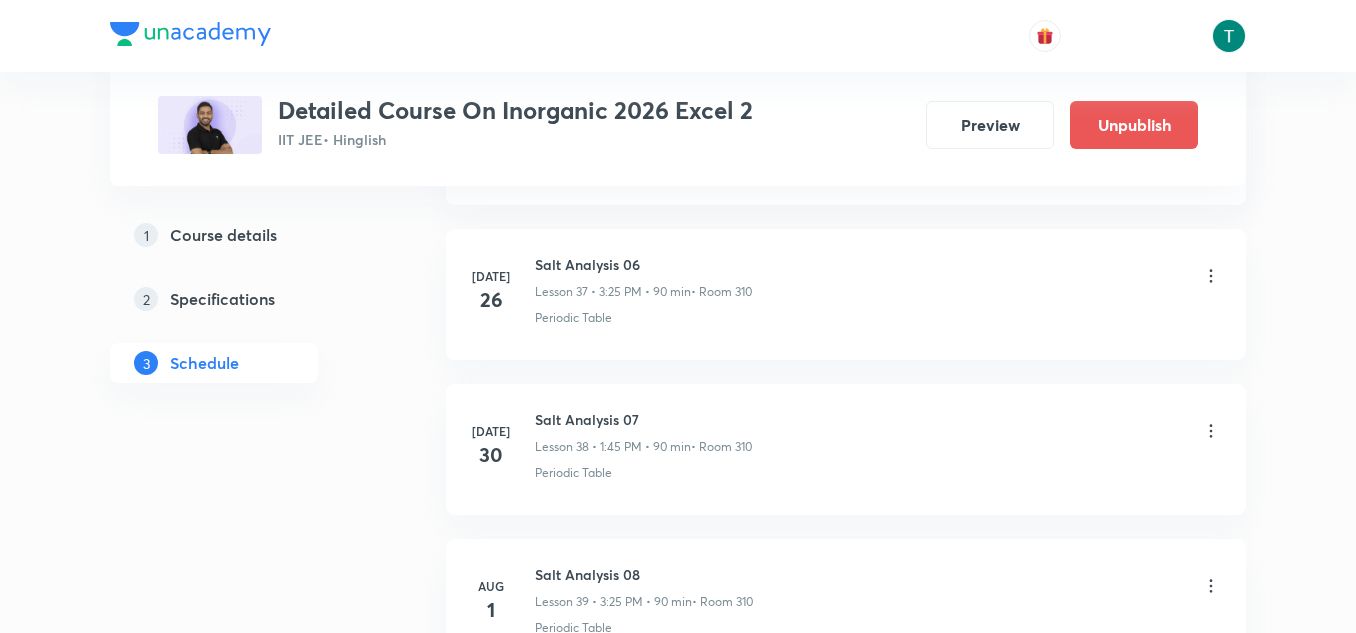 click 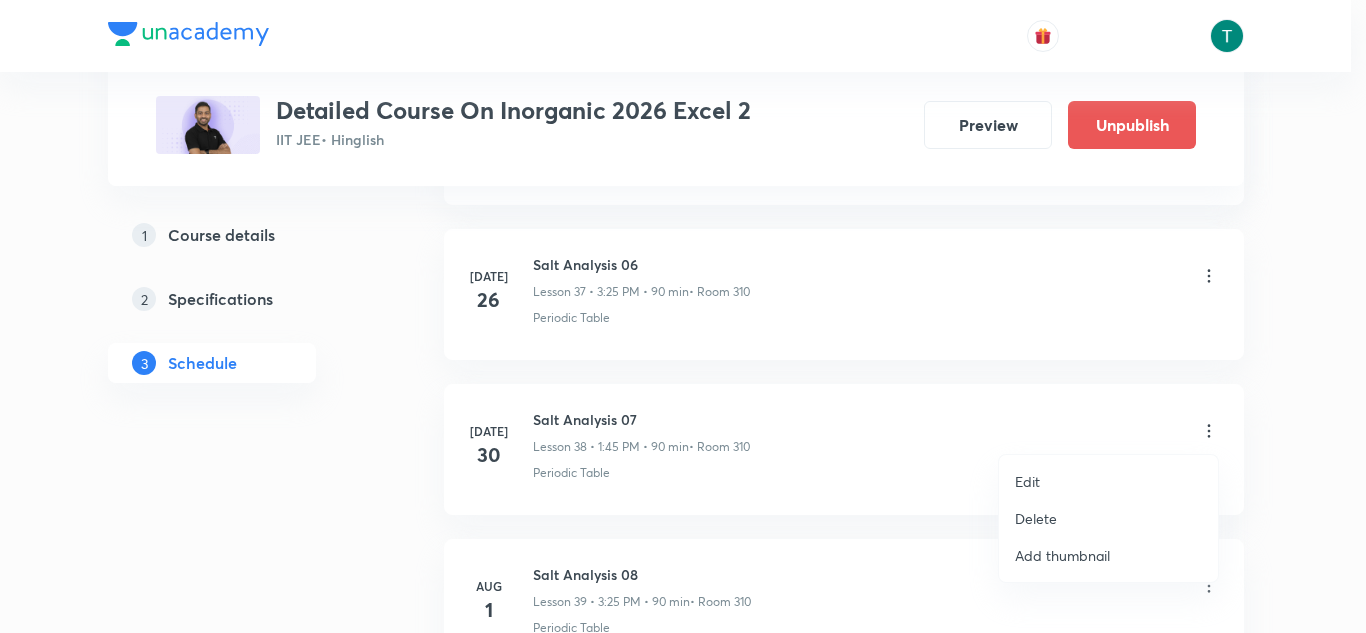 click on "Delete" at bounding box center [1036, 518] 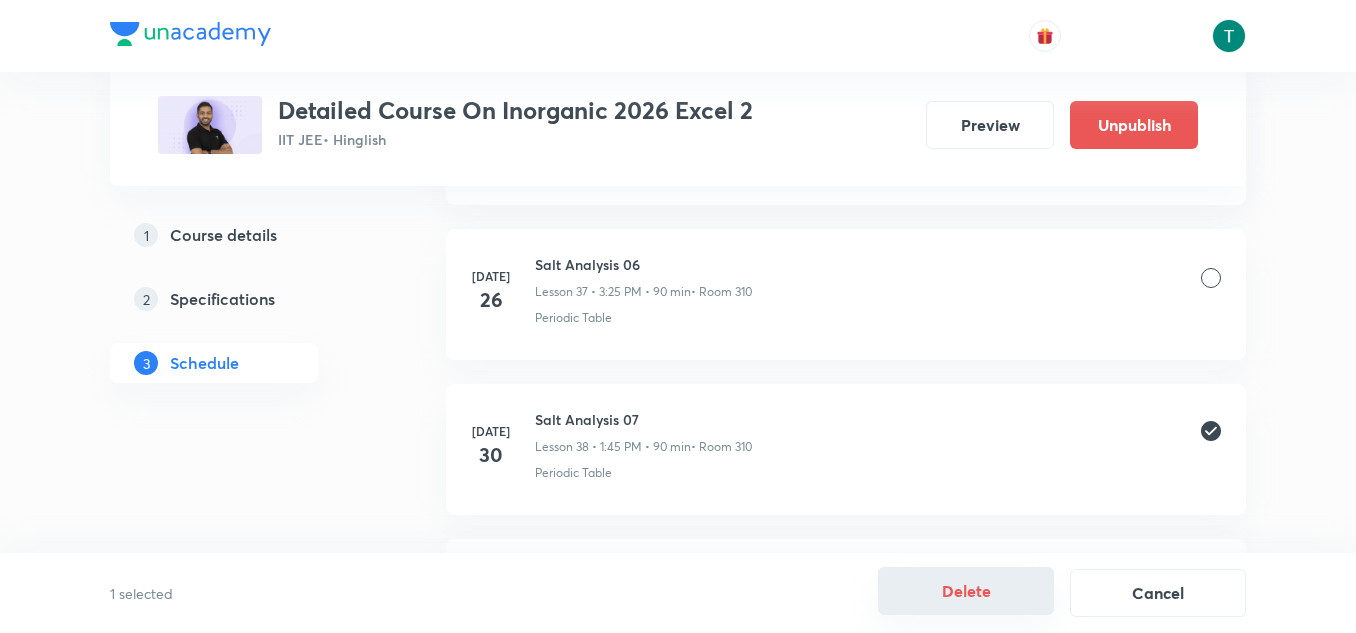 click on "Delete" at bounding box center (966, 591) 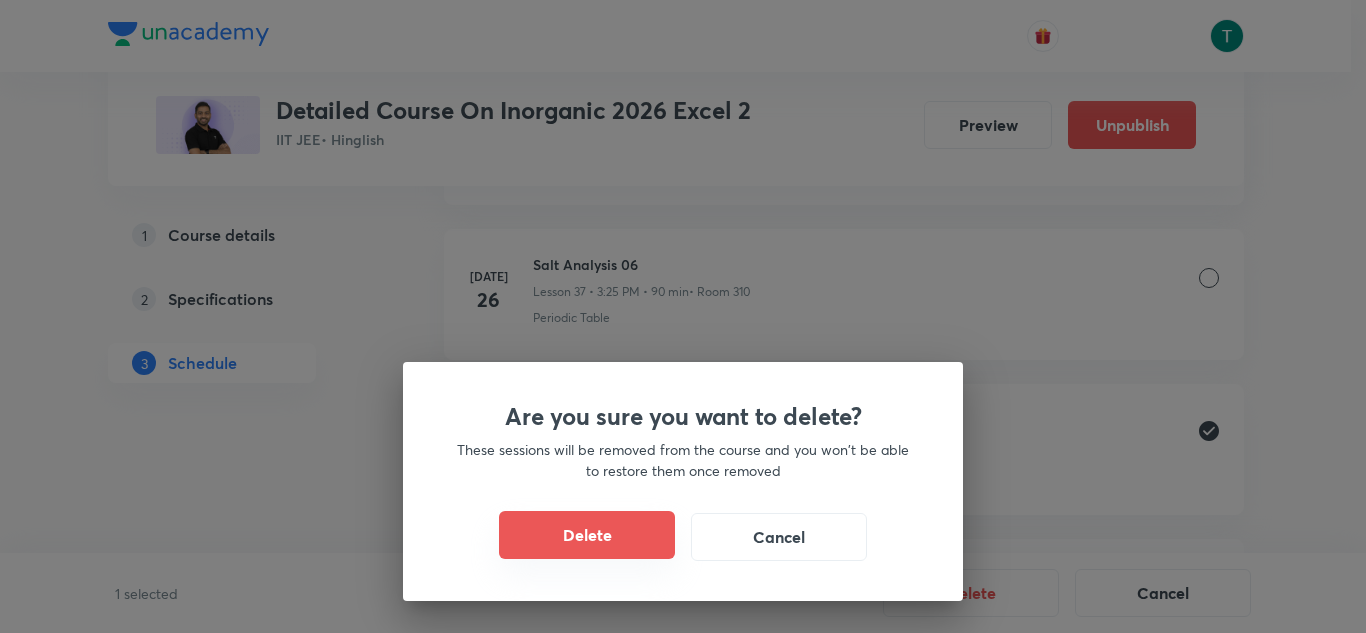 click on "Delete" at bounding box center [587, 535] 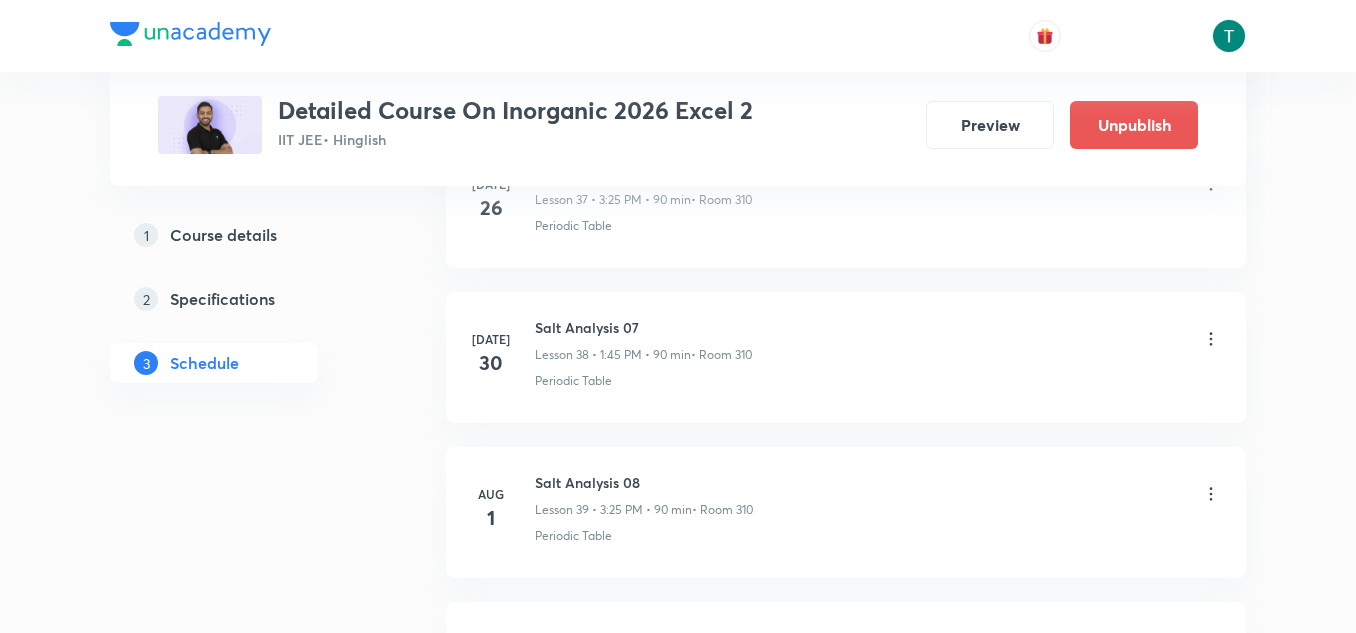scroll, scrollTop: 5966, scrollLeft: 0, axis: vertical 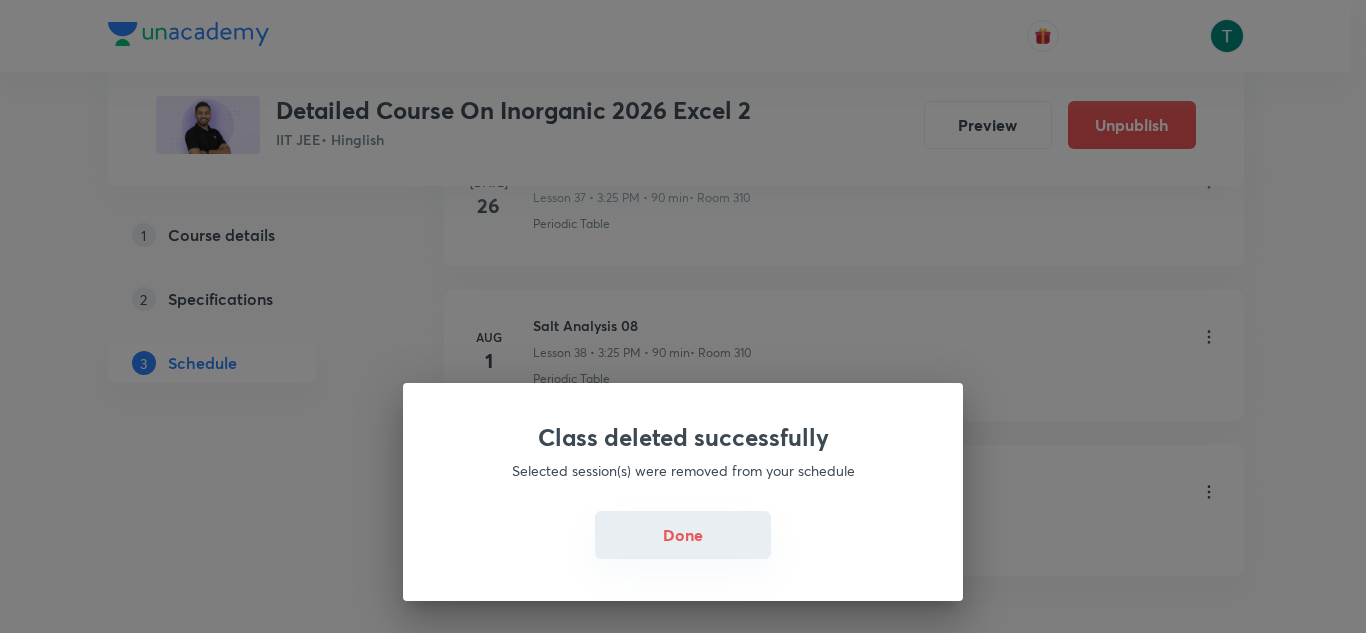 click on "Done" at bounding box center (683, 535) 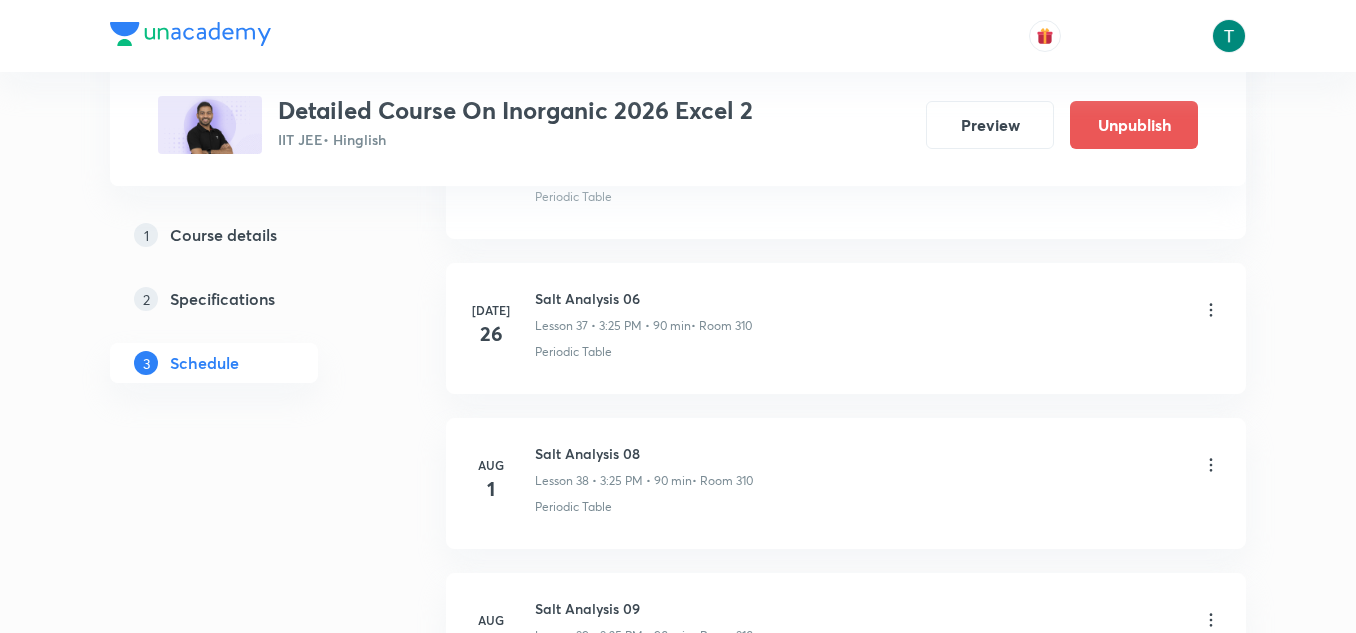 scroll, scrollTop: 5837, scrollLeft: 0, axis: vertical 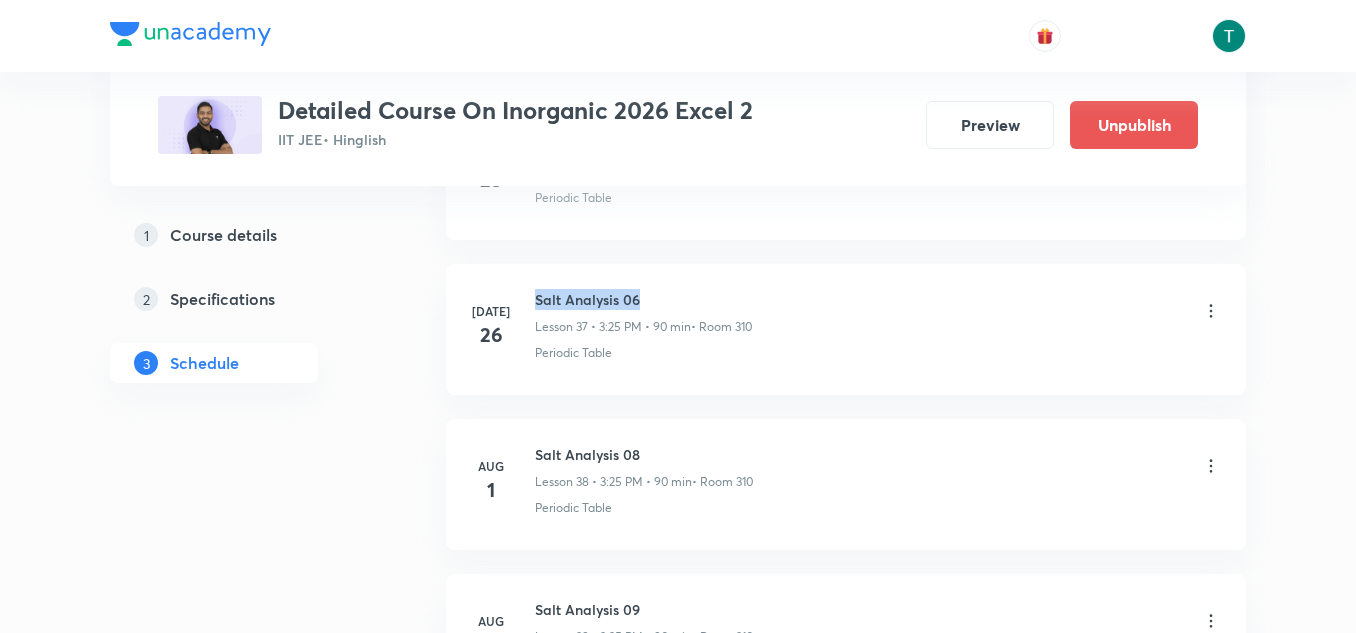 drag, startPoint x: 534, startPoint y: 300, endPoint x: 720, endPoint y: 291, distance: 186.21762 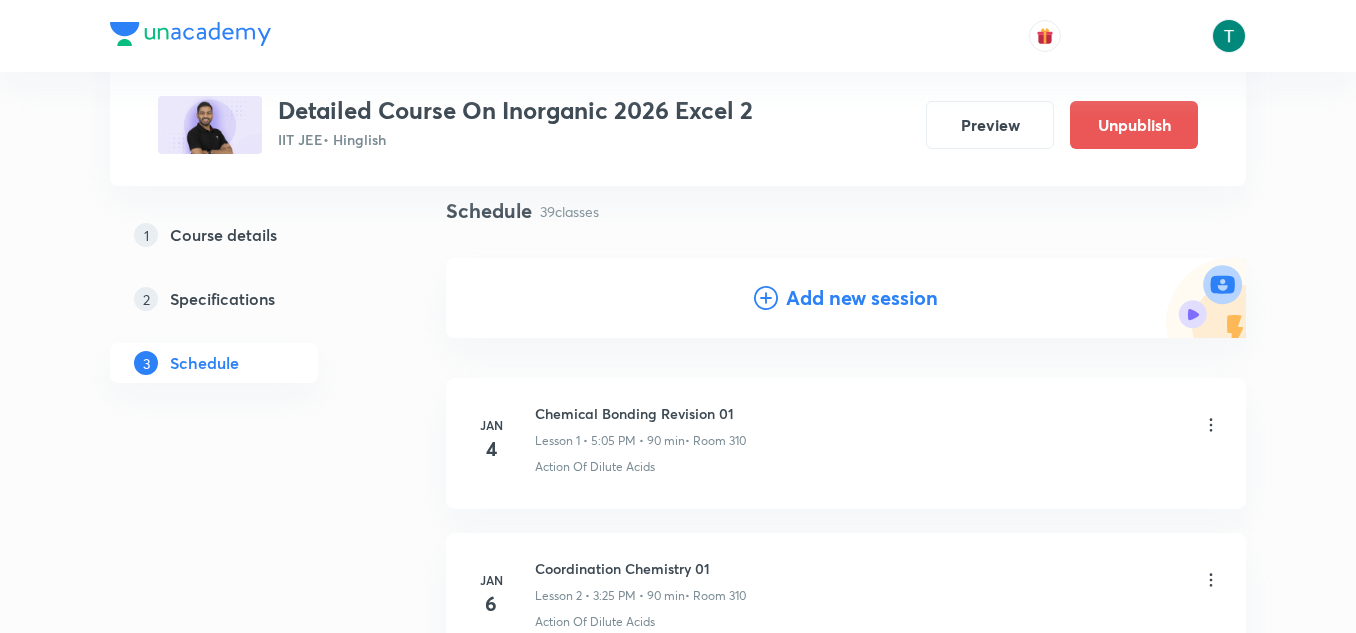 scroll, scrollTop: 141, scrollLeft: 0, axis: vertical 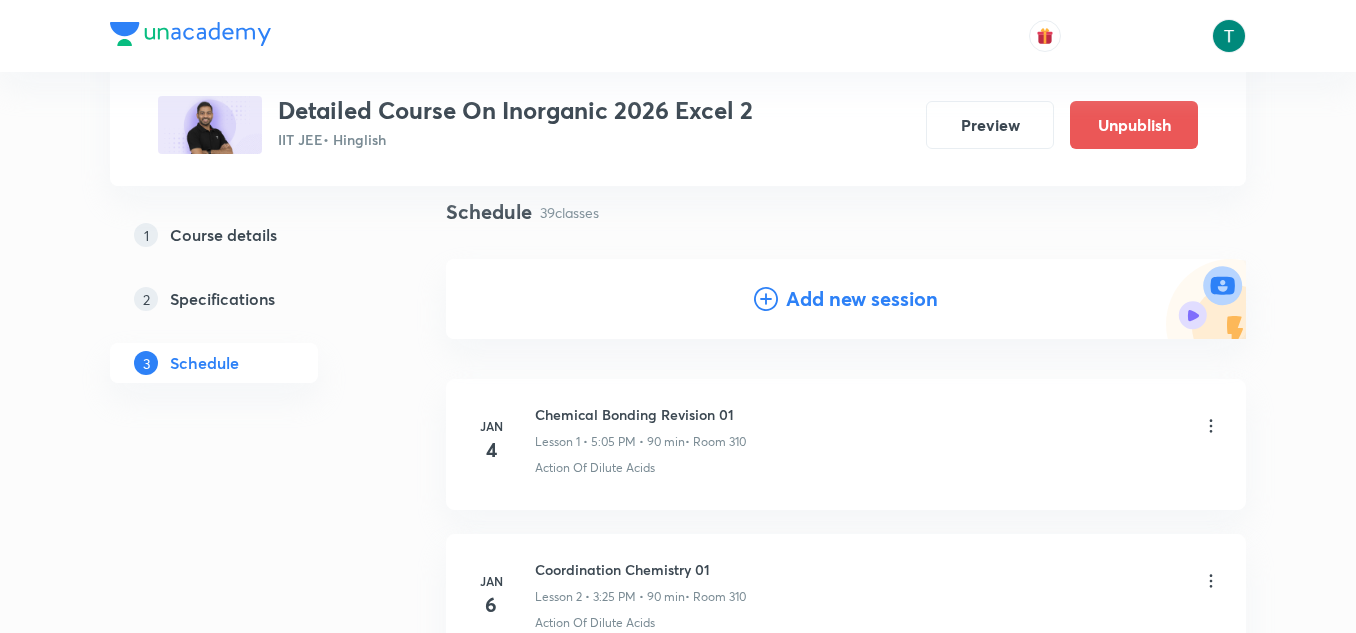 click 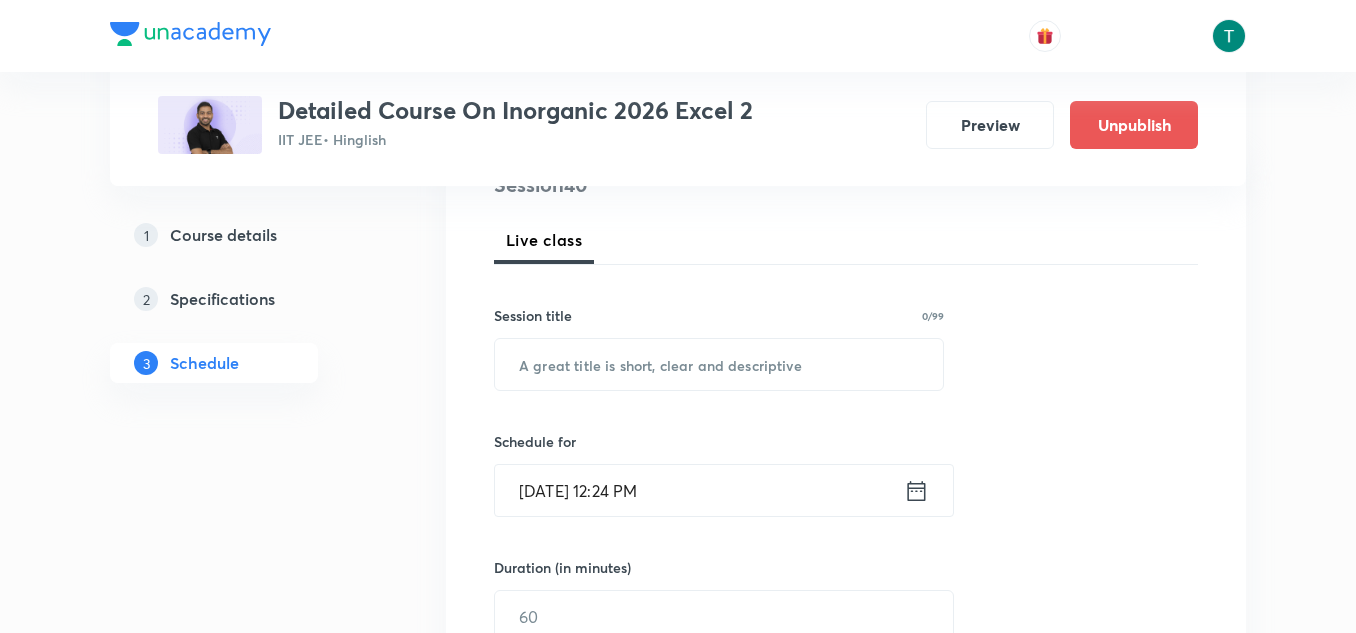scroll, scrollTop: 269, scrollLeft: 0, axis: vertical 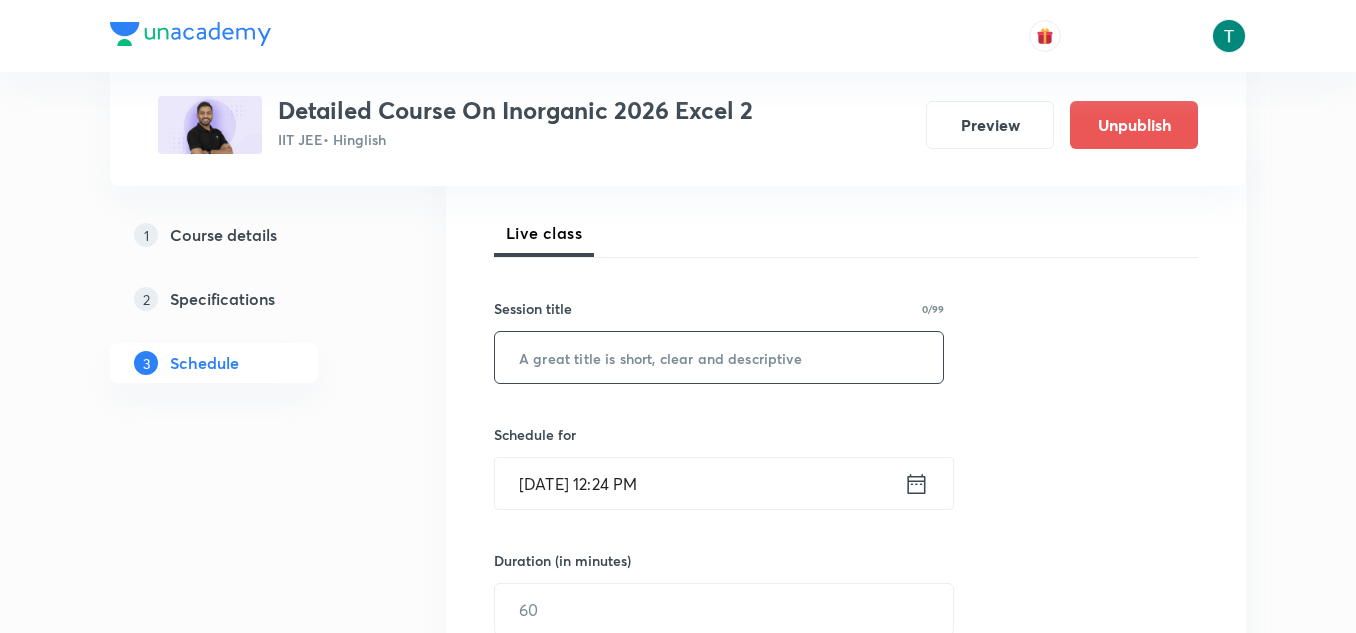 click at bounding box center [719, 357] 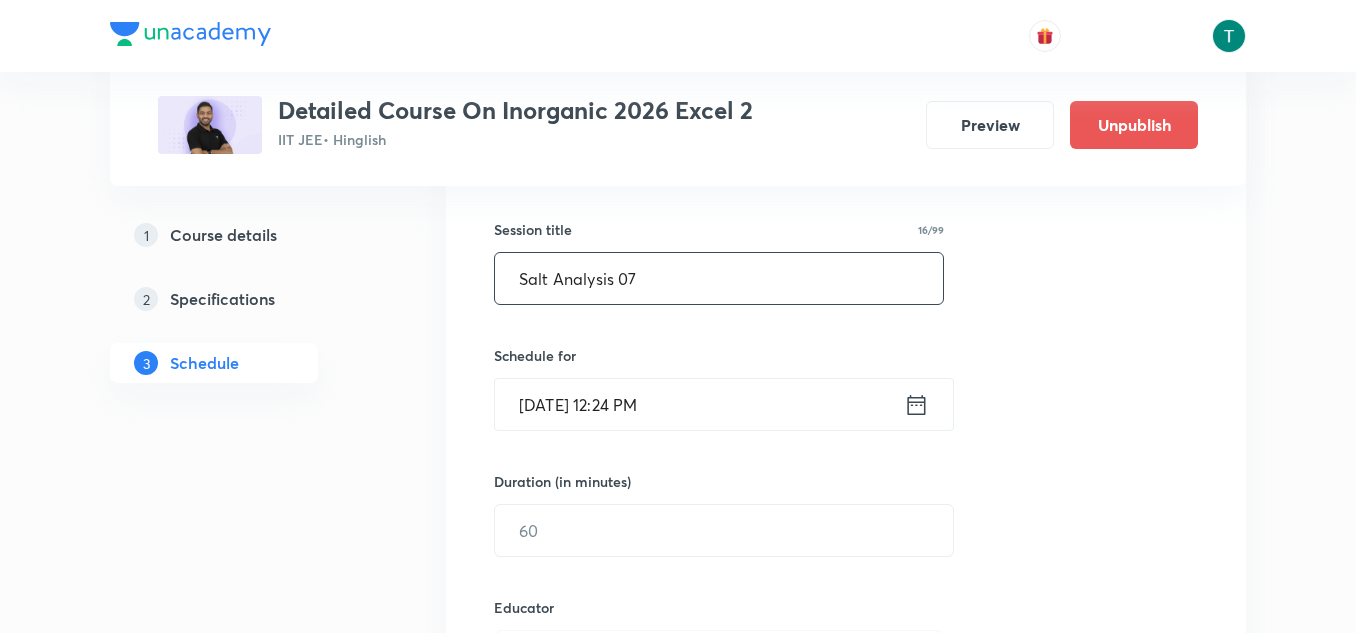scroll, scrollTop: 349, scrollLeft: 0, axis: vertical 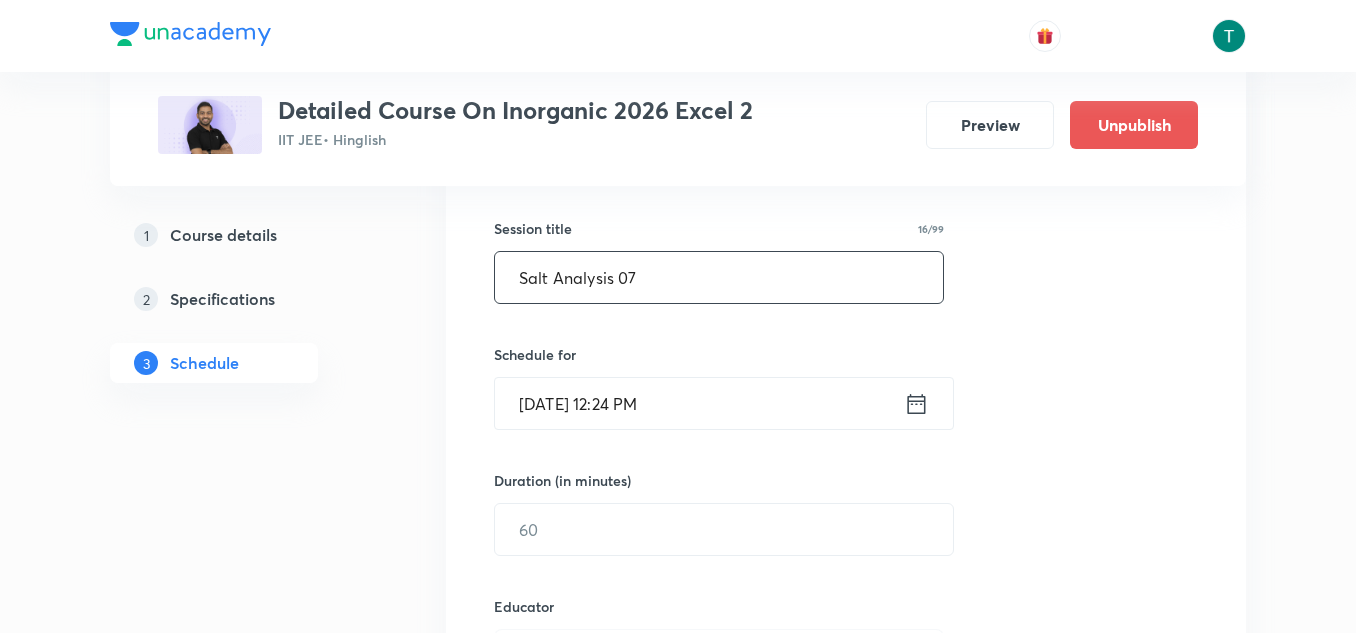 type on "Salt Analysis 07" 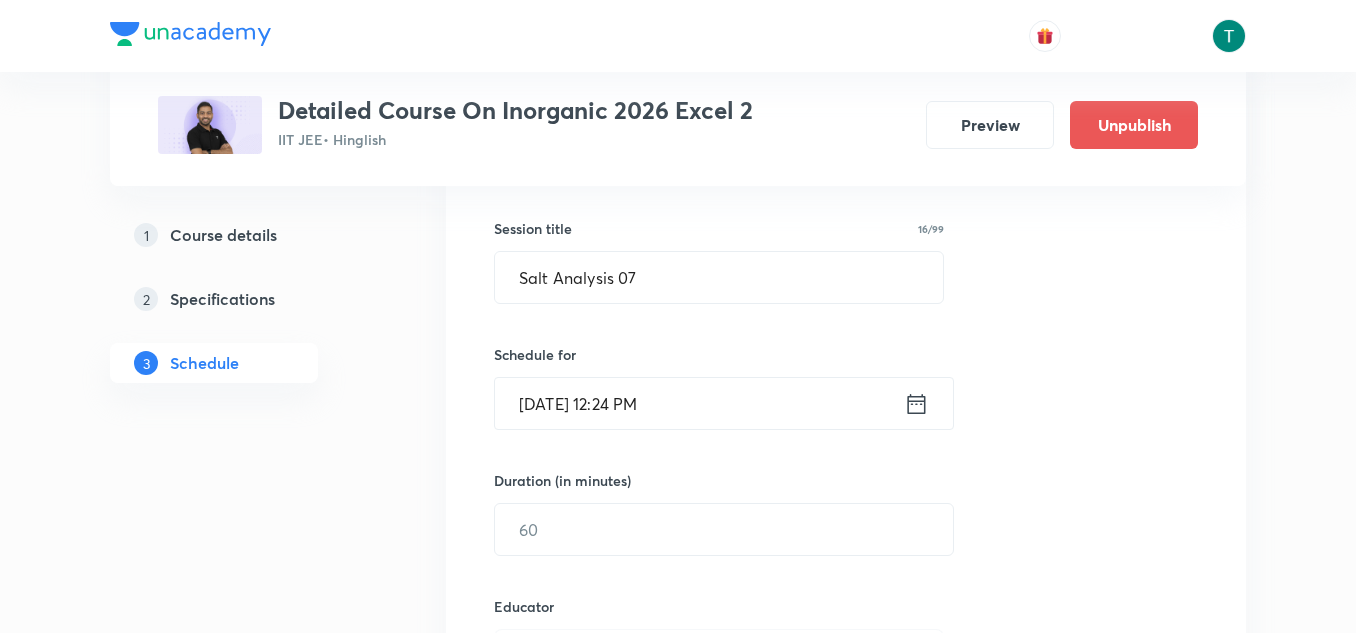 click on "Jul 30, 2025, 12:24 PM" at bounding box center (699, 403) 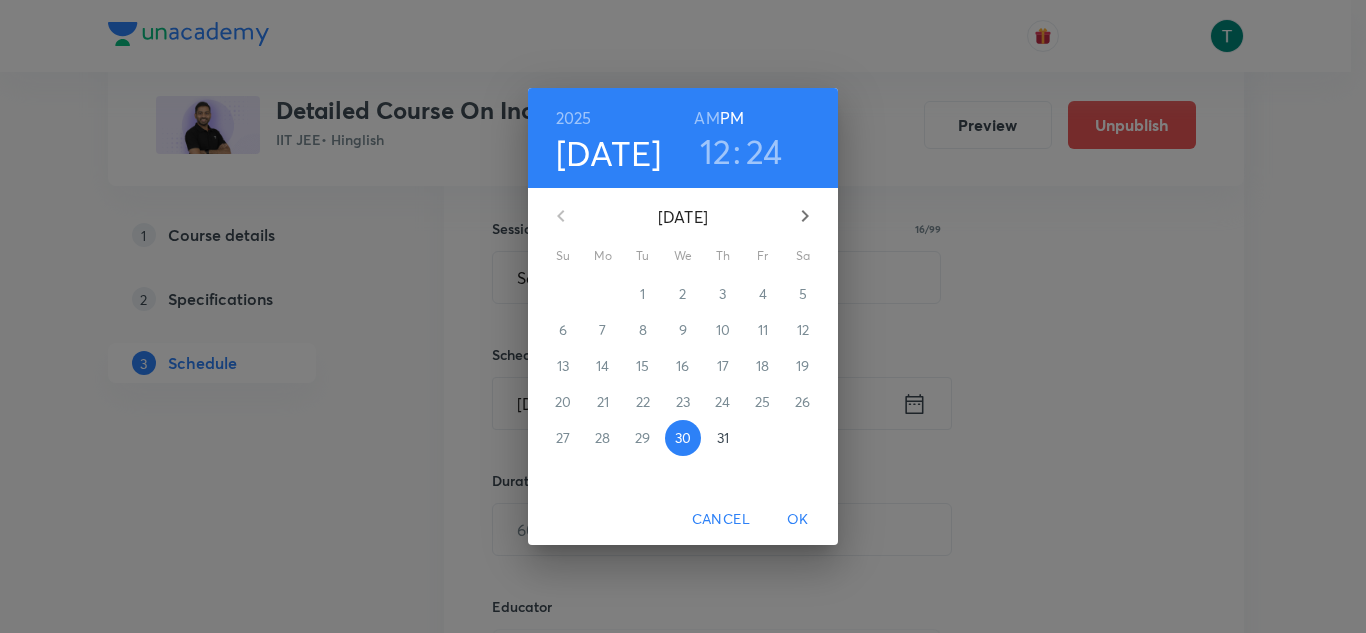 click on "12" at bounding box center [716, 151] 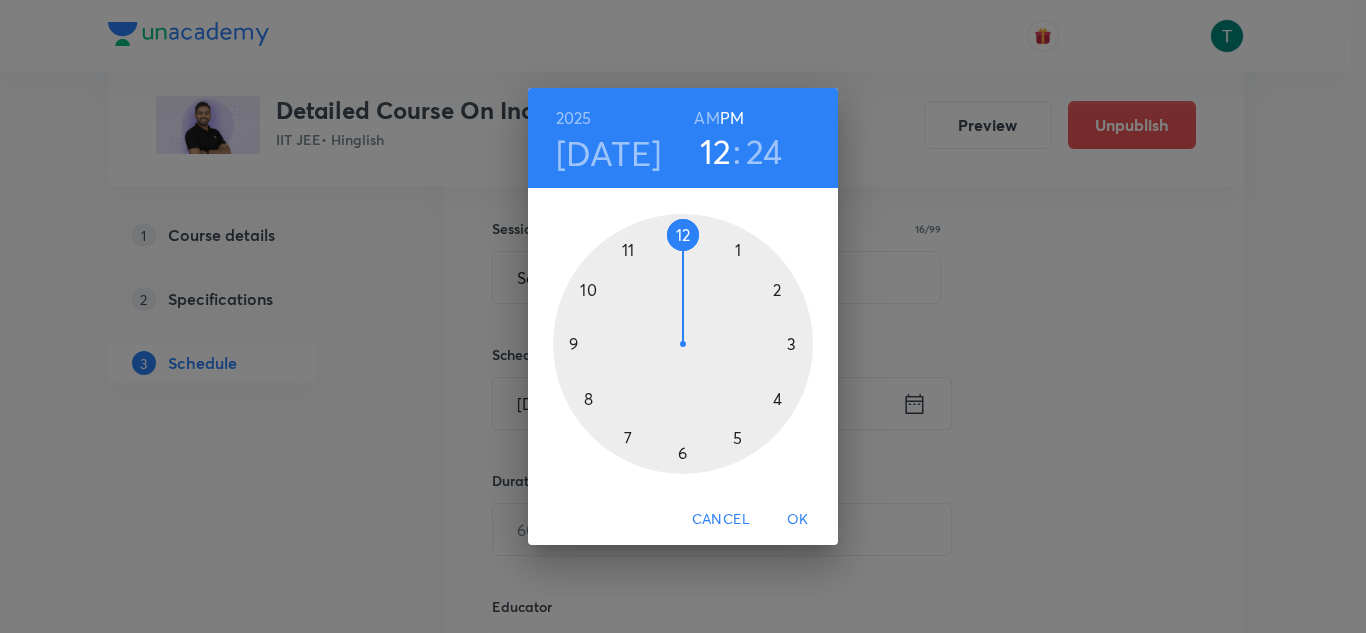 click at bounding box center [683, 344] 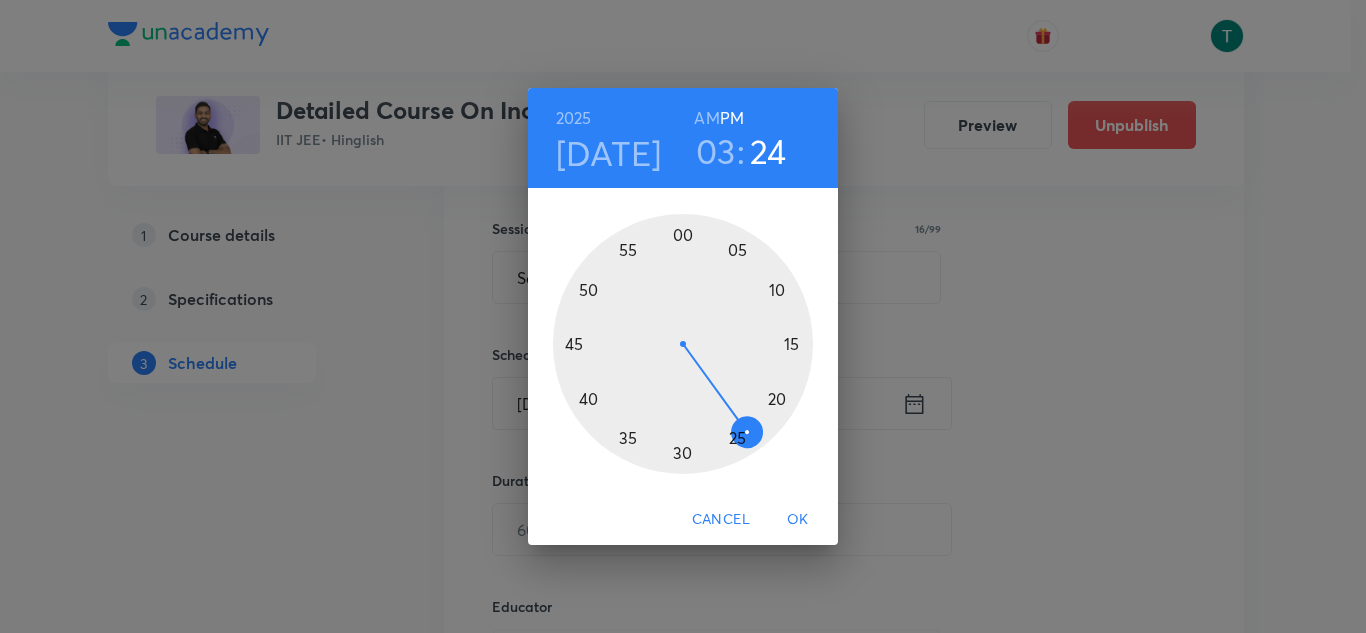 click at bounding box center [683, 344] 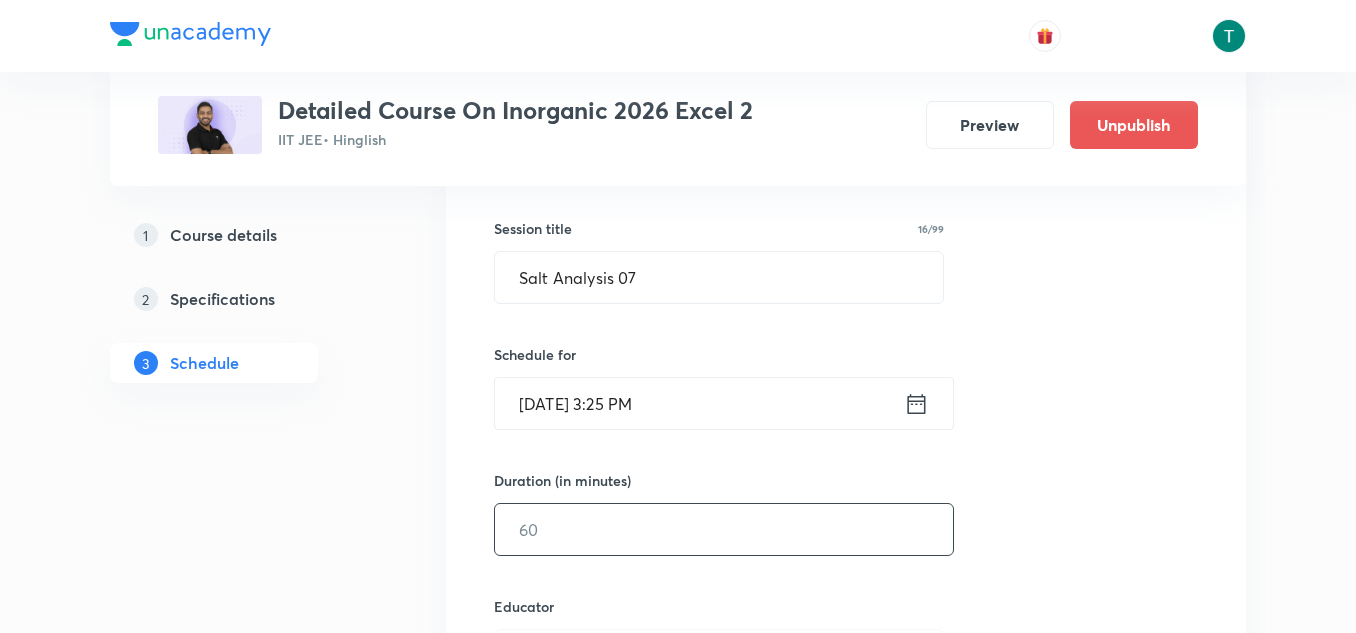 click at bounding box center [724, 529] 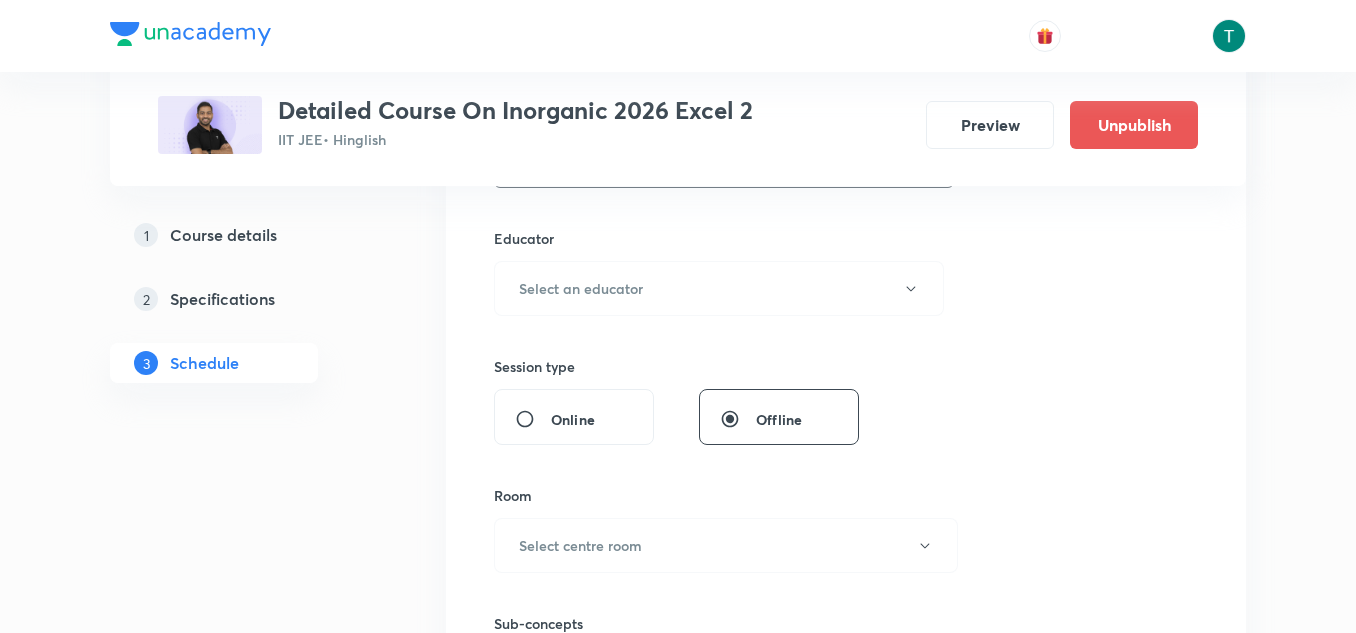 scroll, scrollTop: 750, scrollLeft: 0, axis: vertical 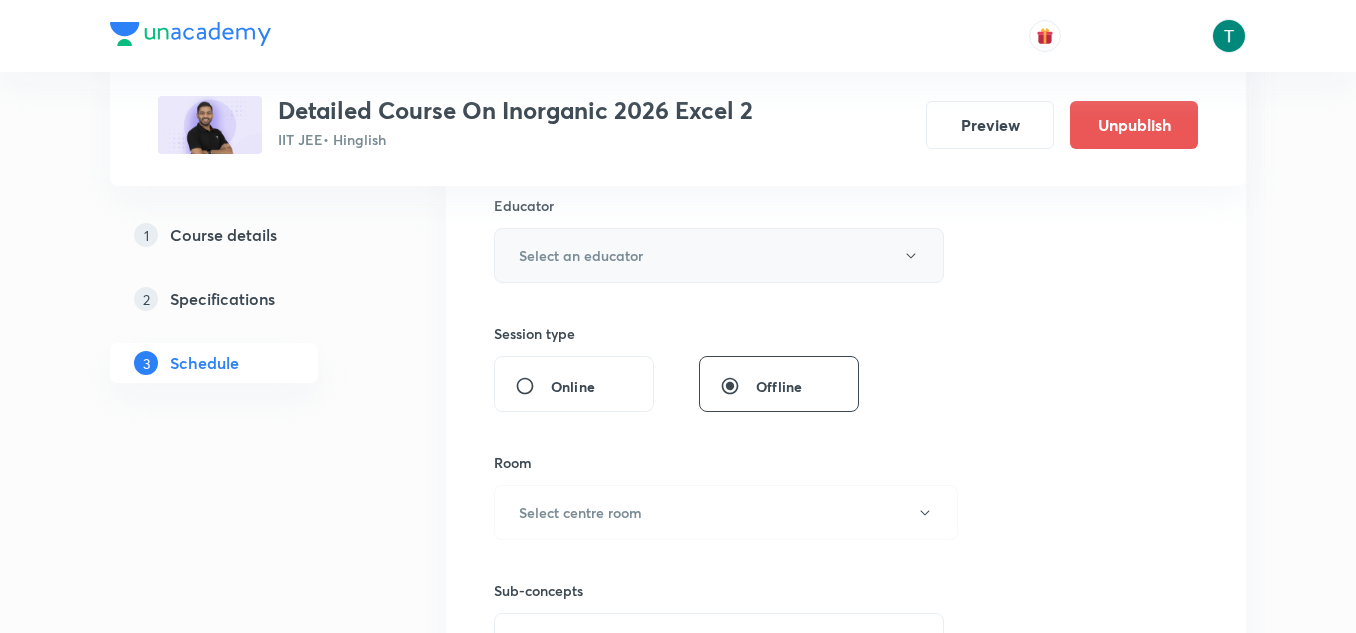 type on "90" 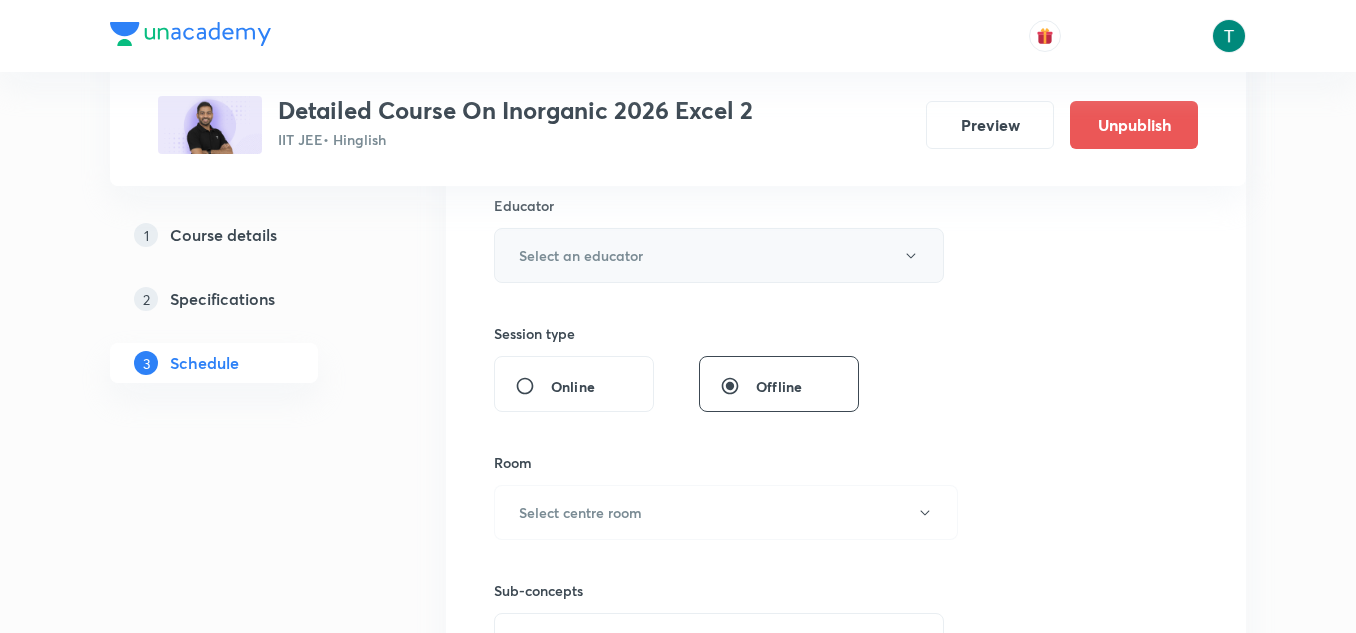 click on "Select an educator" at bounding box center (719, 255) 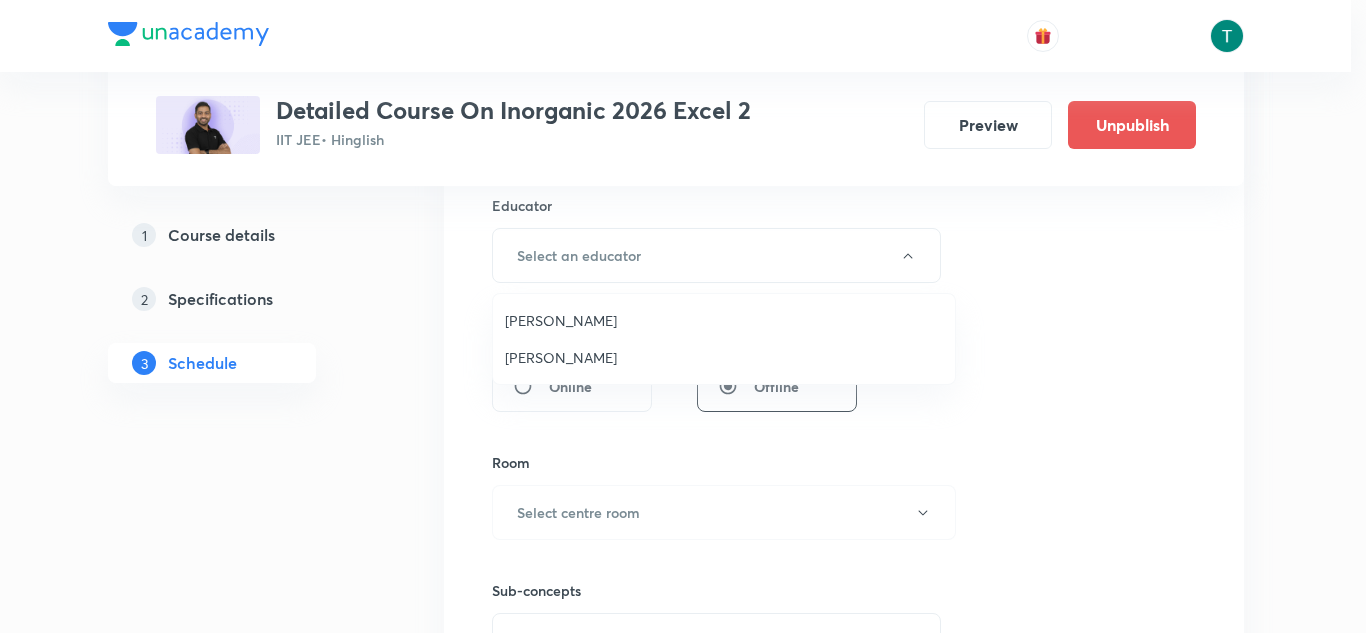 click at bounding box center [683, 316] 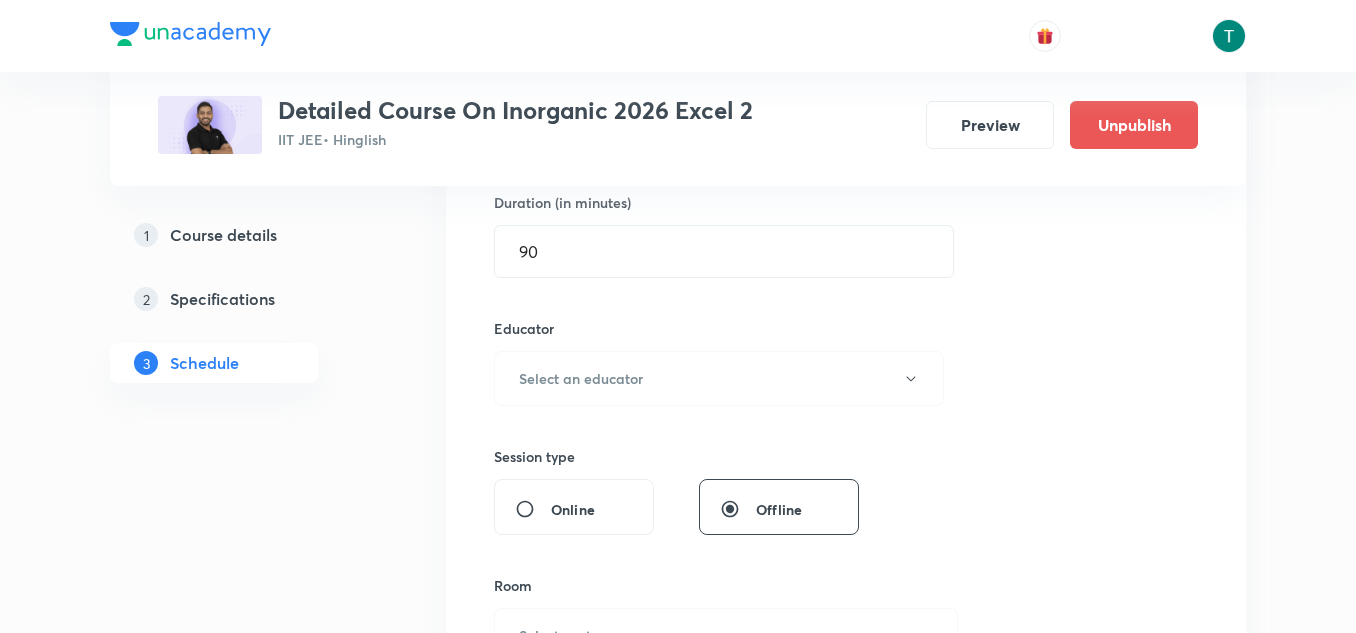 scroll, scrollTop: 623, scrollLeft: 0, axis: vertical 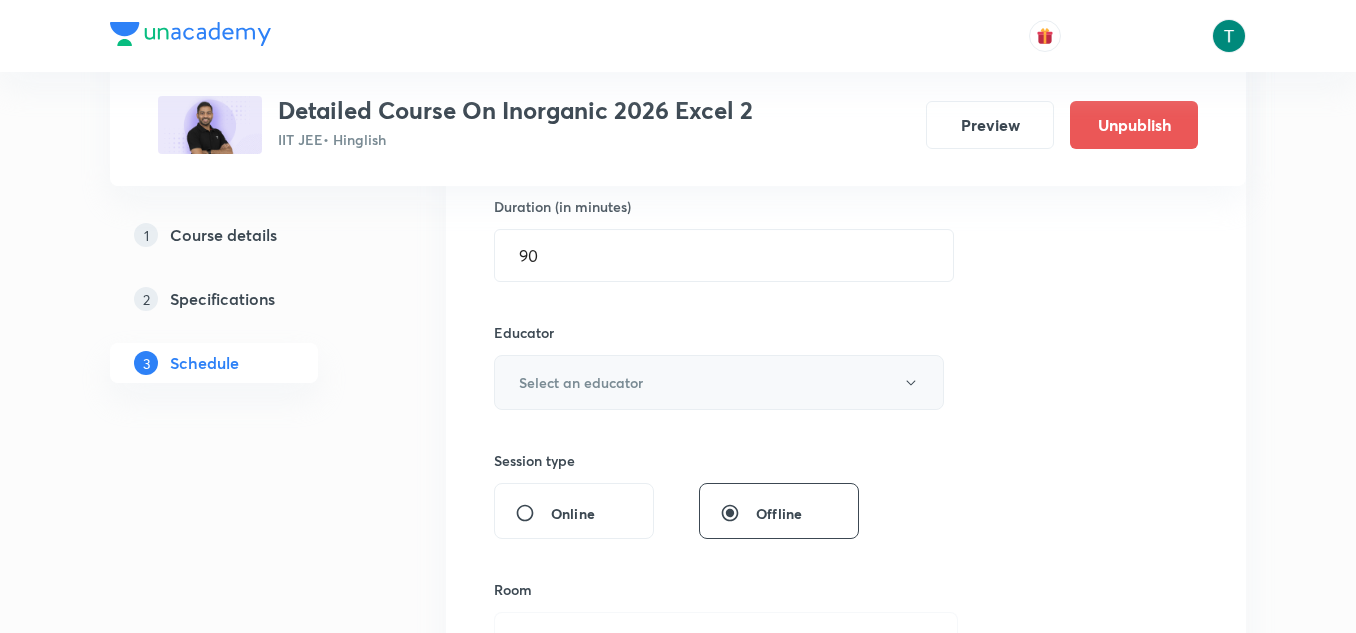 click on "Select an educator" at bounding box center [719, 382] 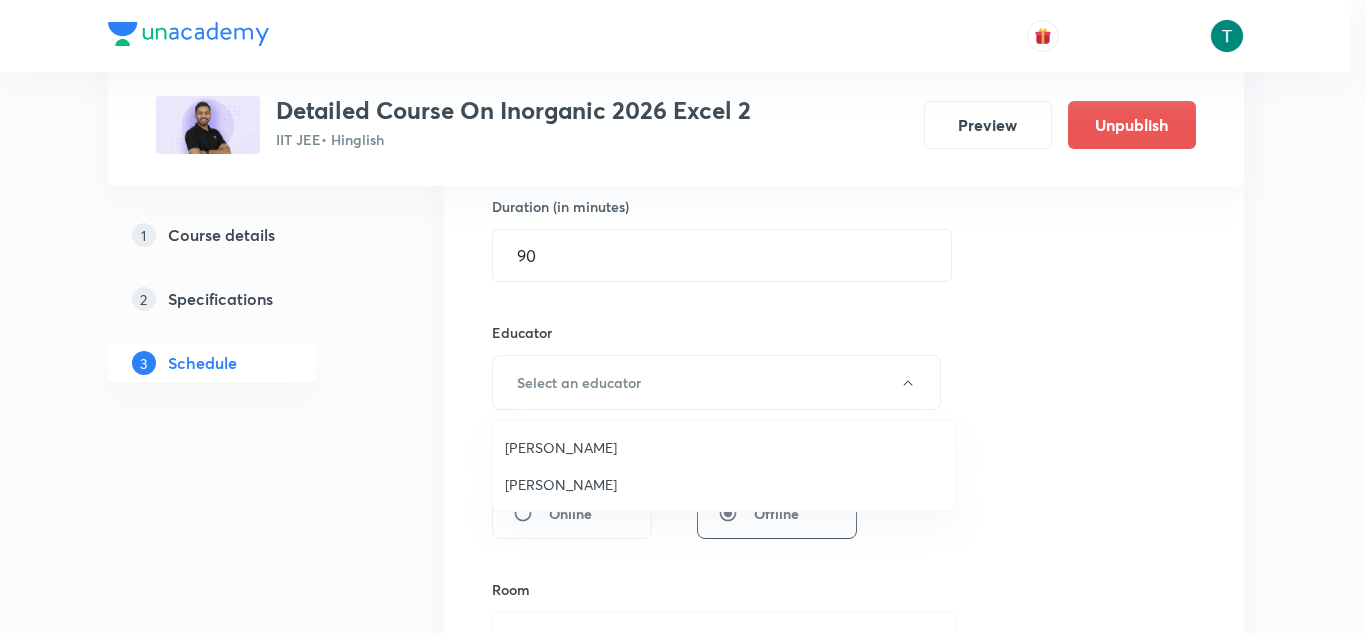 click on "Anurag Pandey" at bounding box center [724, 447] 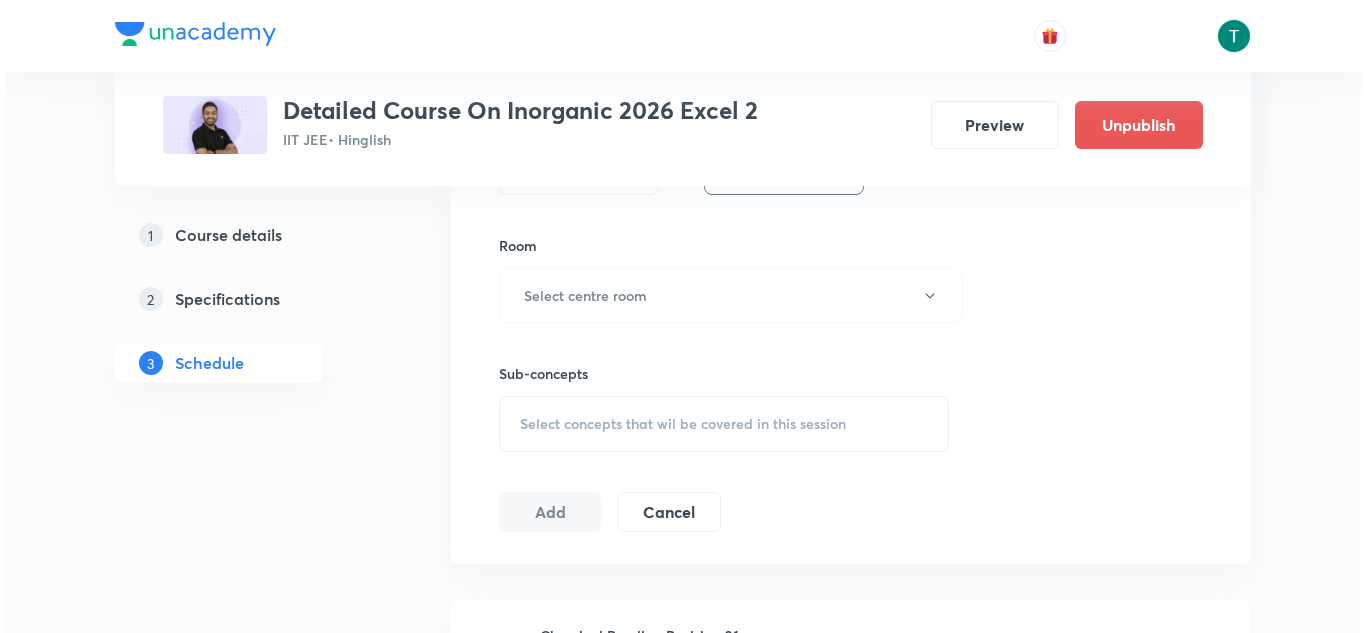 scroll, scrollTop: 969, scrollLeft: 0, axis: vertical 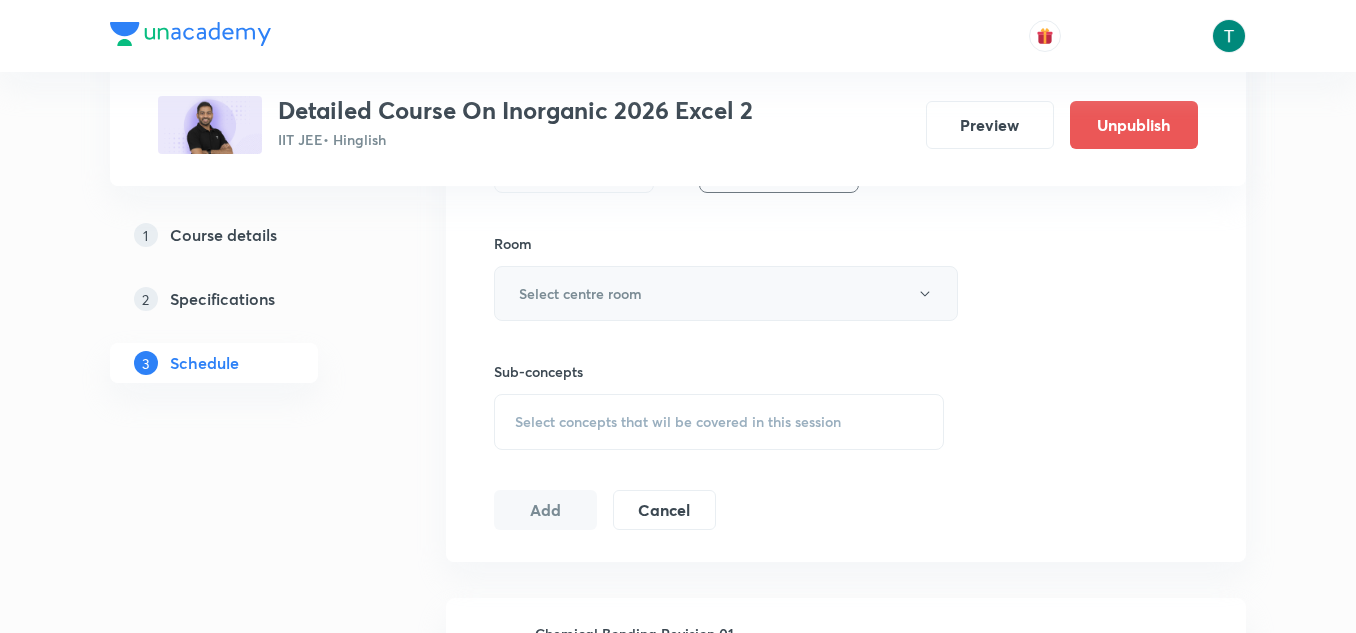 click on "Select centre room" at bounding box center (726, 293) 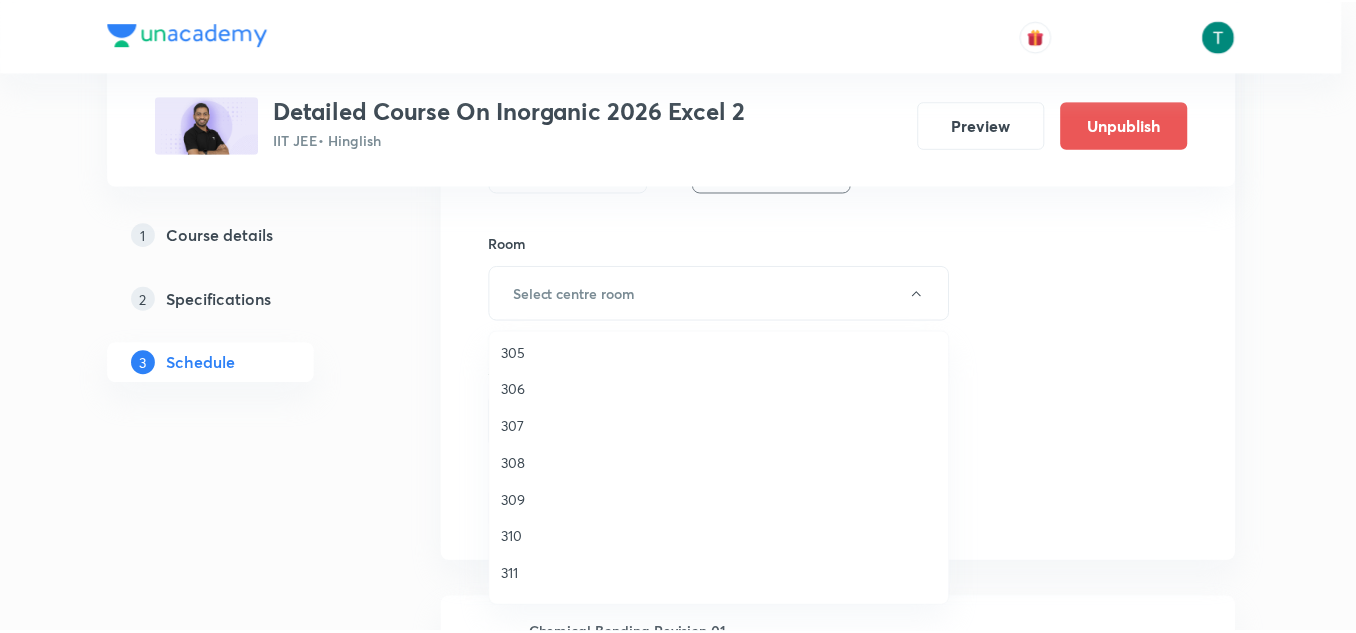 scroll, scrollTop: 209, scrollLeft: 0, axis: vertical 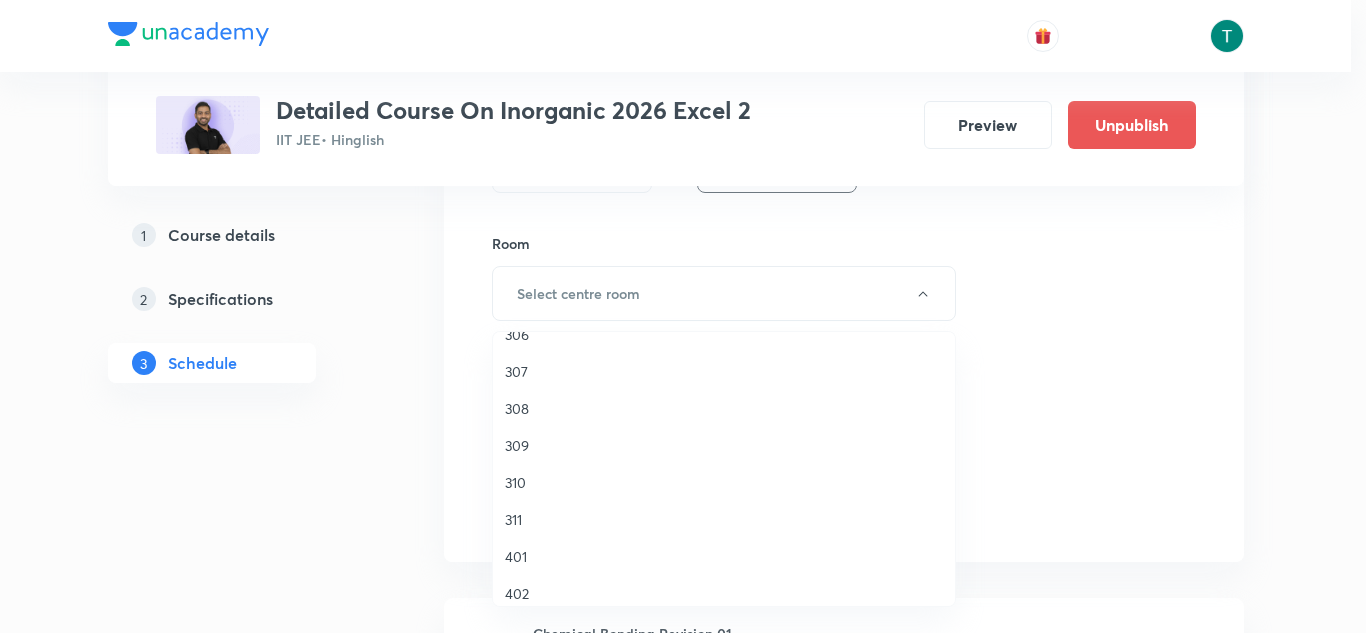click on "310" at bounding box center (724, 482) 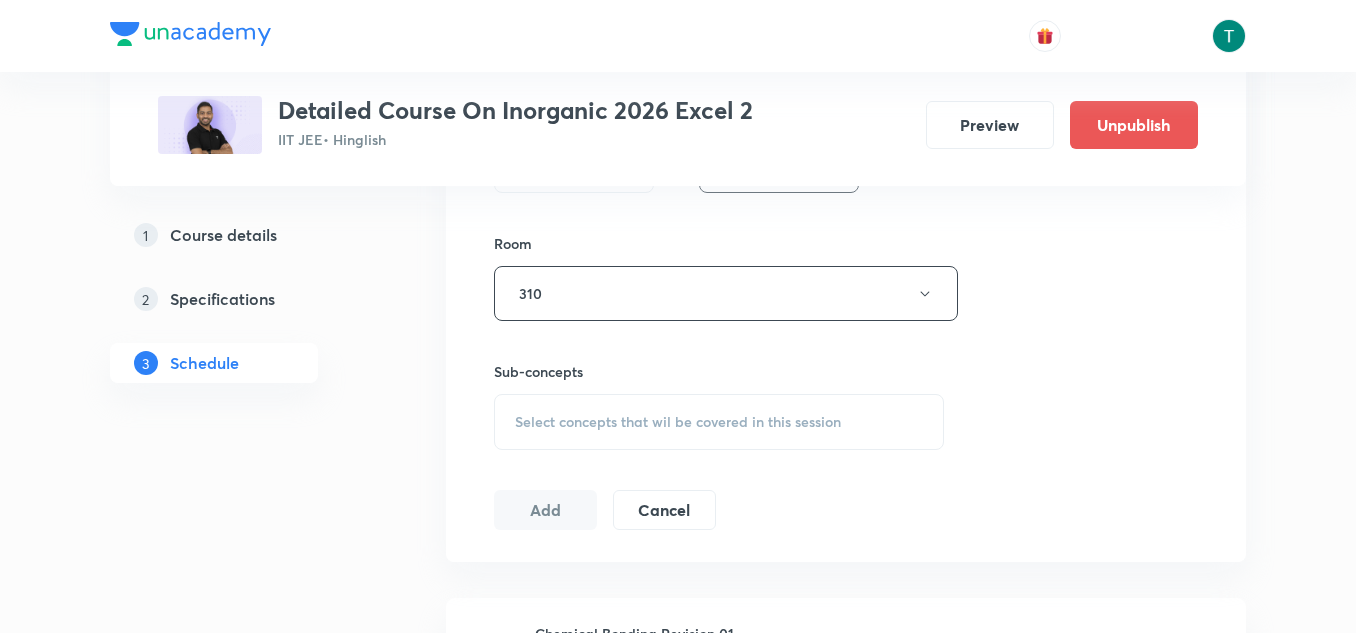 drag, startPoint x: 601, startPoint y: 458, endPoint x: 601, endPoint y: 426, distance: 32 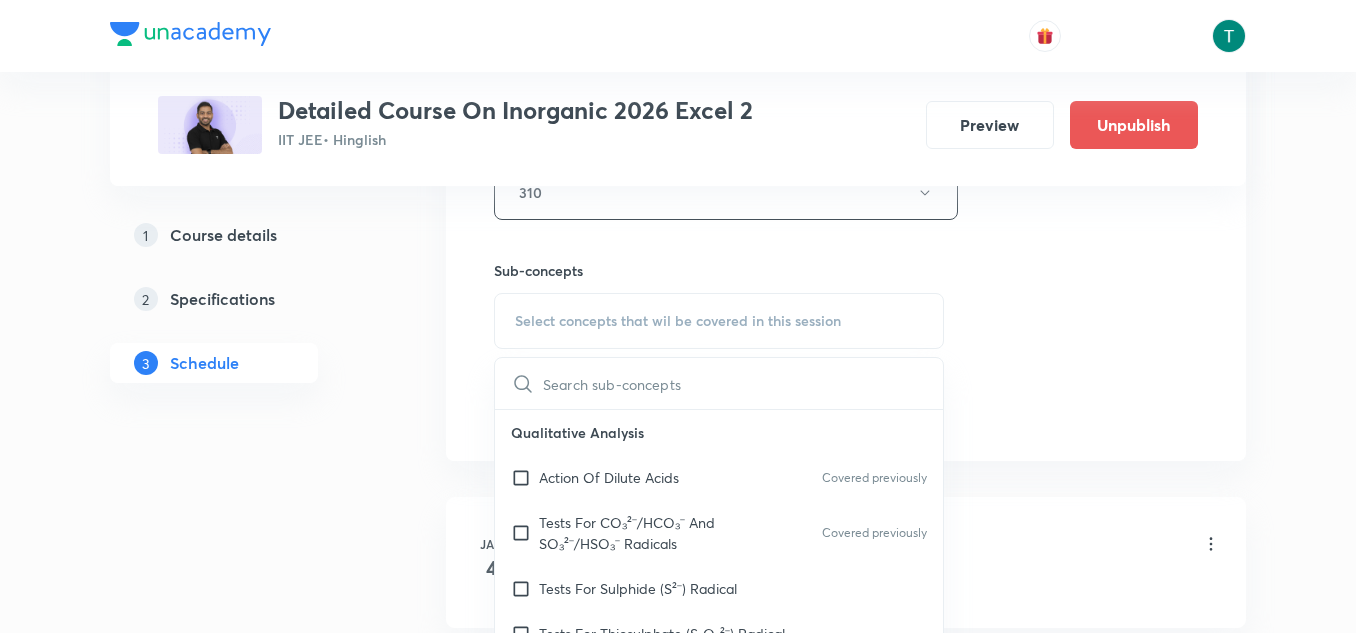 scroll, scrollTop: 1072, scrollLeft: 0, axis: vertical 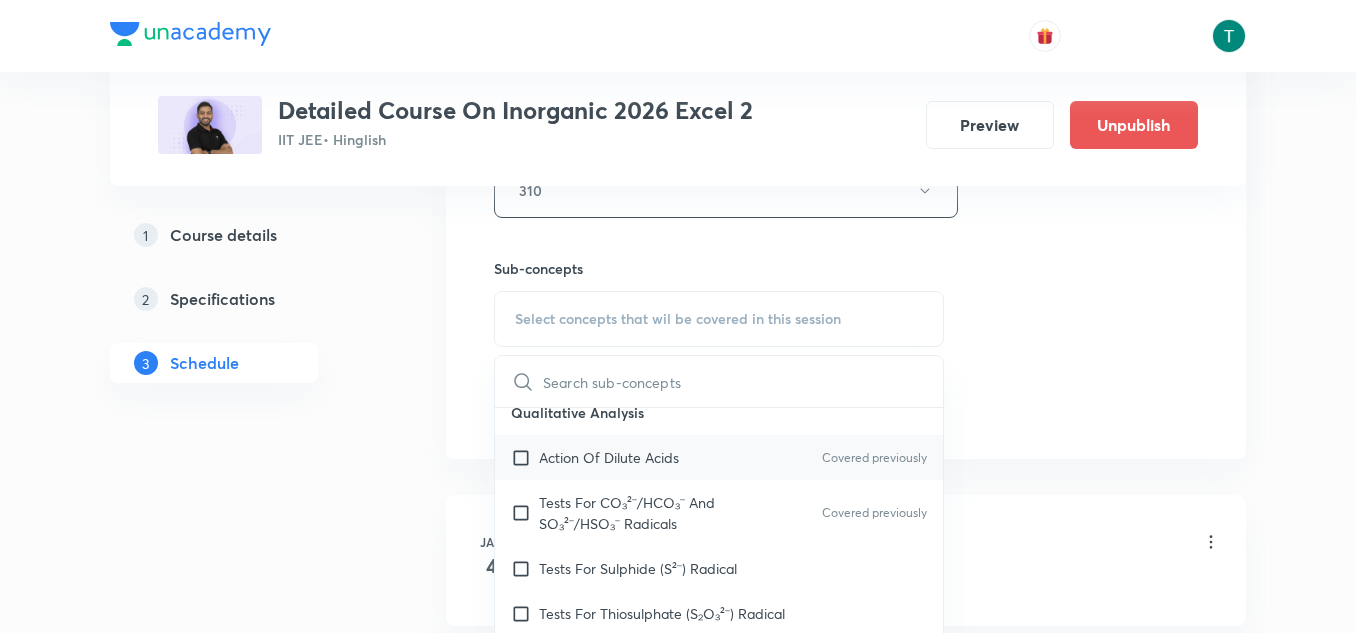 click on "Action Of Dilute Acids" at bounding box center (609, 457) 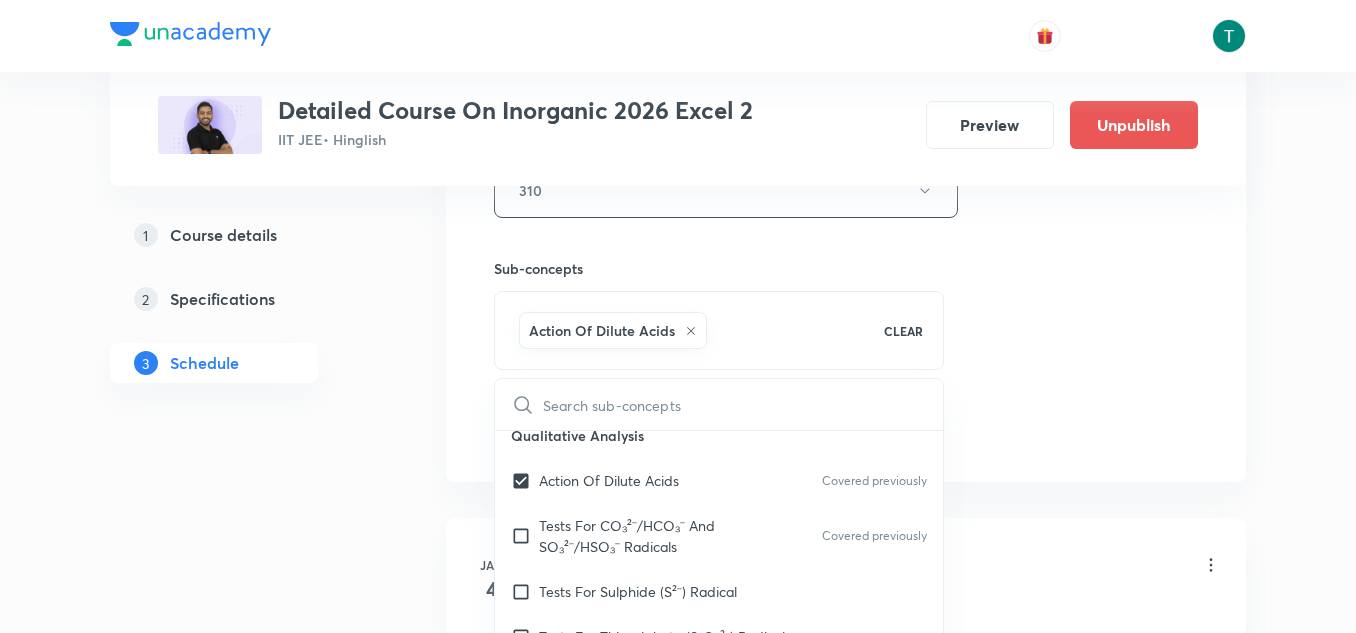 click on "Plus Courses Detailed Course On Inorganic 2026 Excel 2 IIT JEE  • Hinglish Preview Unpublish 1 Course details 2 Specifications 3 Schedule Schedule 39  classes Session  40 Live class Session title 16/99 Salt Analysis 07 ​ Schedule for Jul 30, 2025, 3:25 PM ​ Duration (in minutes) 90 ​ Educator Anurag Pandey   Session type Online Offline Room 310 Sub-concepts Action Of Dilute Acids CLEAR ​ Qualitative Analysis Action Of Dilute Acids Covered previously Tests For CO₃²⁻/HCO₃⁻ And SO₃²⁻/HSO₃⁻ Radicals Covered previously Tests For Sulphide (S²⁻) Radical Tests For Thiosulphate (S₂O₃²⁻) Radical Tests For Nitrite (NO₂⁻) Radical Tests For Acetate , Formate And Oxalate Radicals Tests For Halide(Cl⁻ , Br⁻ , I⁻) Radicals Test For Nitrate (NO₃⁻) Radical Test For Sulphate(SO₄²⁻) Radical Test For Borate(BO₃³⁻) Radical Test For Phosphate(PO₄³⁻) Radical Test For Chromate(CrO₄²⁻) And Dichromate(Cr₂O₇²⁻) Radicals Dry Tests For Basic Radicals Metallurgy" at bounding box center [678, 2866] 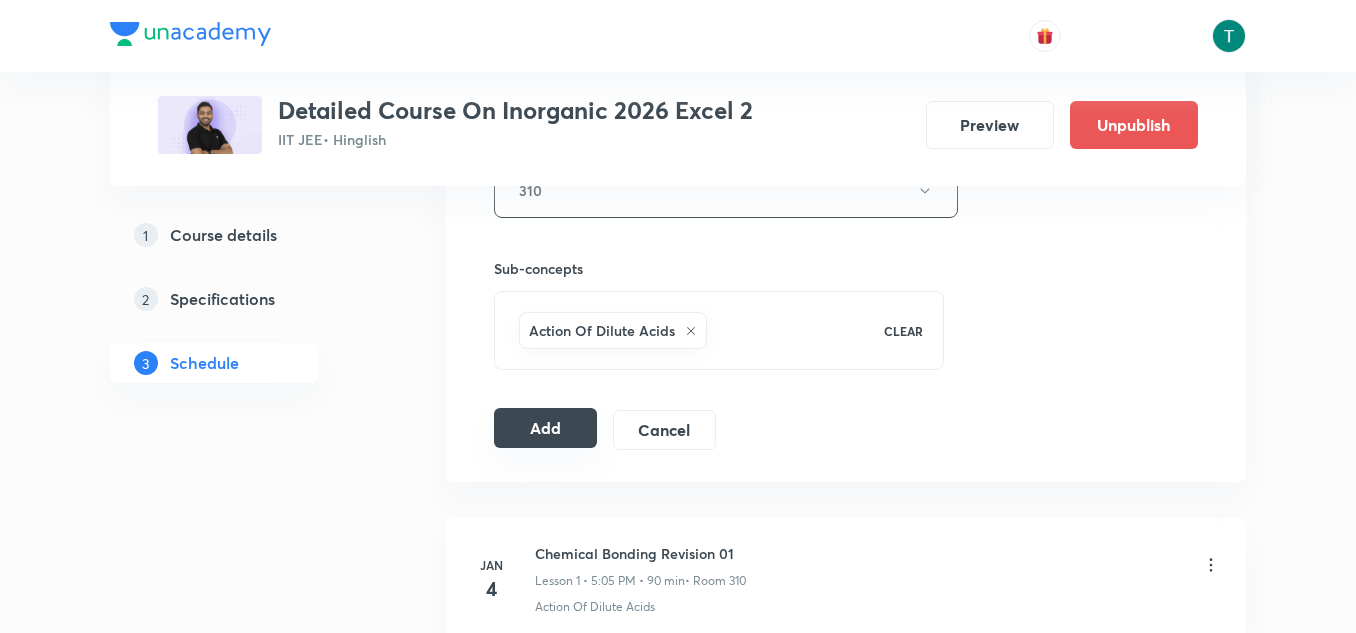 click on "Add" at bounding box center [545, 428] 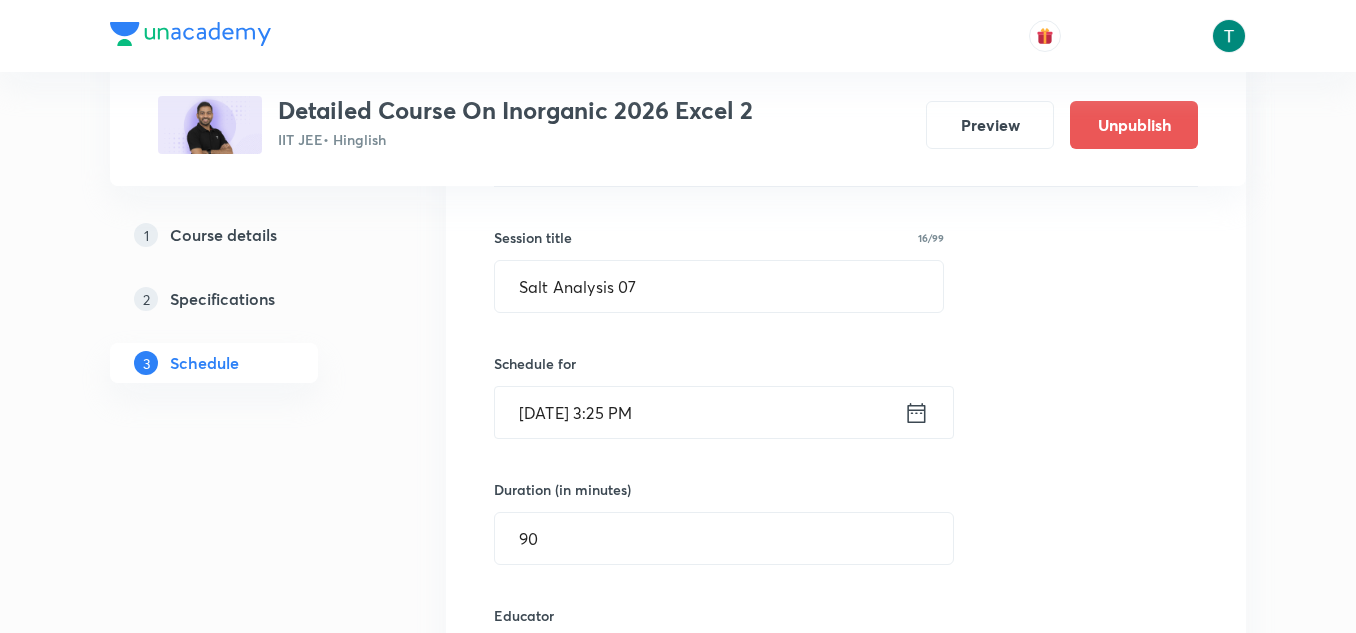 scroll, scrollTop: 339, scrollLeft: 0, axis: vertical 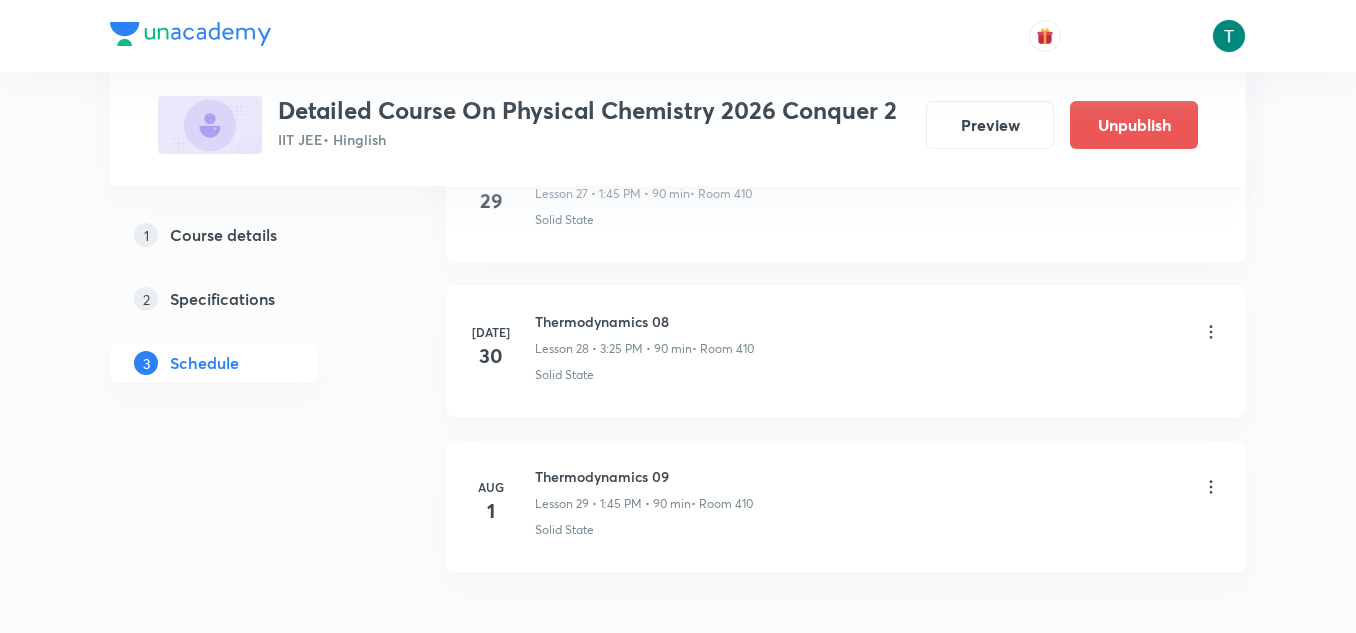 click 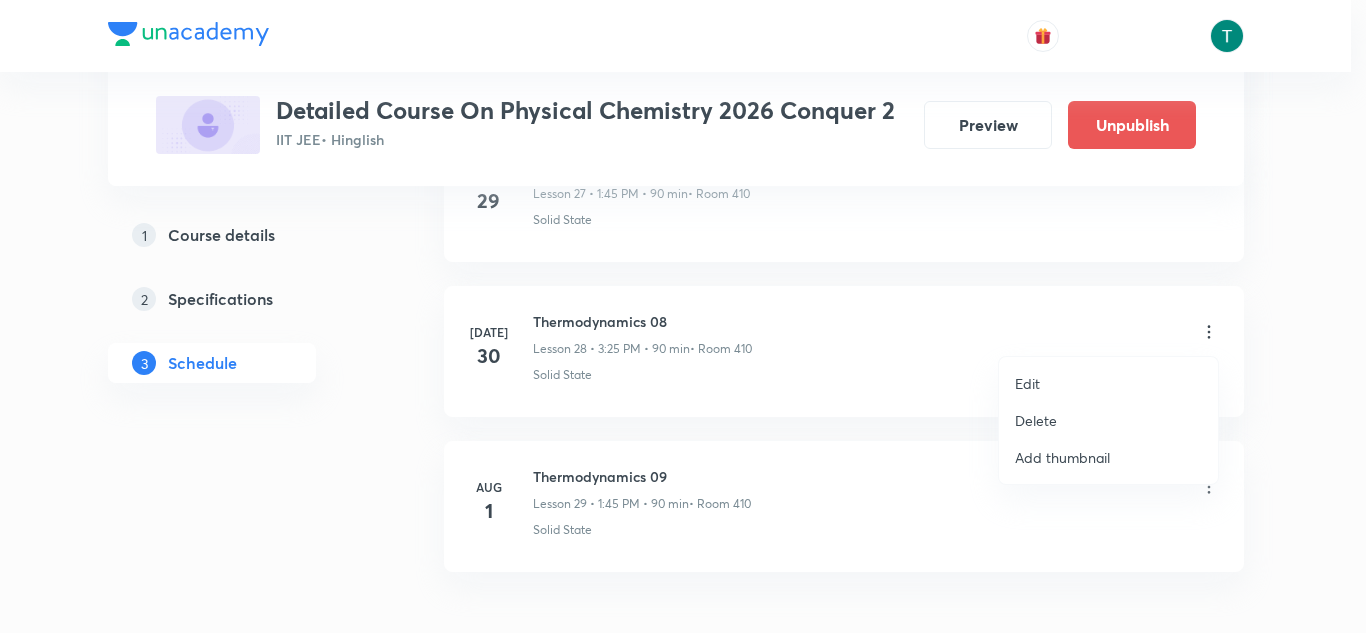 click on "Edit" at bounding box center [1108, 383] 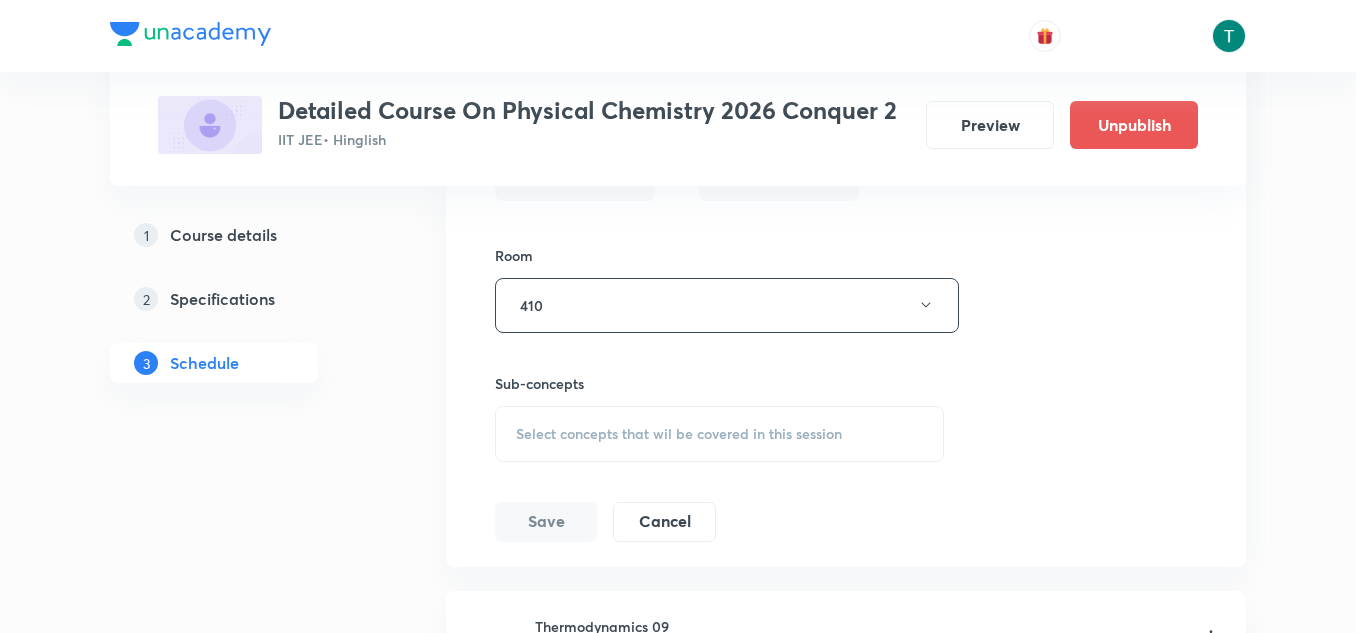 click on "Select concepts that wil be covered in this session" at bounding box center [719, 434] 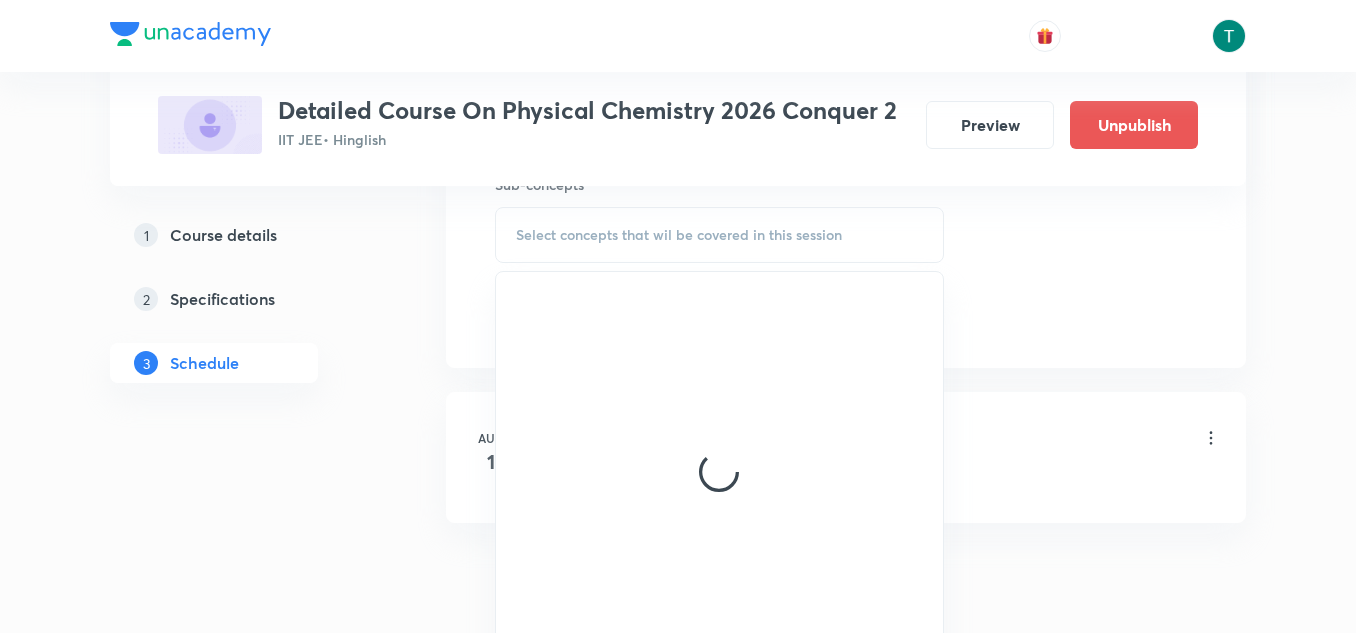 scroll, scrollTop: 5218, scrollLeft: 0, axis: vertical 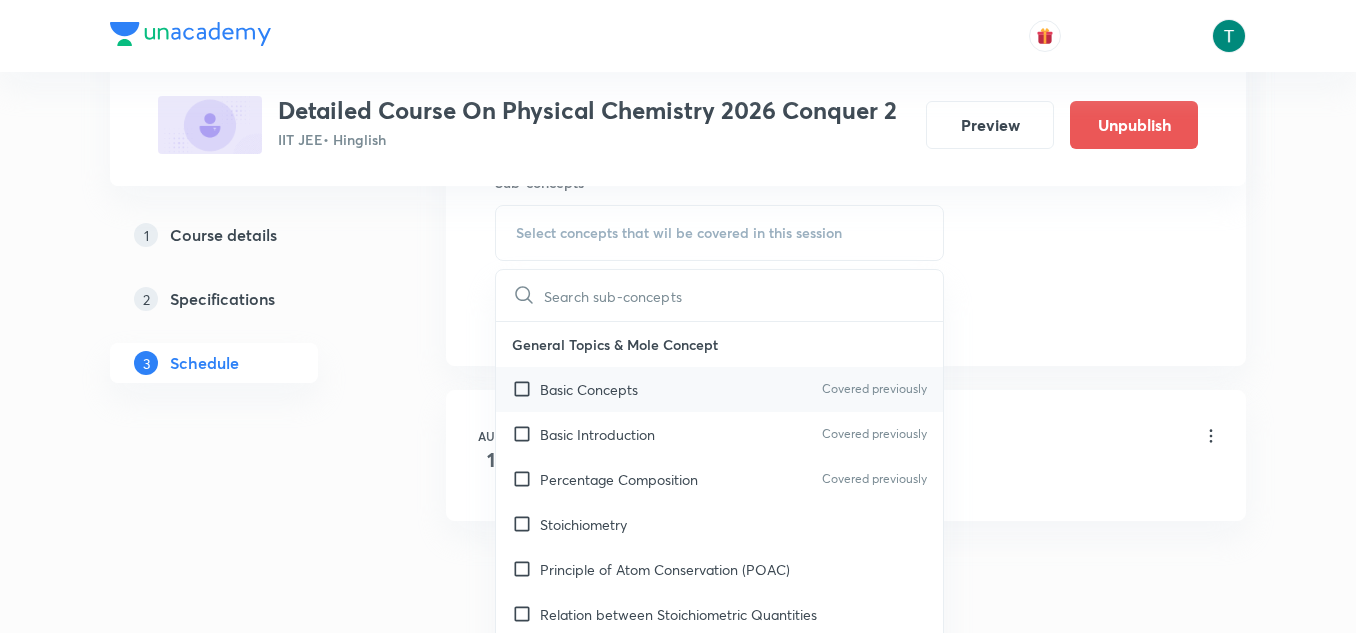click on "Basic Concepts Covered previously" at bounding box center (719, 389) 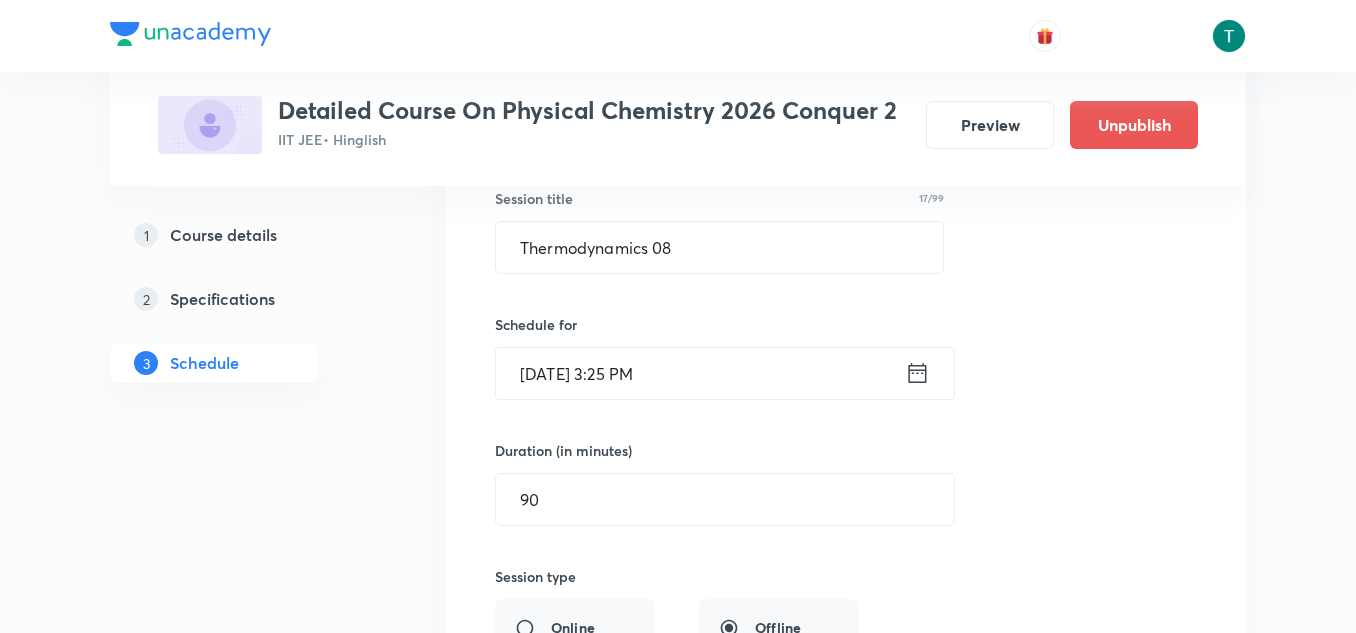scroll, scrollTop: 4562, scrollLeft: 0, axis: vertical 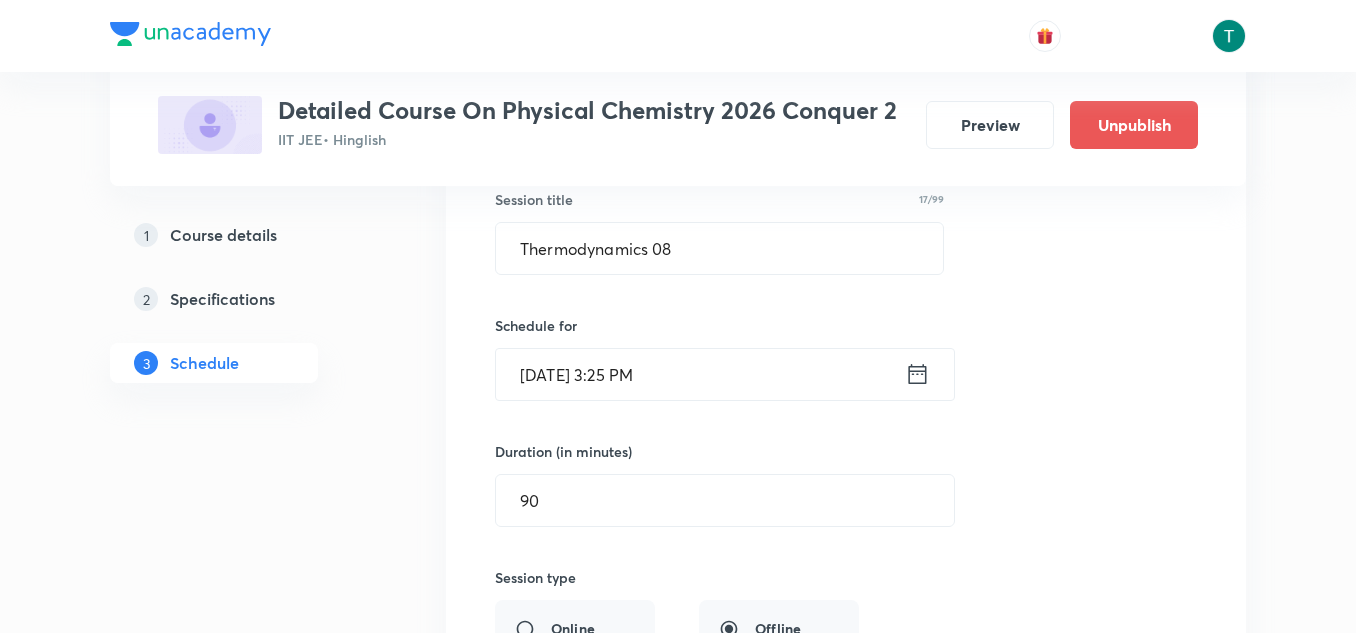 click on "Jul 30, 2025, 3:25 PM" at bounding box center [700, 374] 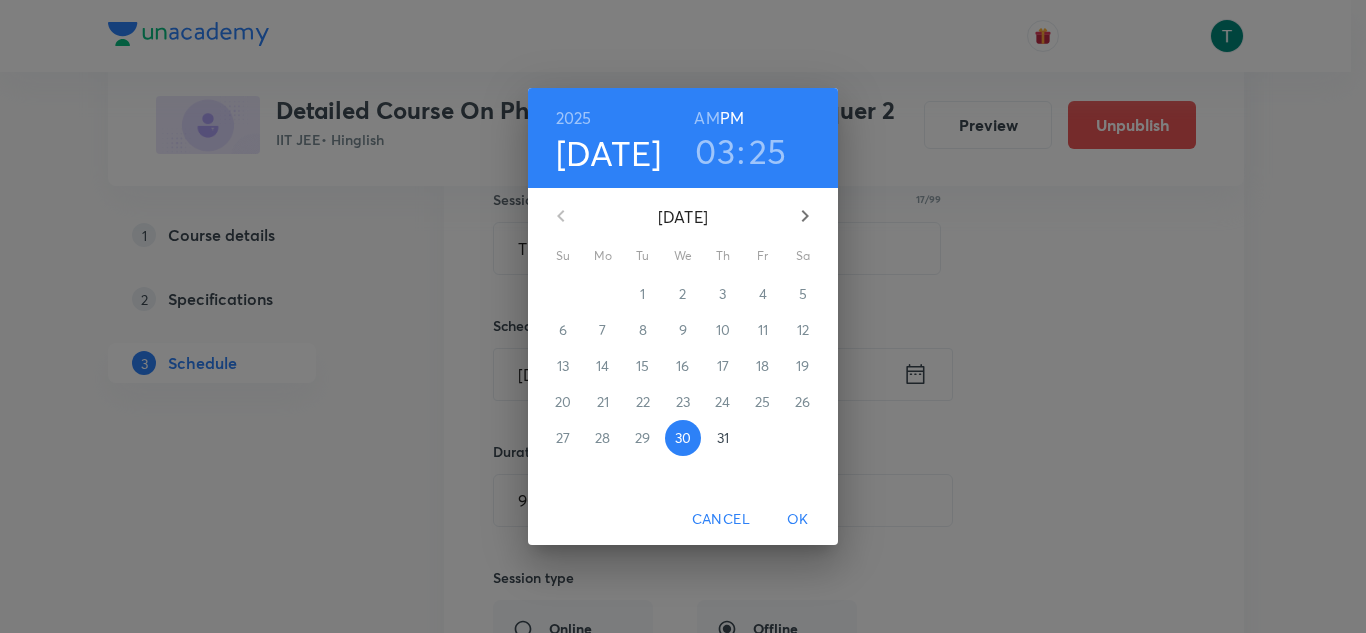click on "03" at bounding box center (715, 151) 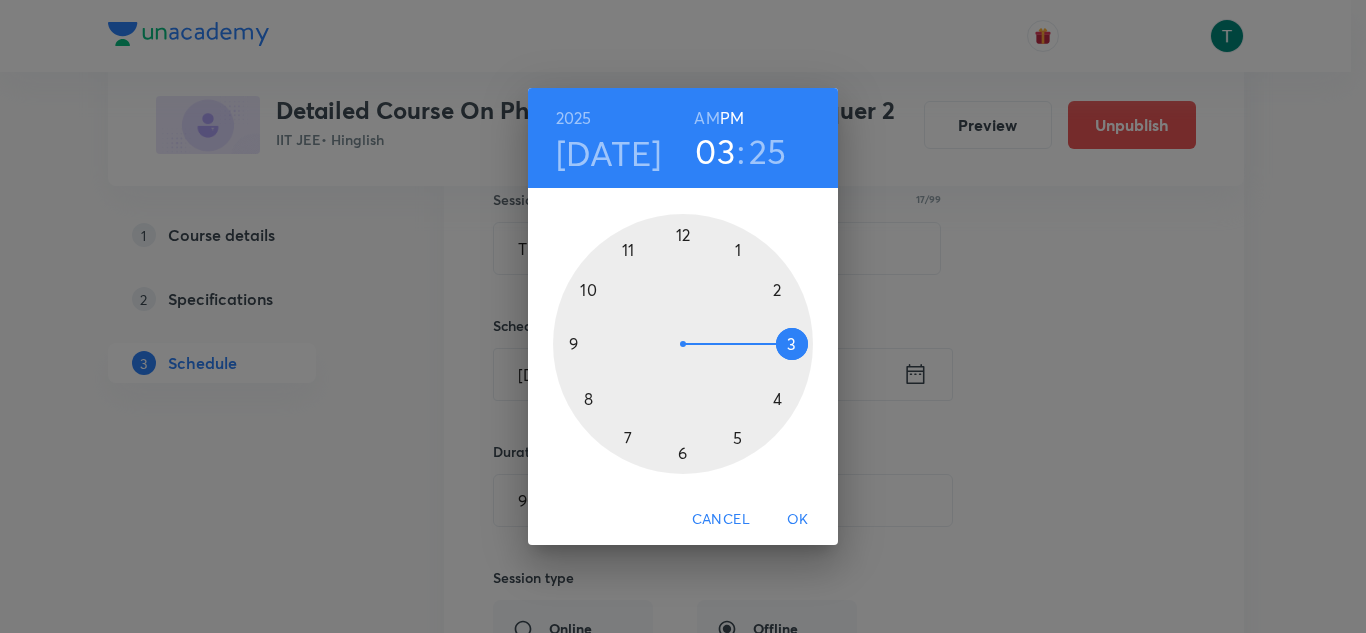 click at bounding box center (683, 344) 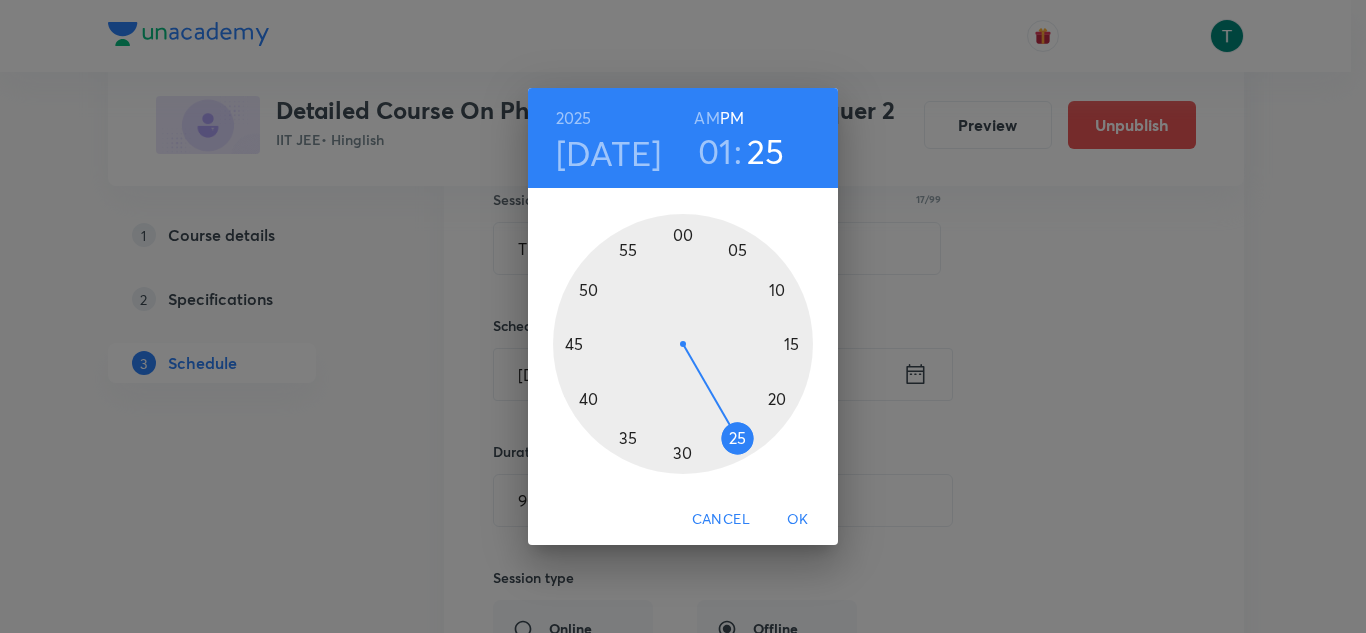 click at bounding box center [683, 344] 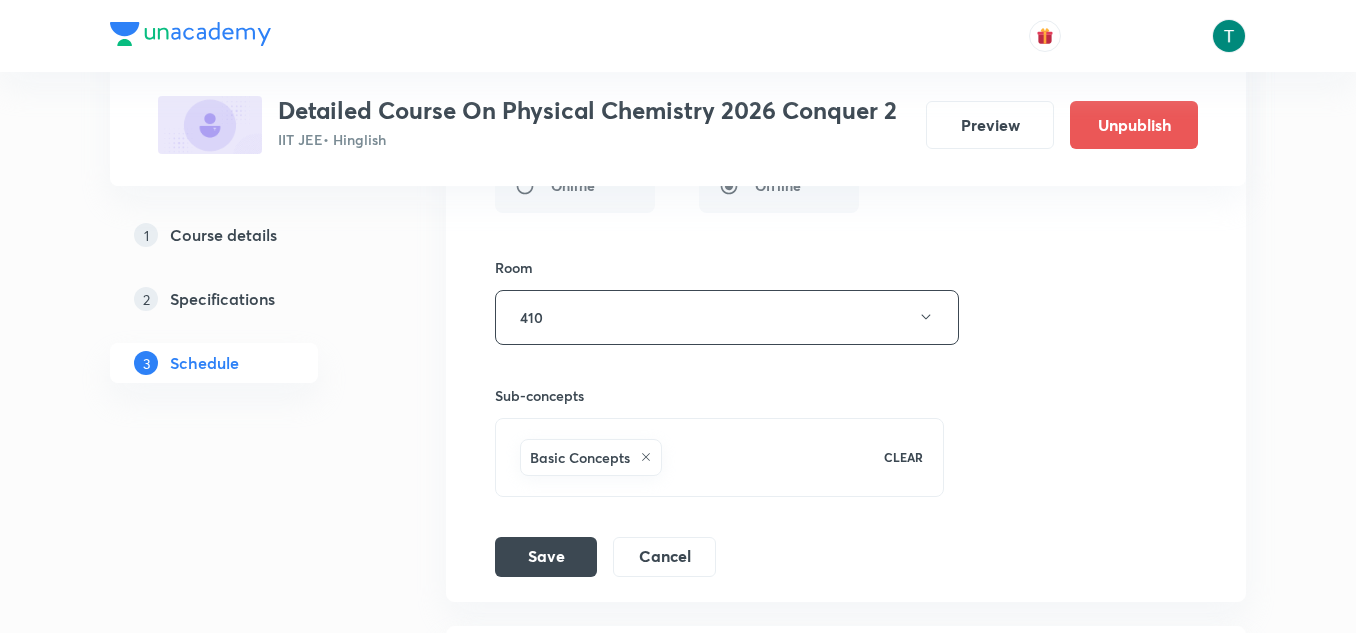 scroll, scrollTop: 5007, scrollLeft: 0, axis: vertical 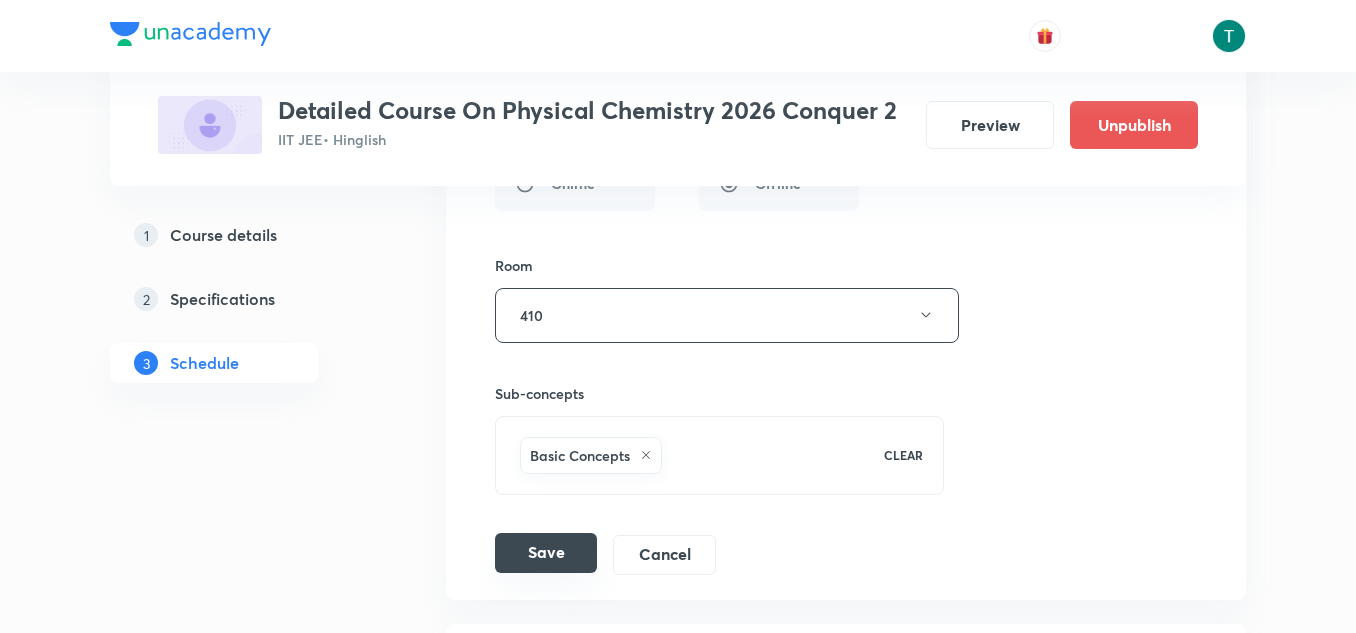 click on "Save" at bounding box center [546, 553] 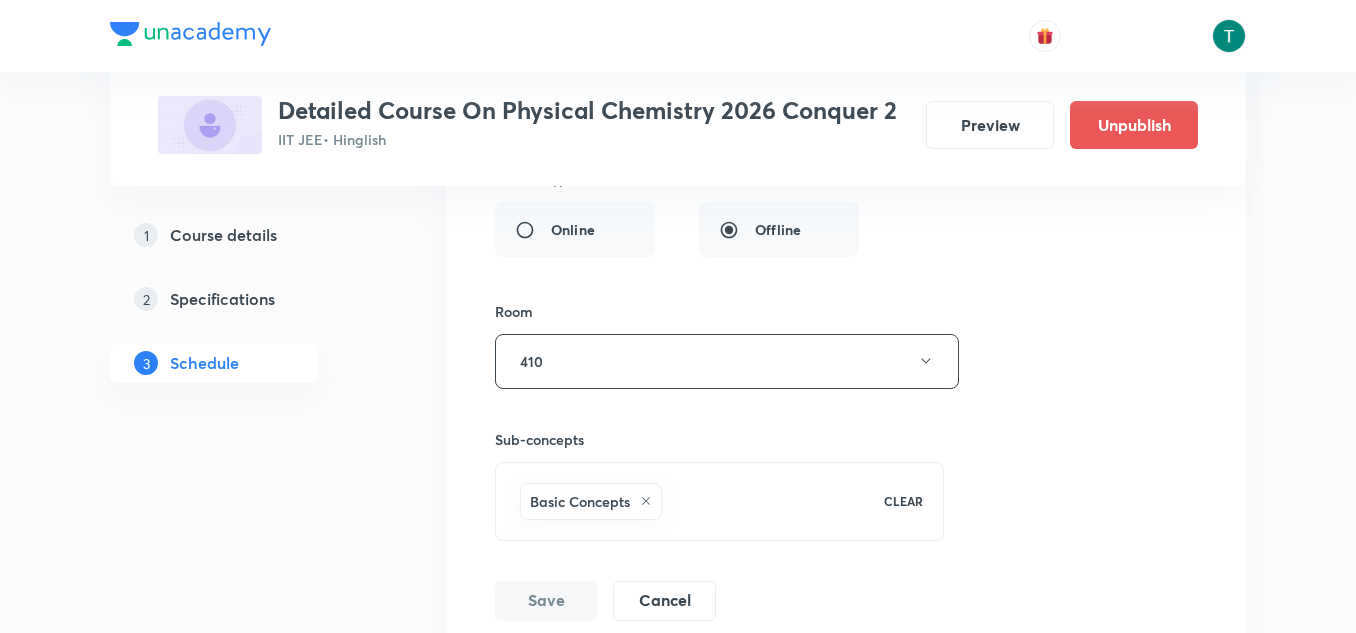 scroll, scrollTop: 4969, scrollLeft: 0, axis: vertical 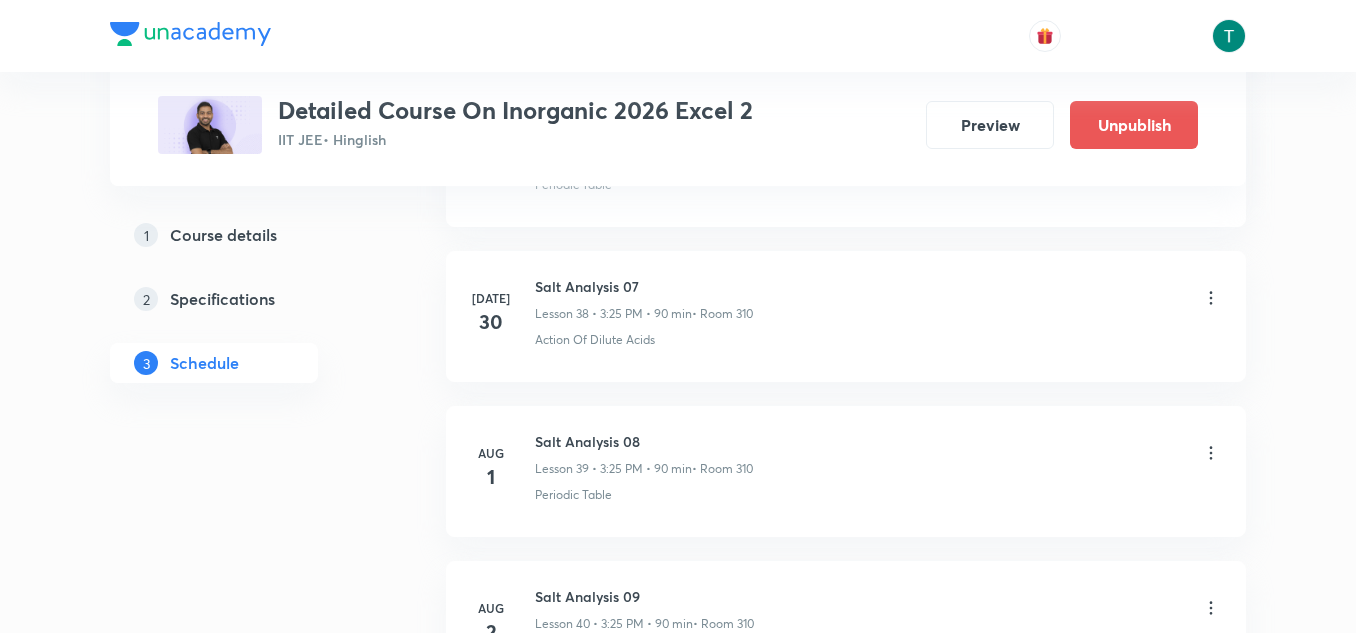 click on "Jul 30 Salt Analysis 07 Lesson 38 • 3:25 PM • 90 min  • Room 310 Action Of Dilute Acids" at bounding box center [846, 316] 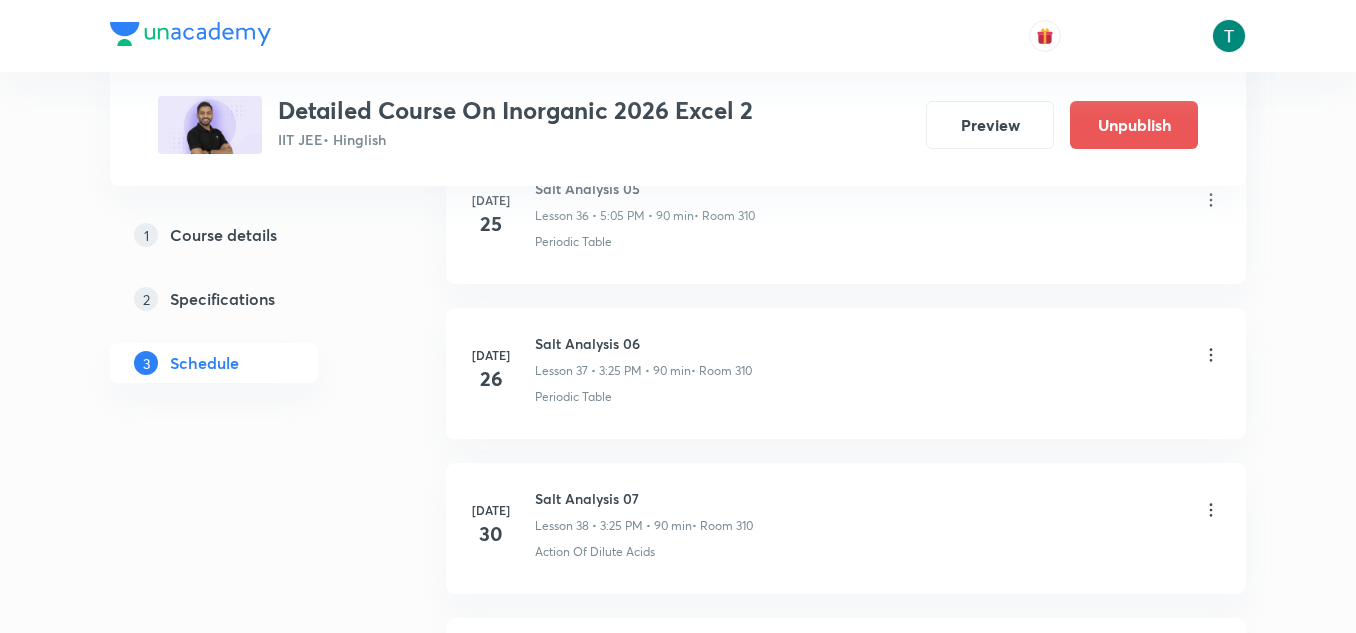 scroll, scrollTop: 6912, scrollLeft: 0, axis: vertical 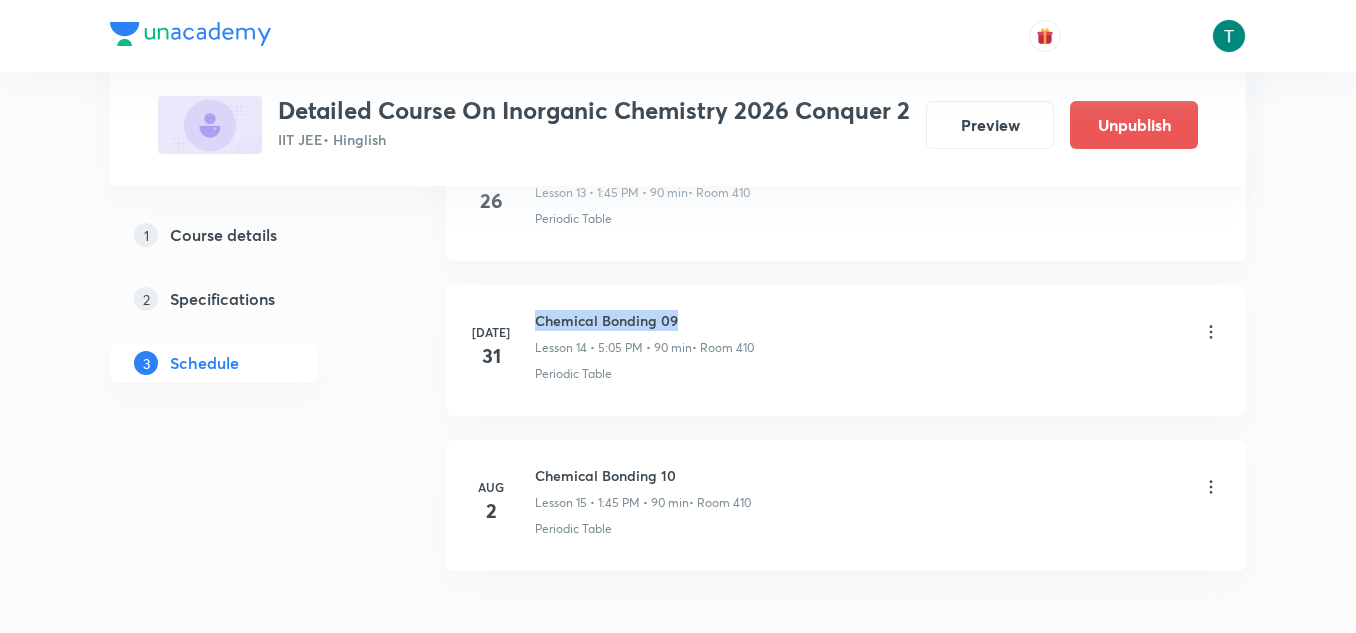 drag, startPoint x: 532, startPoint y: 339, endPoint x: 816, endPoint y: 346, distance: 284.08624 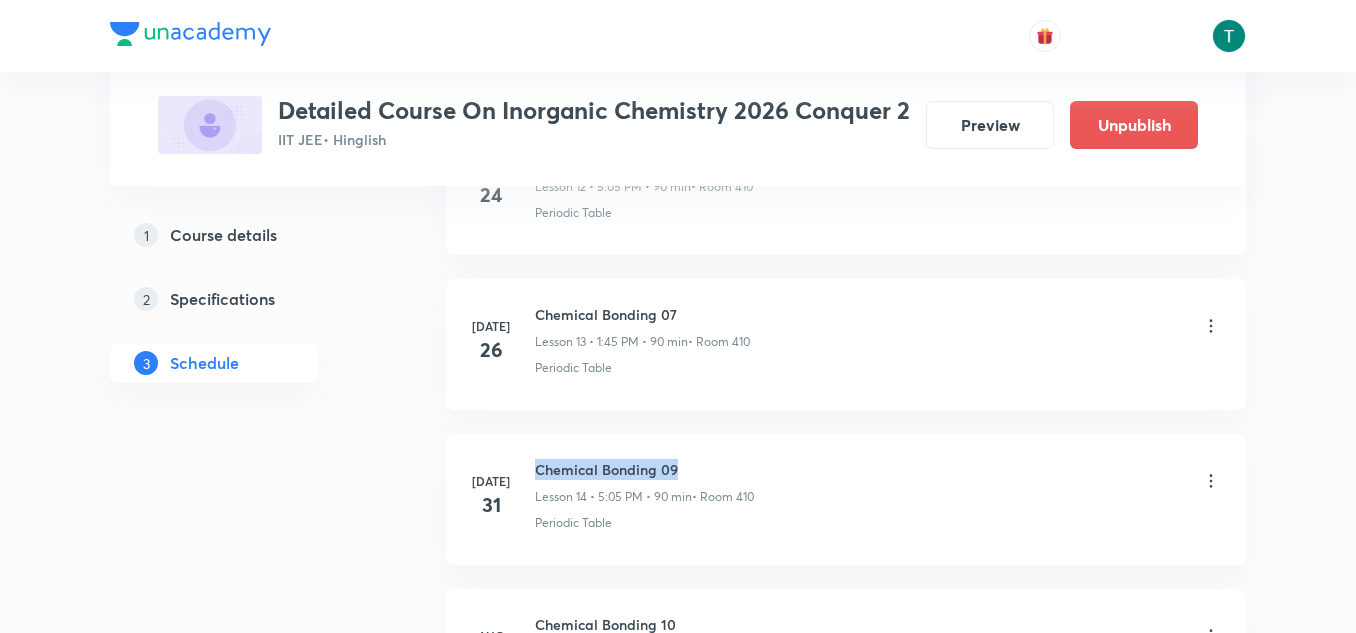 scroll, scrollTop: 3019, scrollLeft: 0, axis: vertical 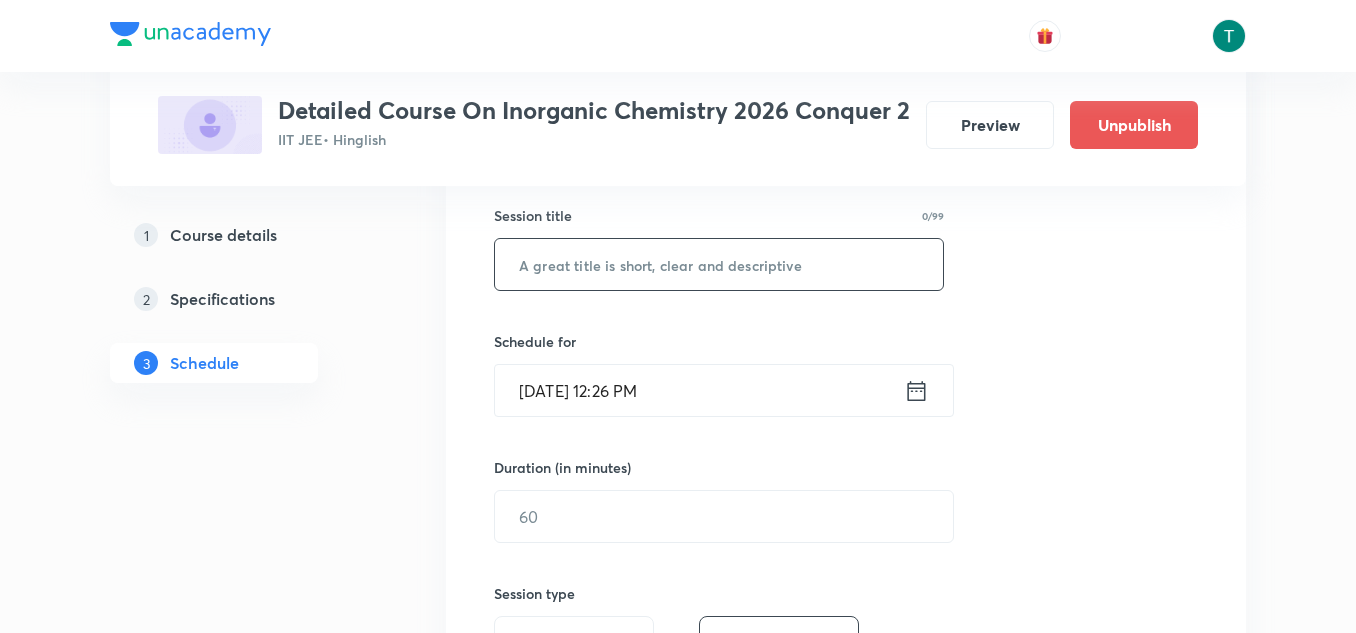 paste on "Chemical Bonding 09" 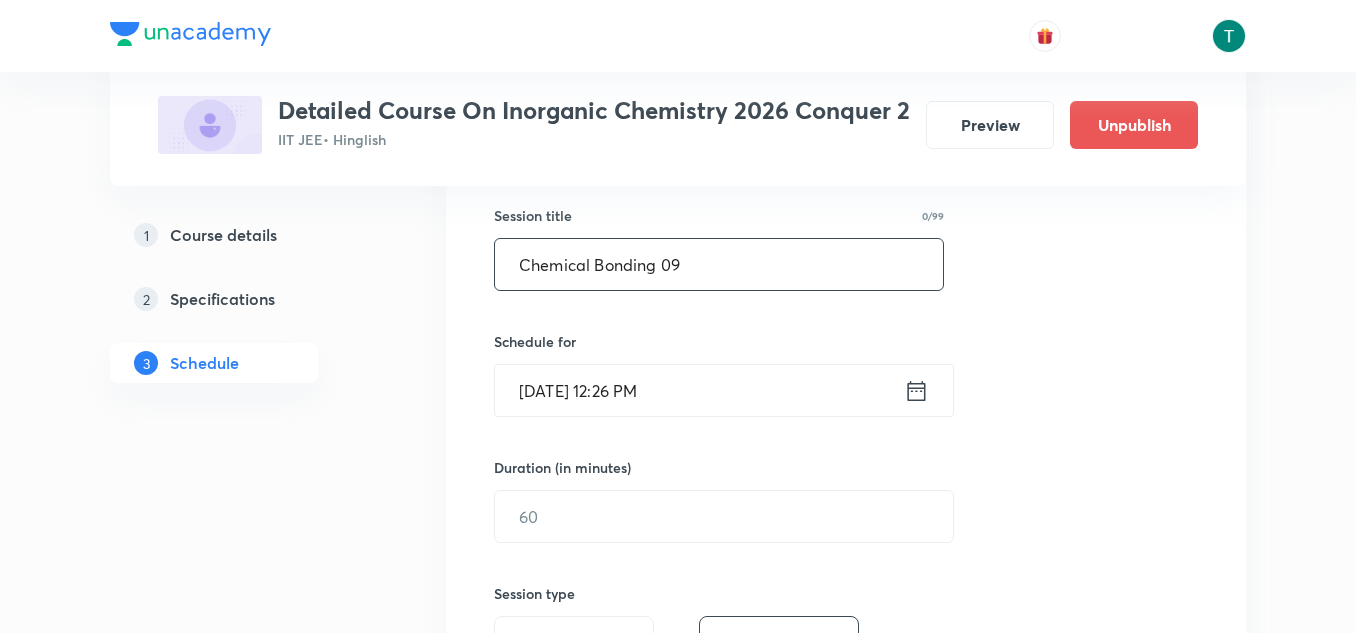 click on "Chemical Bonding 09" at bounding box center (719, 264) 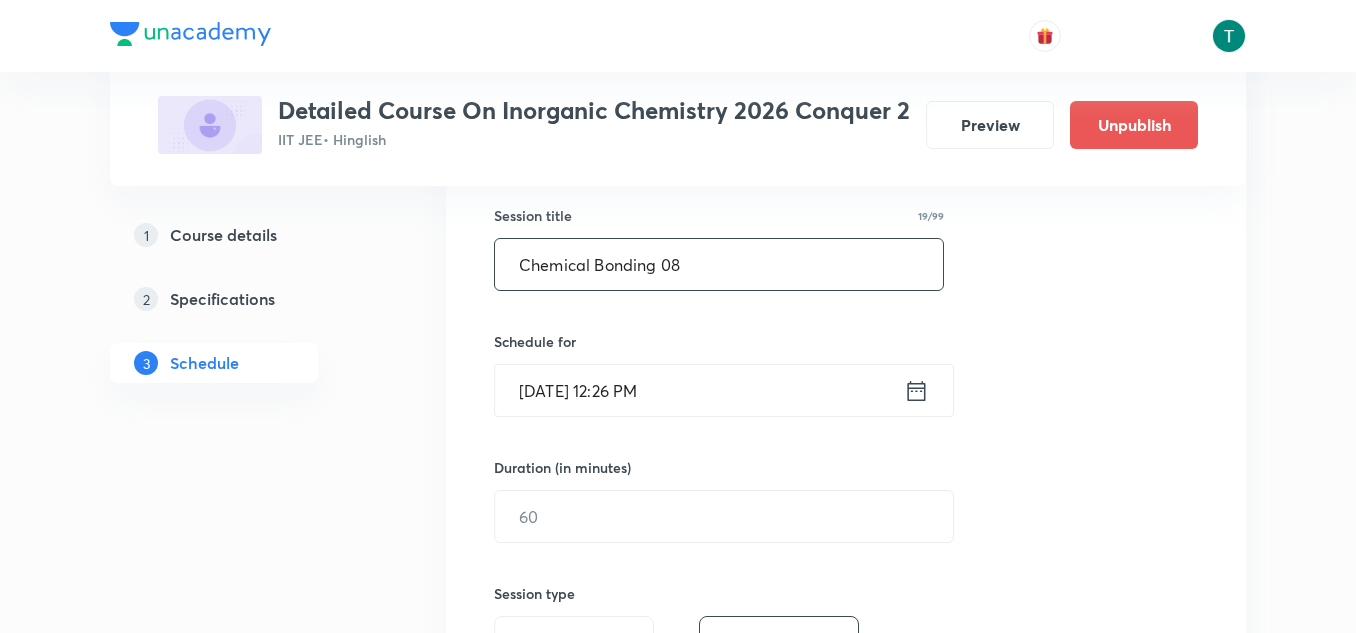 type on "Chemical Bonding 08" 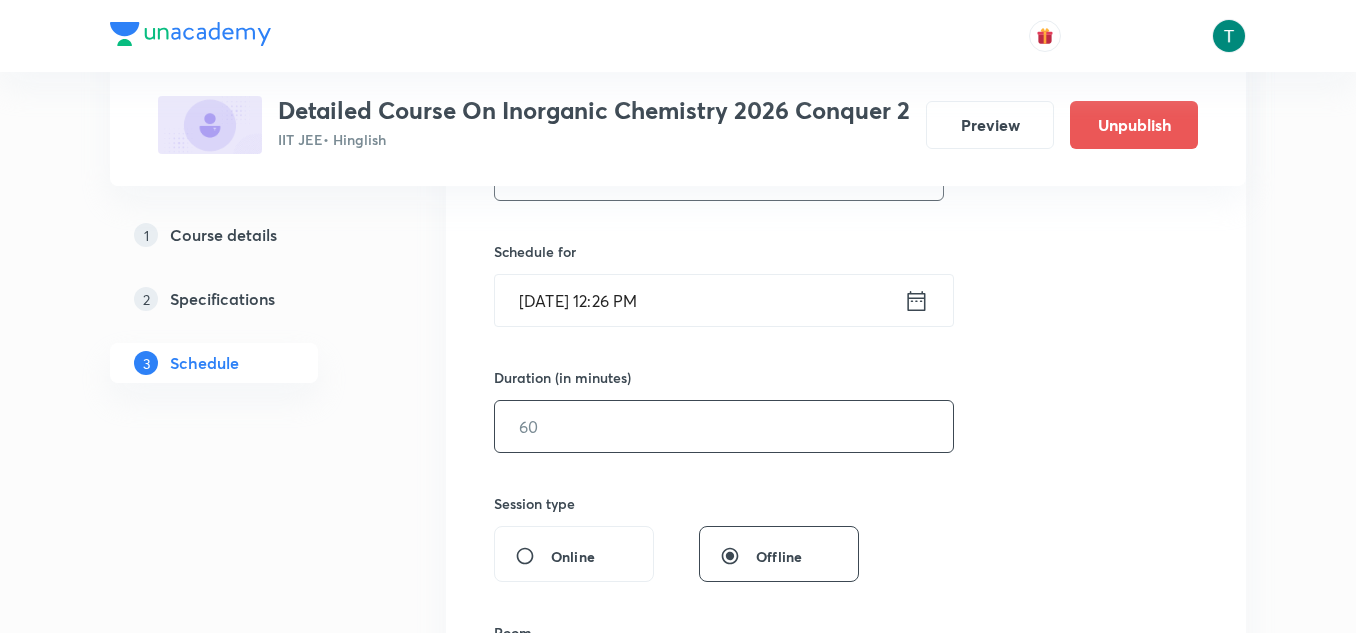 scroll, scrollTop: 453, scrollLeft: 0, axis: vertical 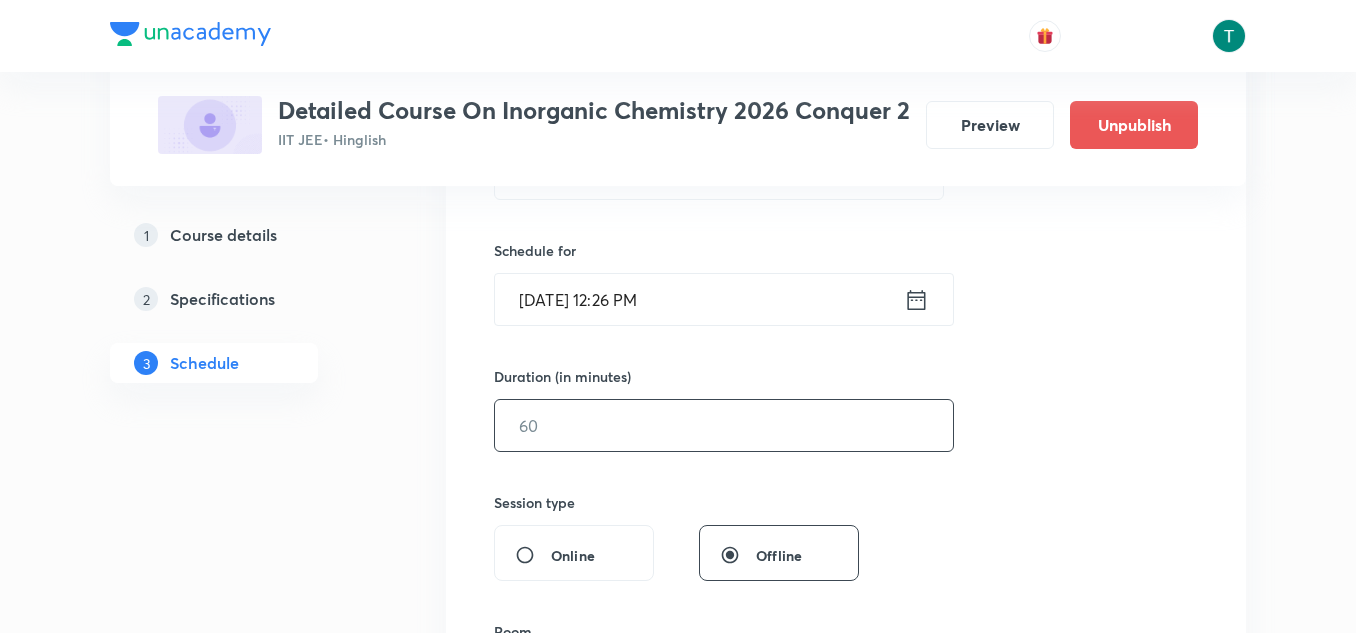 click at bounding box center [724, 425] 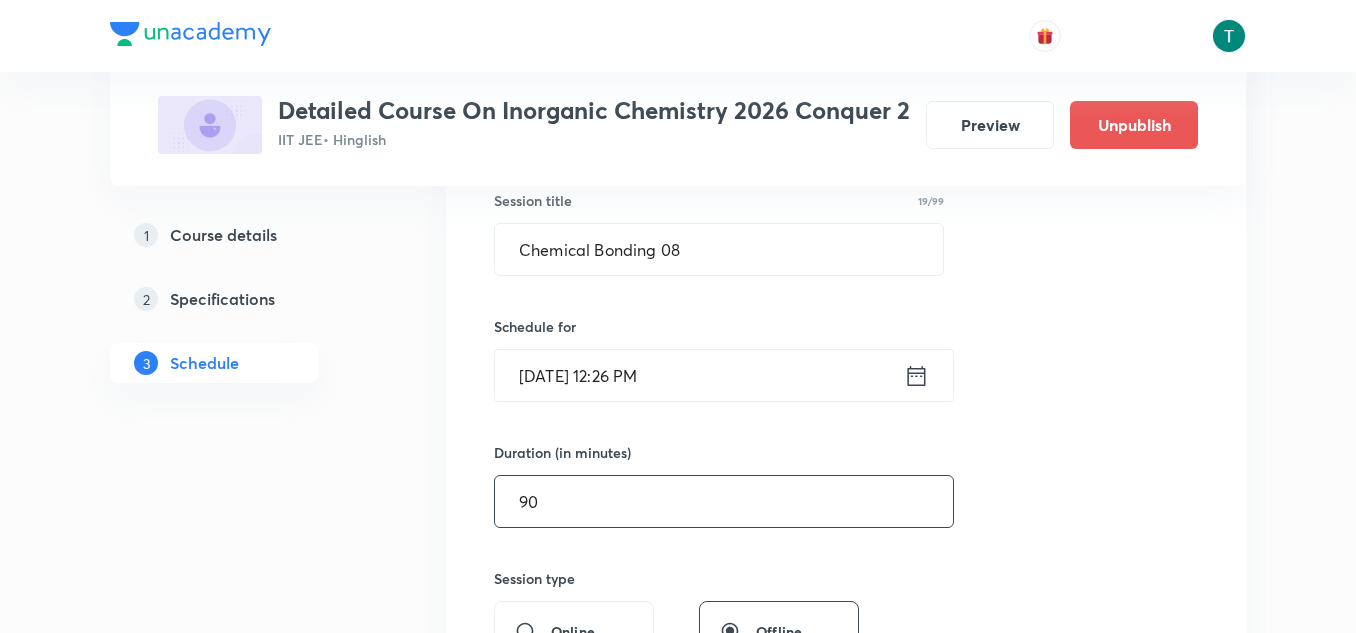 scroll, scrollTop: 370, scrollLeft: 0, axis: vertical 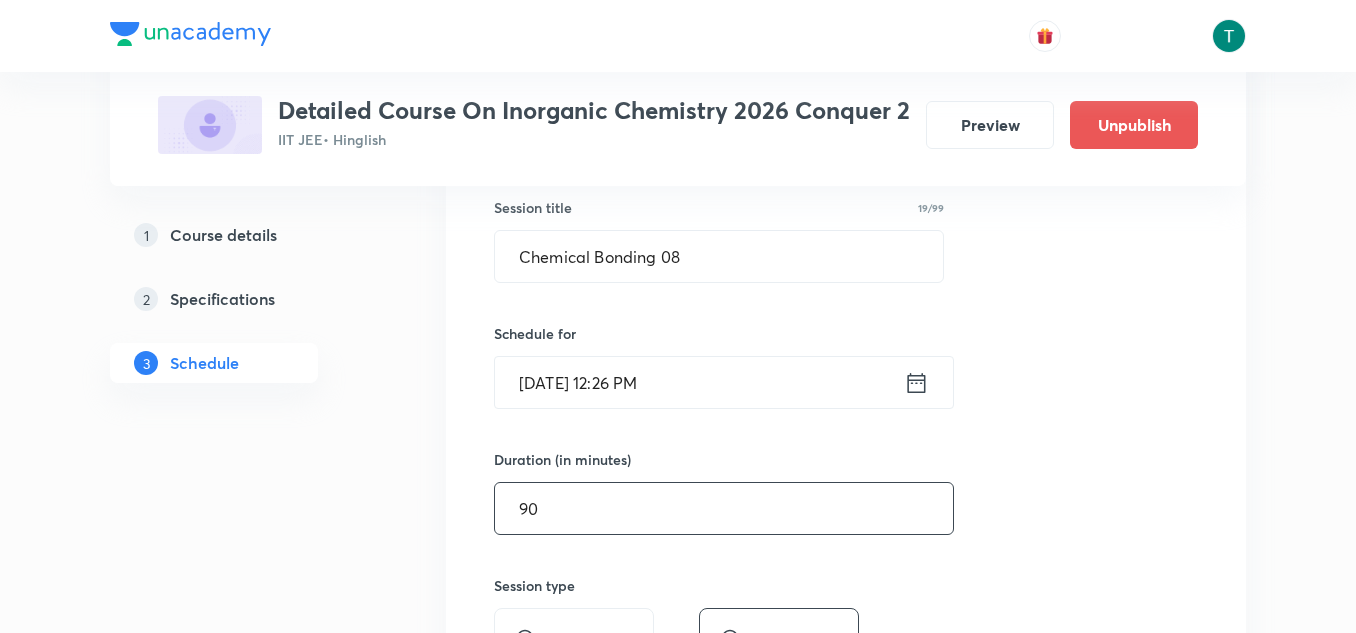 type on "90" 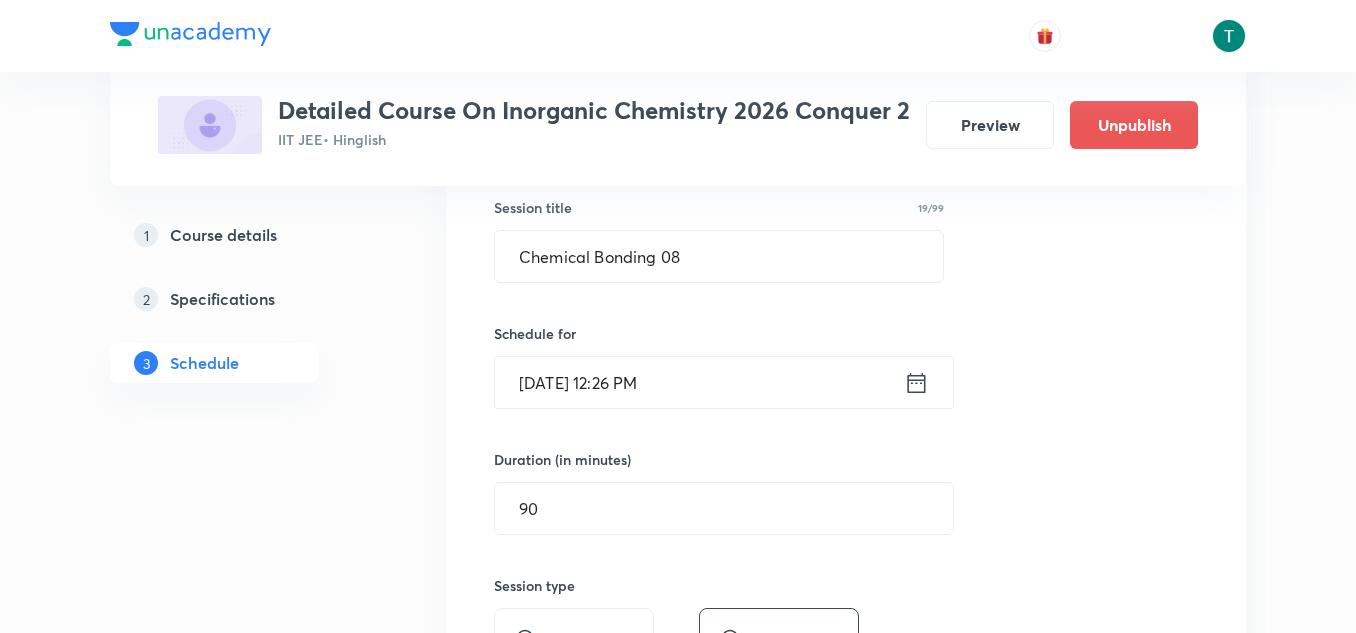 click on "Jul 30, 2025, 12:26 PM" at bounding box center [699, 382] 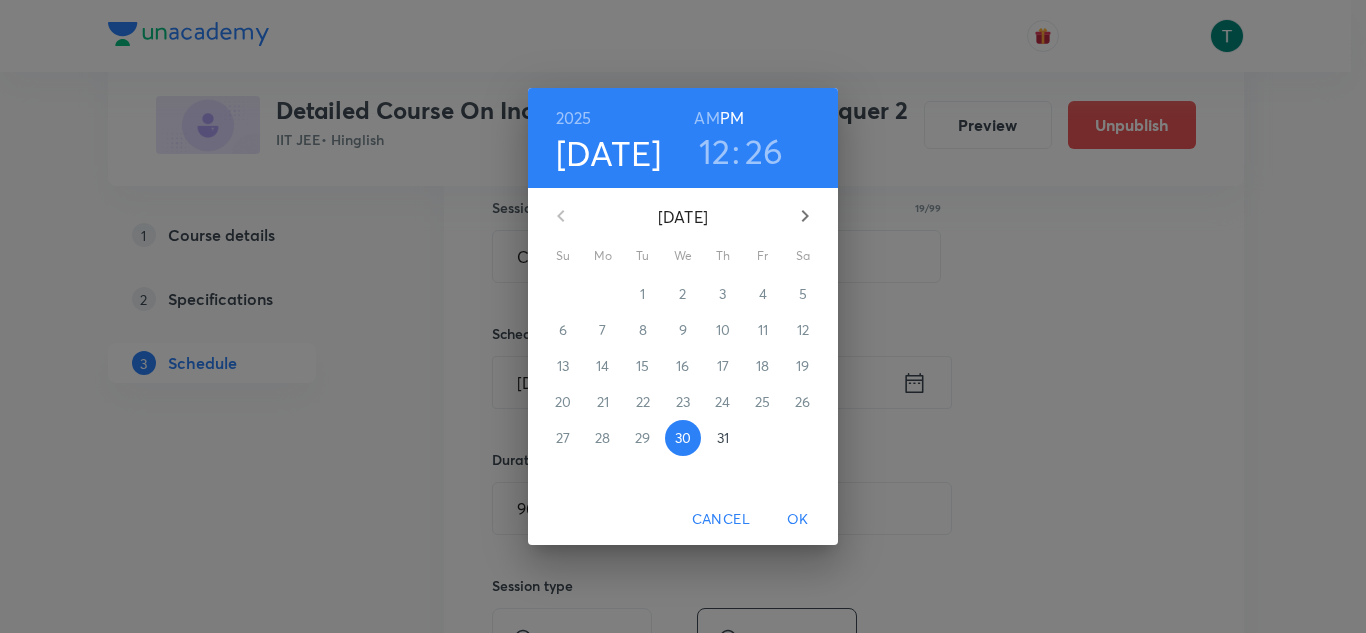 click on "12" at bounding box center (715, 151) 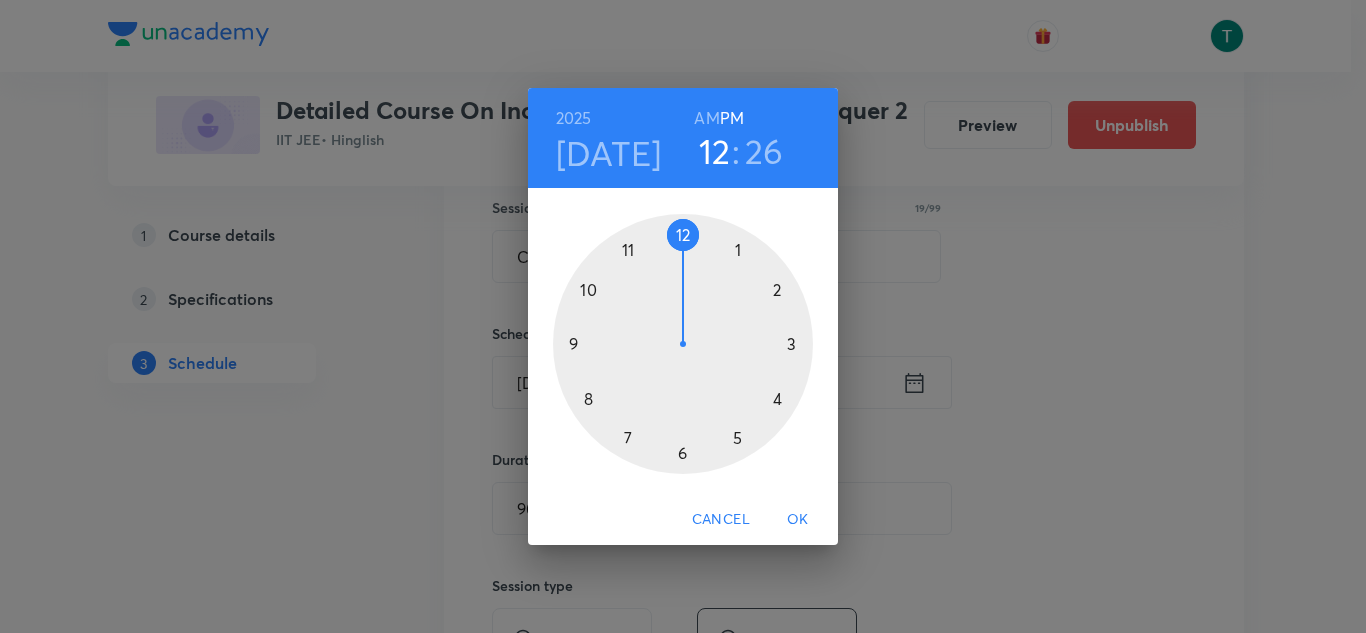 click at bounding box center [683, 344] 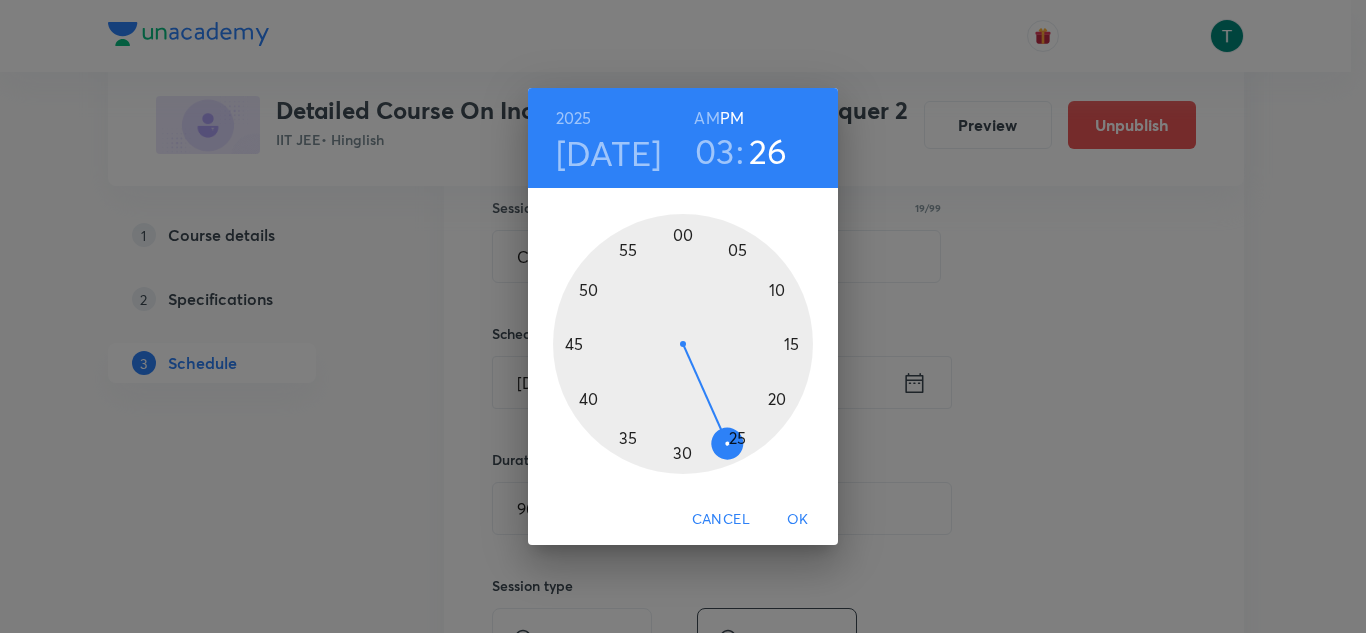 click at bounding box center (683, 344) 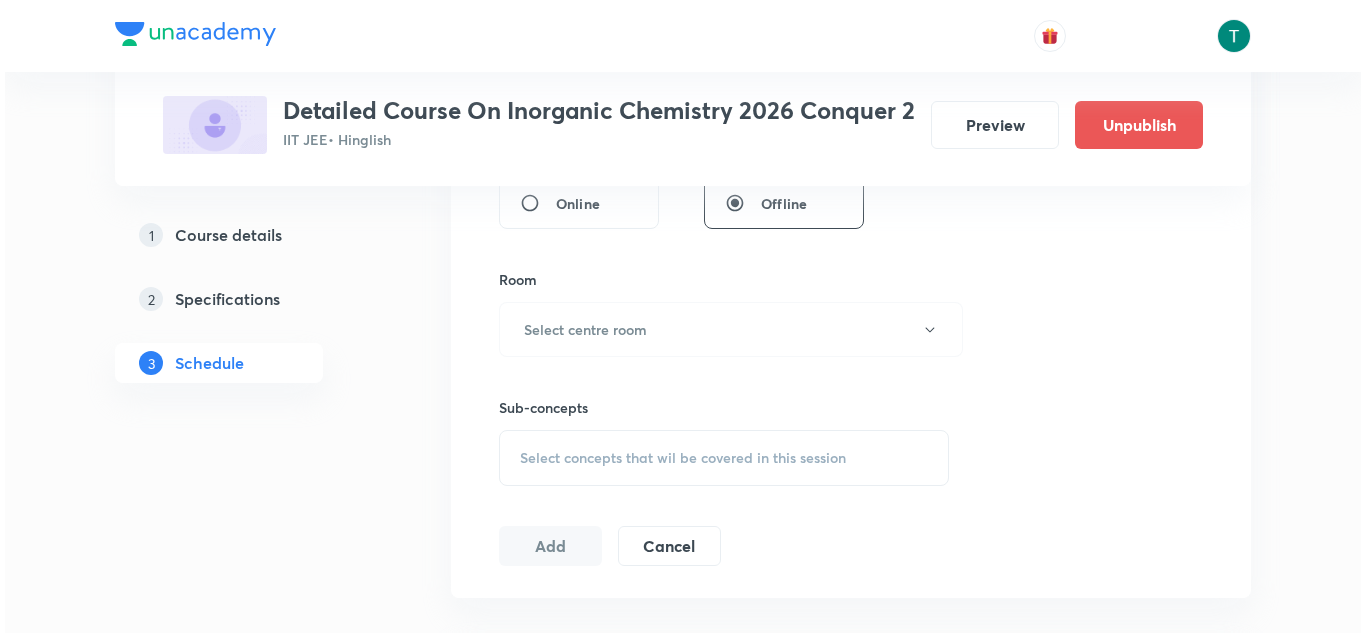 scroll, scrollTop: 809, scrollLeft: 0, axis: vertical 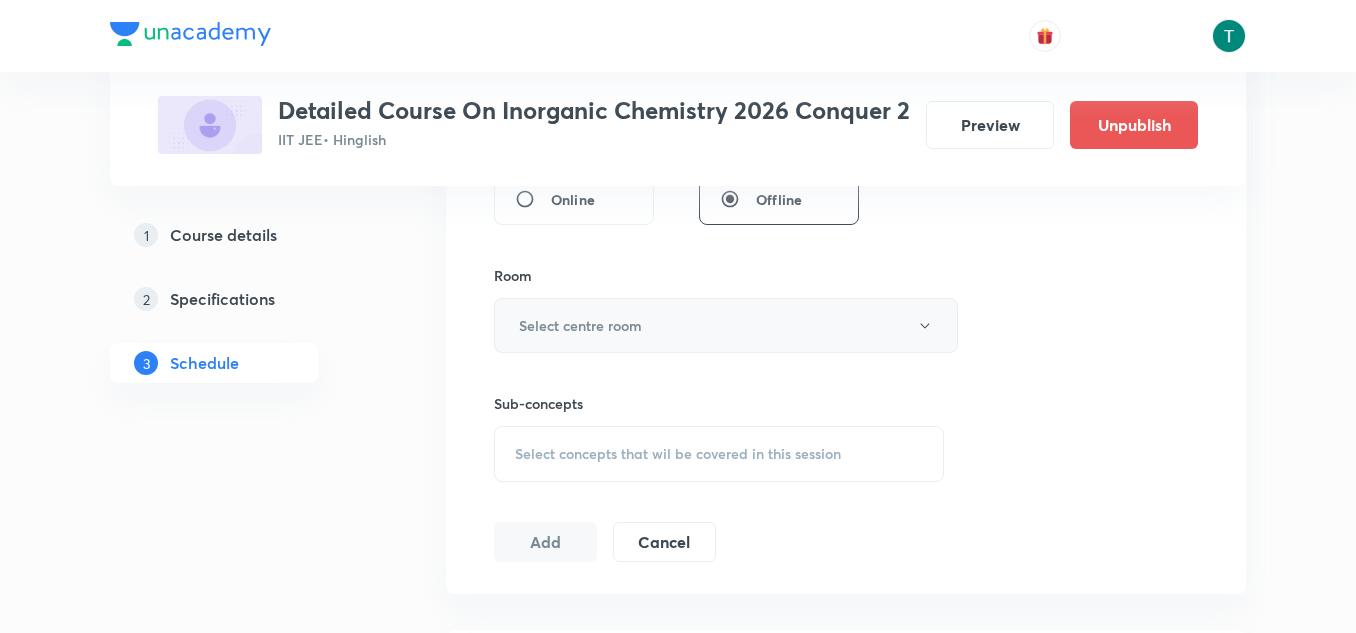 click on "Select centre room" at bounding box center [580, 325] 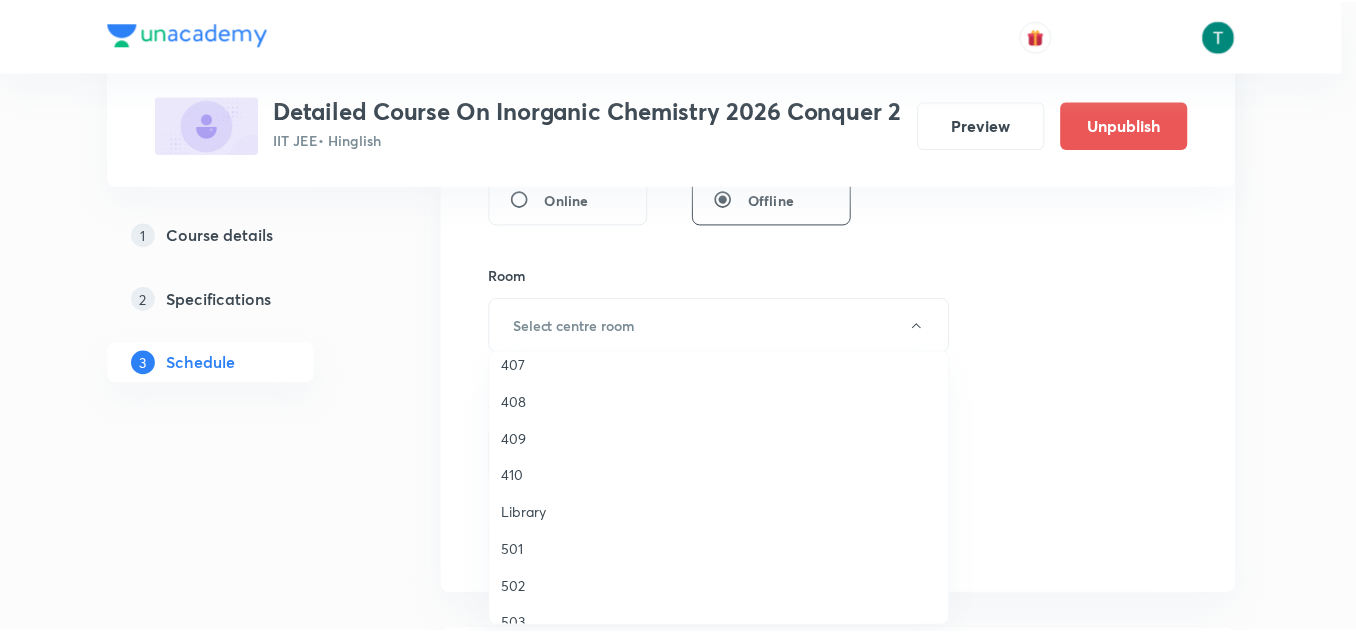 scroll, scrollTop: 645, scrollLeft: 0, axis: vertical 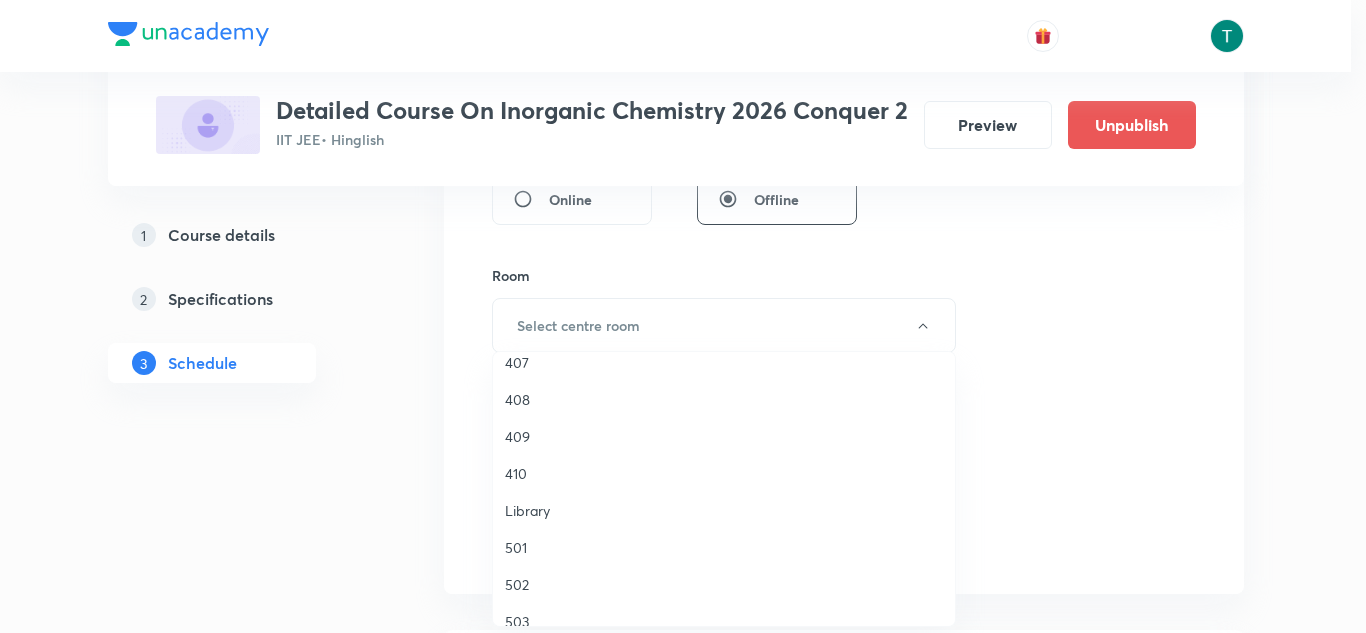 click on "410" at bounding box center (724, 473) 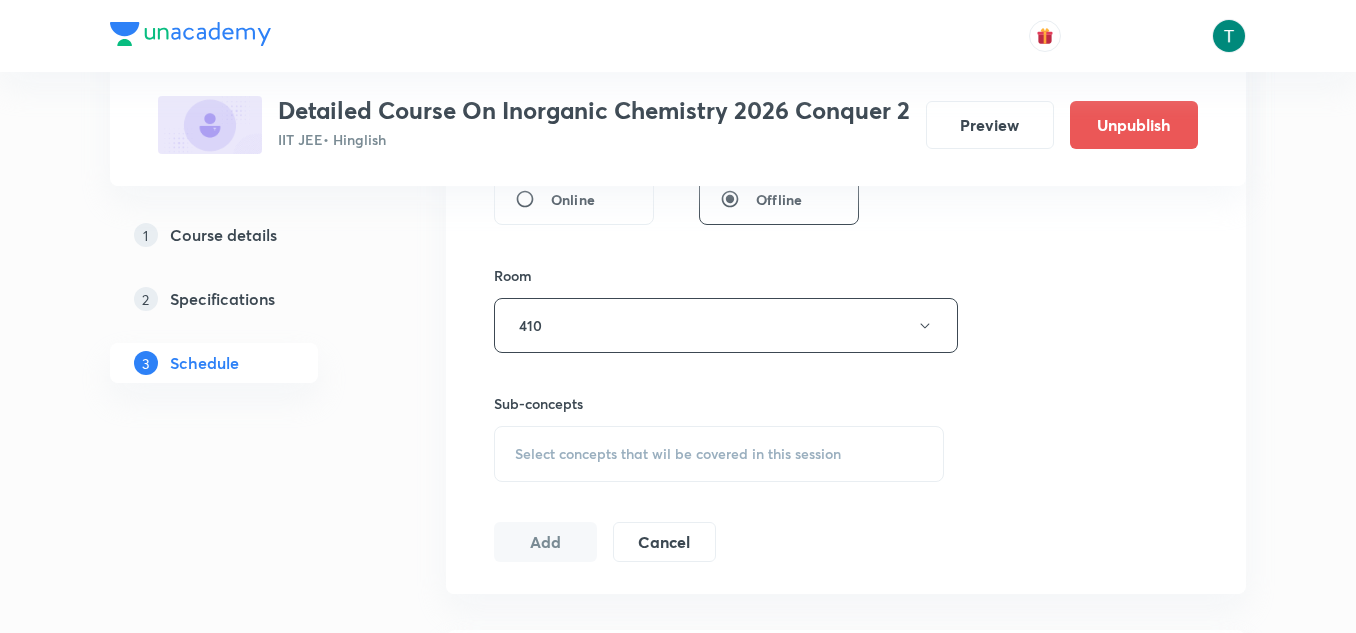 click on "Select concepts that wil be covered in this session" at bounding box center (678, 454) 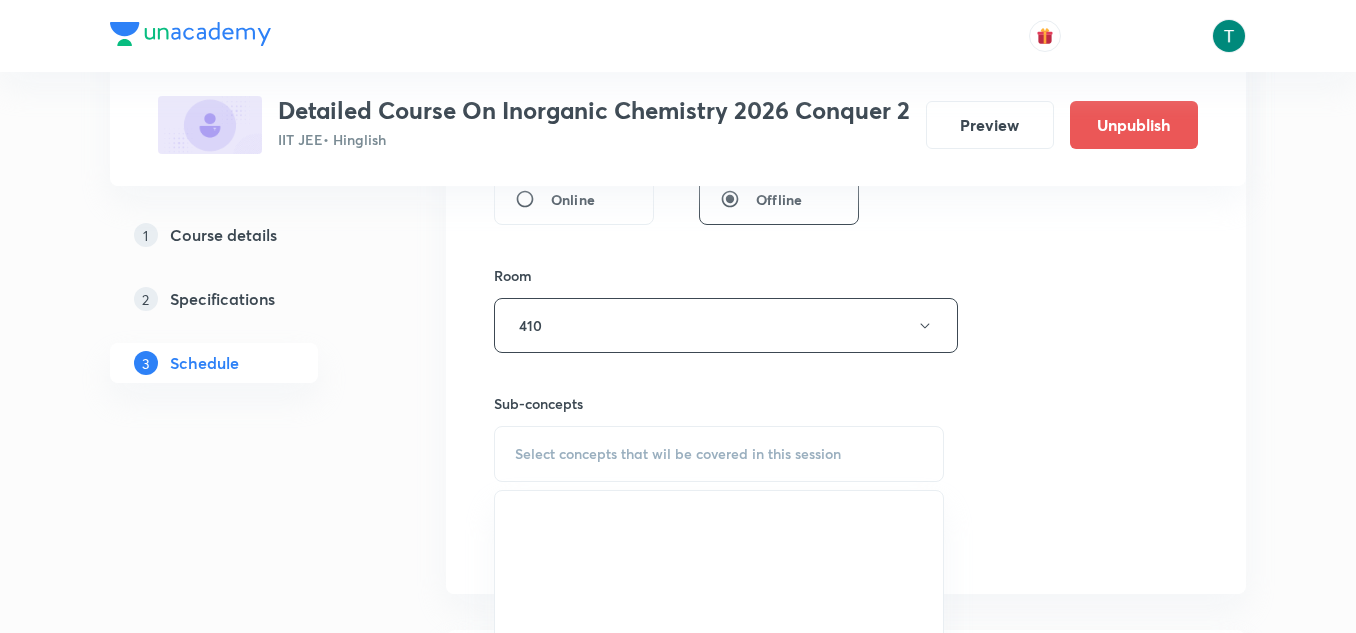 scroll, scrollTop: 863, scrollLeft: 0, axis: vertical 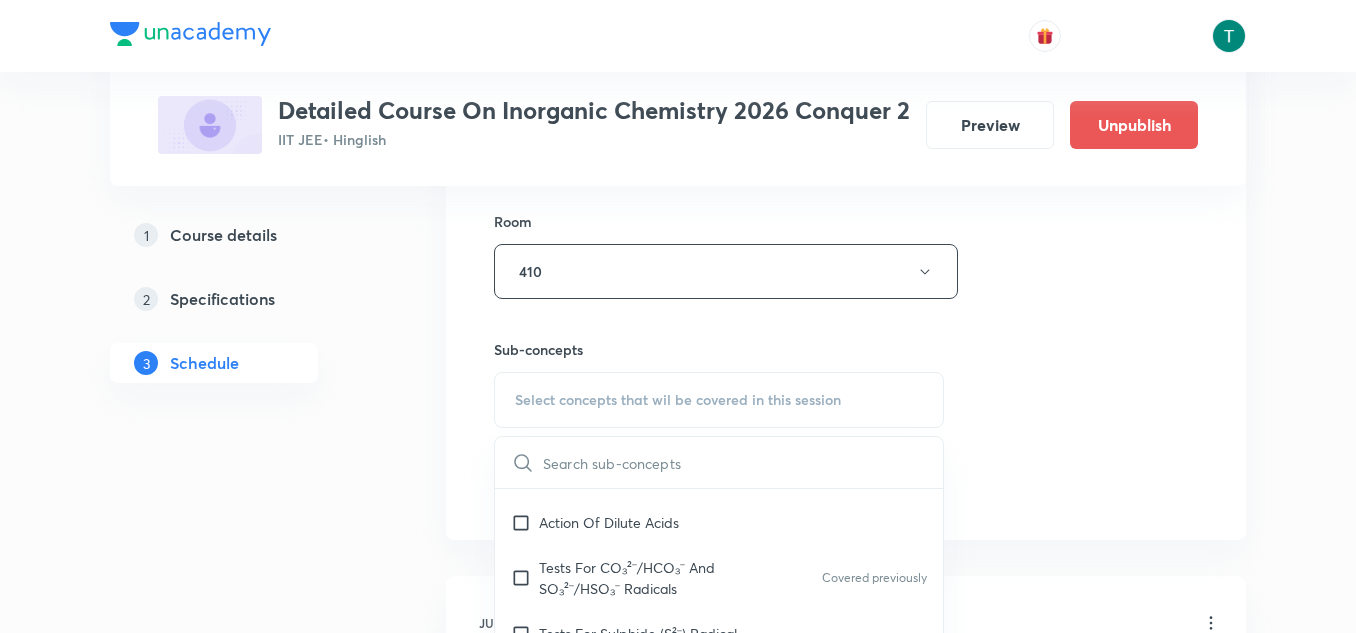click on "Action Of Dilute Acids" at bounding box center (609, 522) 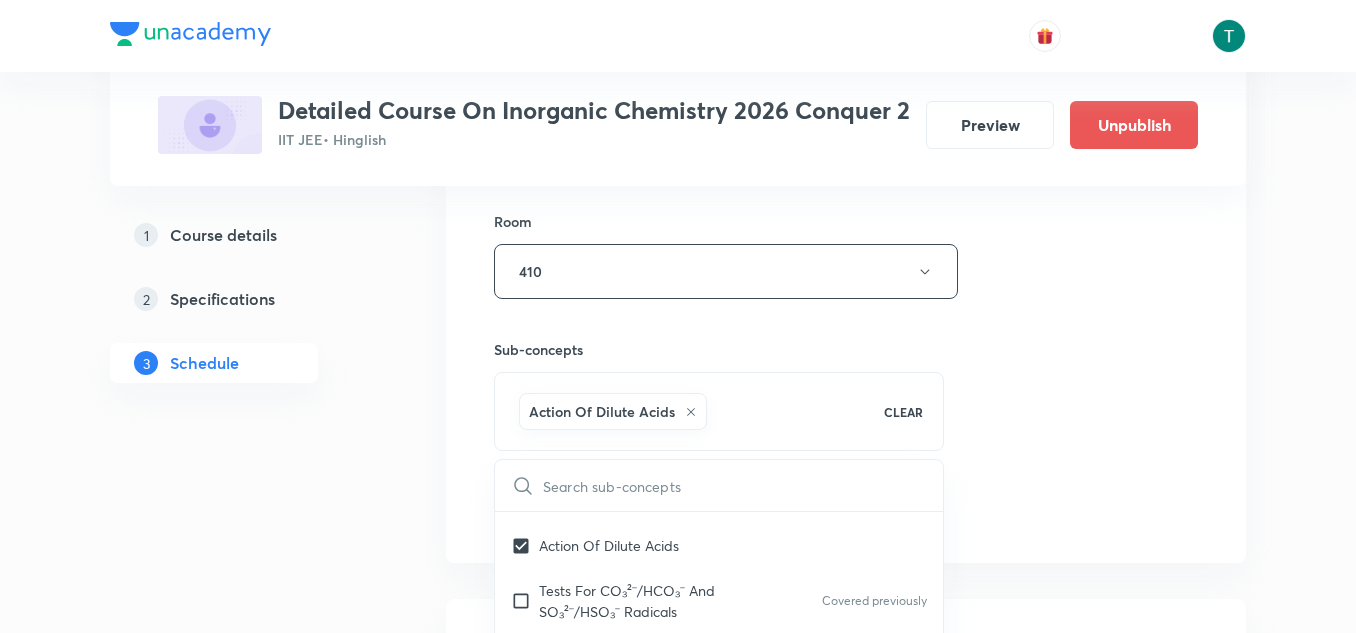 click on "Plus Courses Detailed Course On Inorganic Chemistry 2026 Conquer 2 IIT JEE  • Hinglish Preview Unpublish 1 Course details 2 Specifications 3 Schedule Schedule 15  classes Session  16 Live class Session title 19/99 Chemical Bonding 08 ​ Schedule for Jul 30, 2025, 3:25 PM ​ Duration (in minutes) 90 ​   Session type Online Offline Room 410 Sub-concepts Action Of Dilute Acids CLEAR ​ Qualitative Analysis Action Of Dilute Acids Tests For CO₃²⁻/HCO₃⁻ And SO₃²⁻/HSO₃⁻ Radicals Covered previously Tests For Sulphide (S²⁻) Radical Tests For Thiosulphate (S₂O₃²⁻) Radical Tests For Nitrite (NO₂⁻) Radical Tests For Acetate , Formate And Oxalate Radicals Tests For Halide(Cl⁻ , Br⁻ , I⁻) Radicals Test For Nitrate (NO₃⁻) Radical Test For Sulphate(SO₄²⁻) Radical Test For Borate(BO₃³⁻) Radical Test For Phosphate(PO₄³⁻) Radical Test For Chromate(CrO₄²⁻) And Dichromate(Cr₂O₇²⁻) Radicals Dry Tests For Basic Radicals Wet Tests For Basic Radicals Hydrogen" at bounding box center [678, 1150] 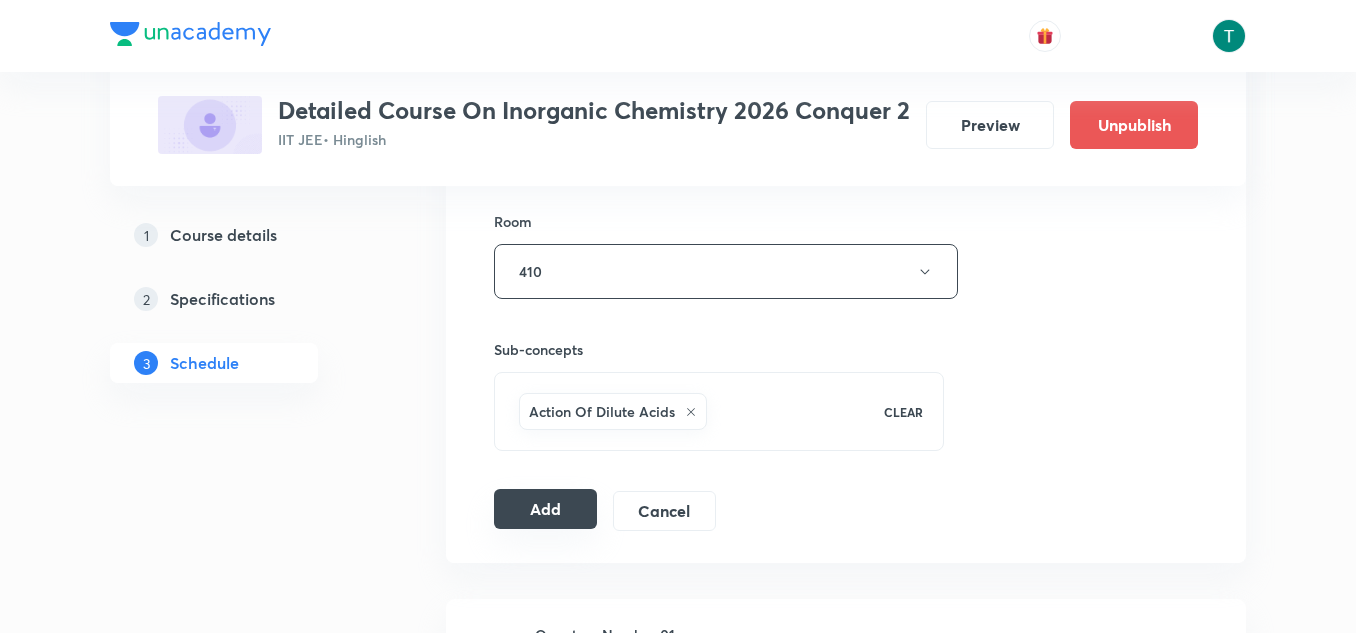 click on "Add" at bounding box center [545, 509] 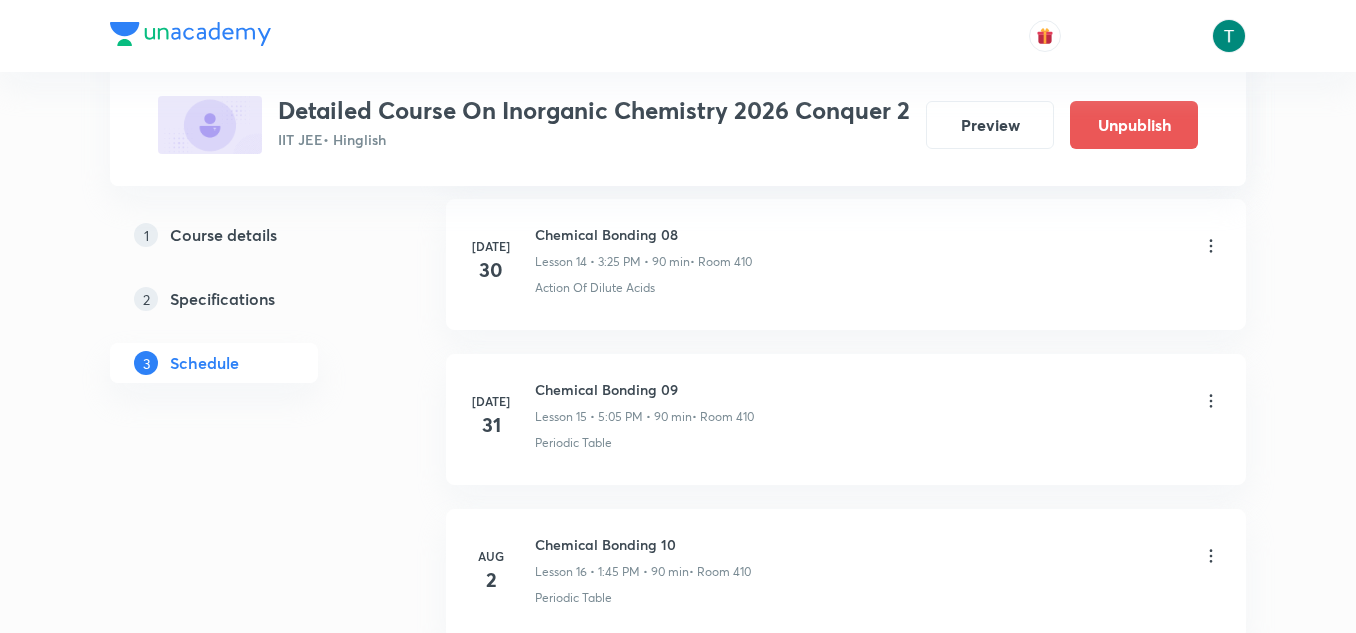 scroll, scrollTop: 2556, scrollLeft: 0, axis: vertical 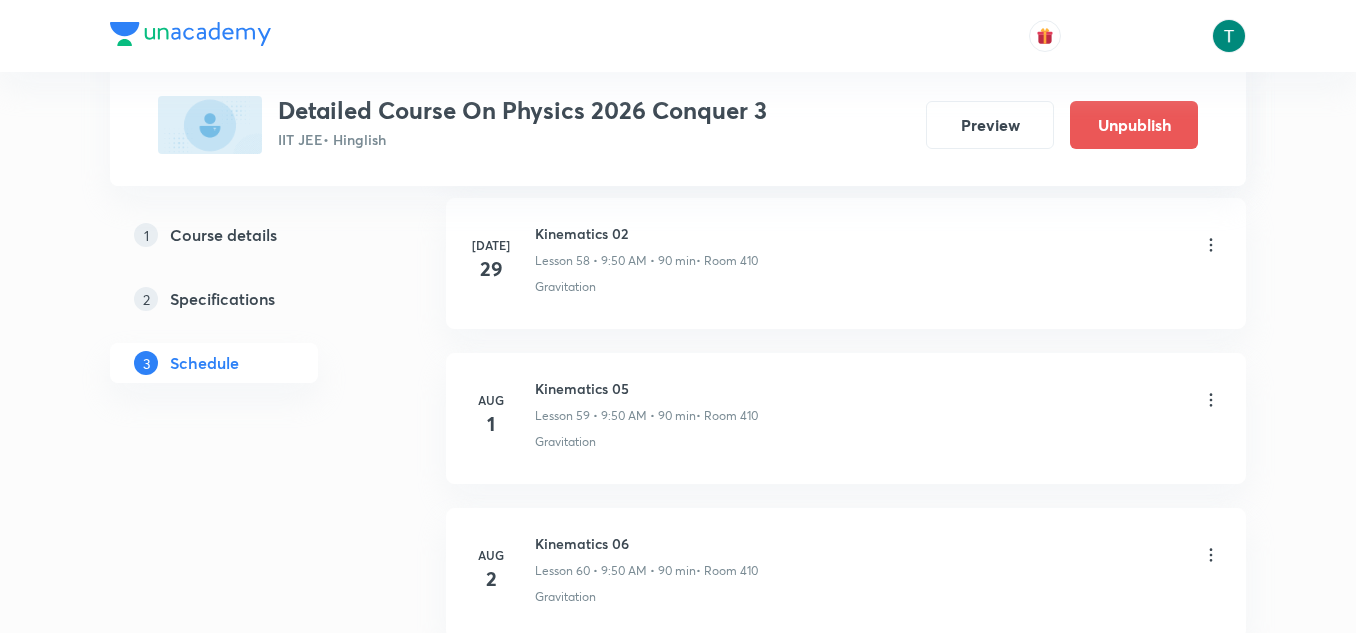 click 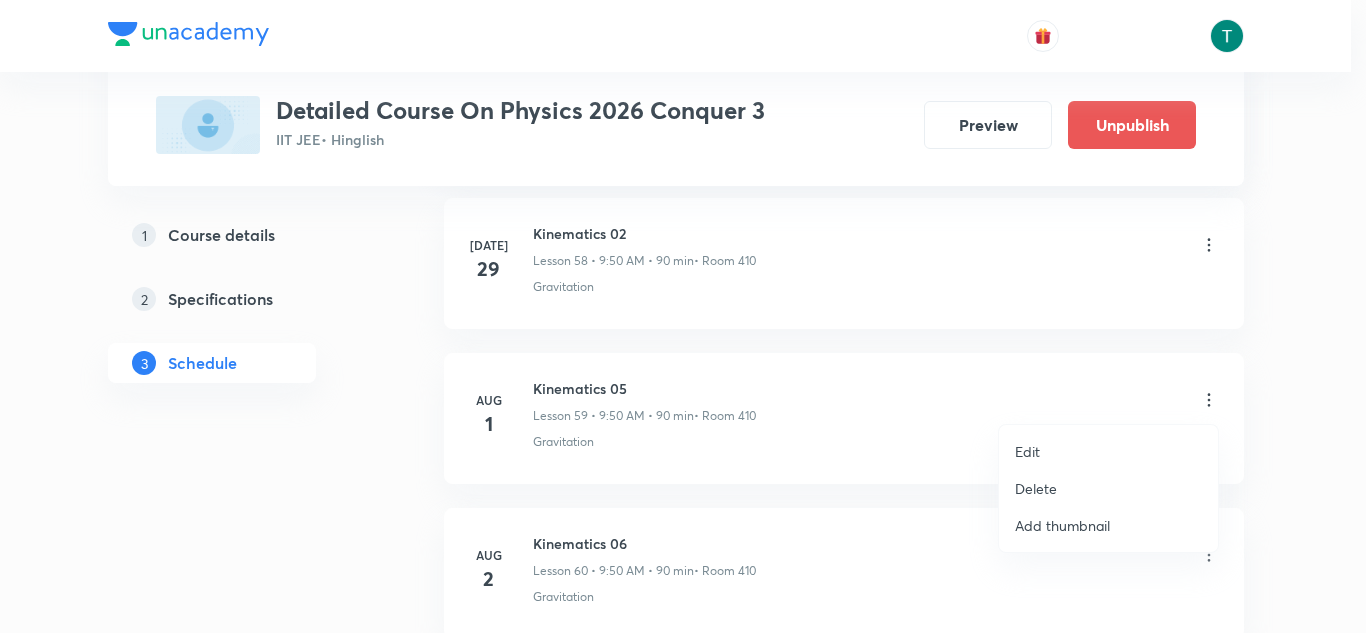 click at bounding box center [683, 316] 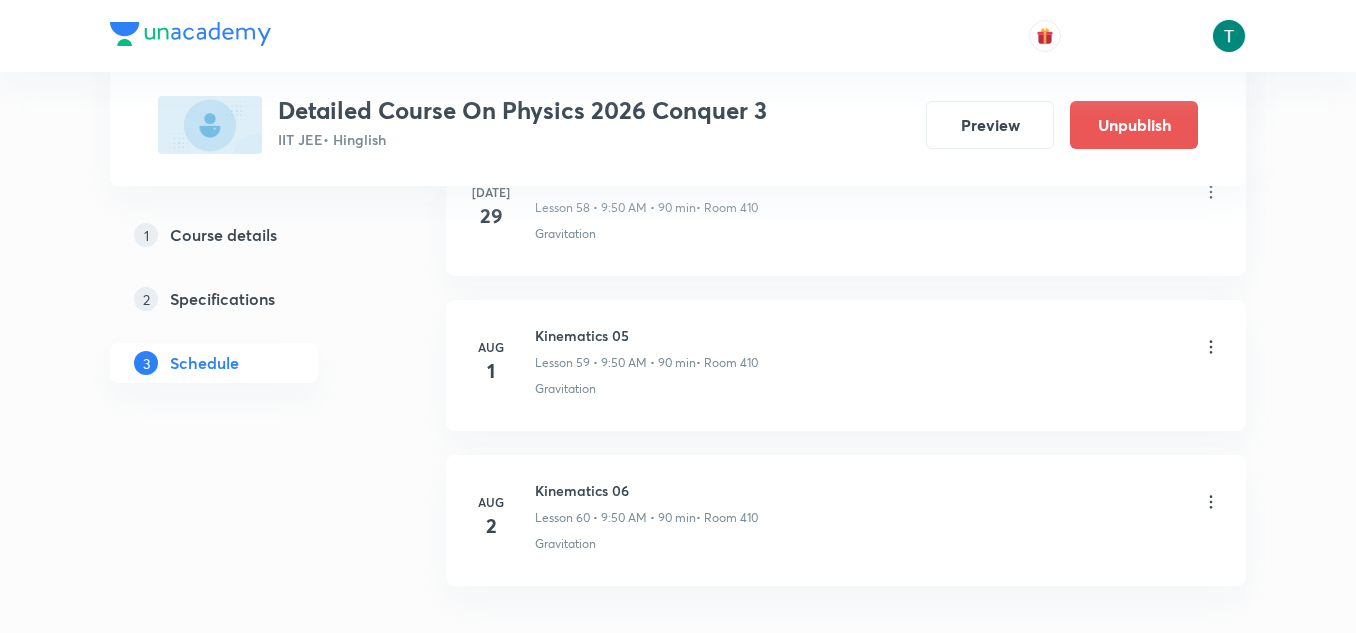 scroll, scrollTop: 10131, scrollLeft: 0, axis: vertical 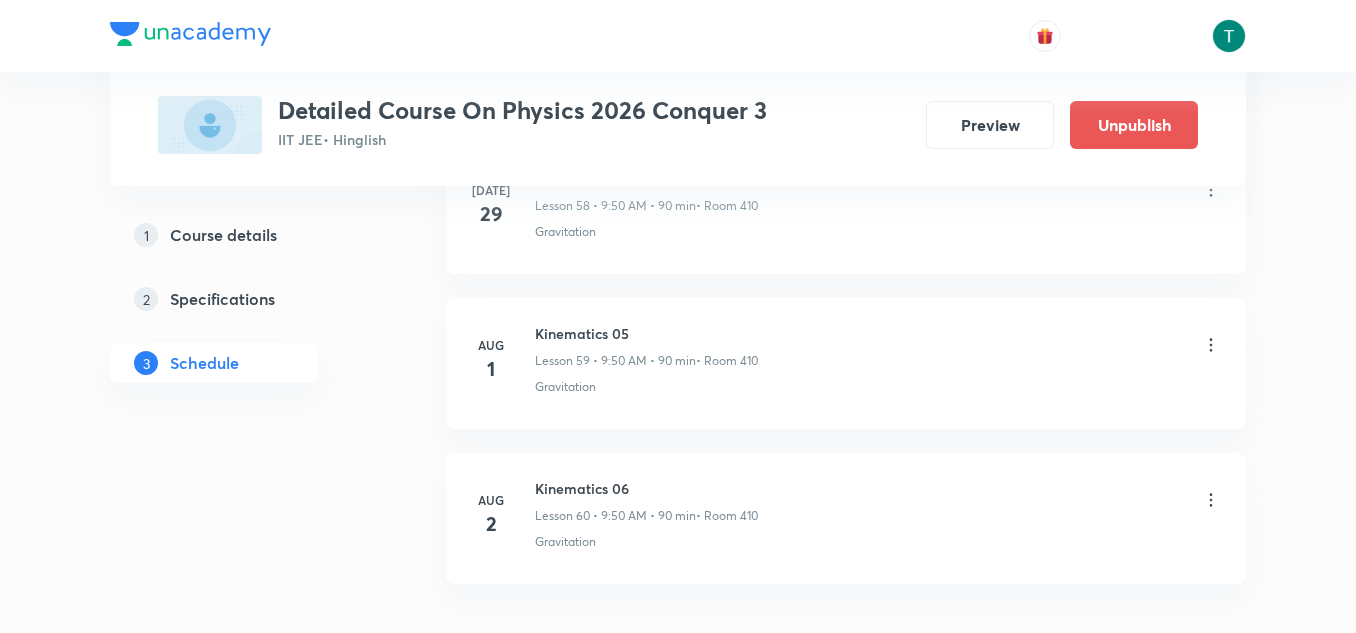 click on "Gravitation" at bounding box center (878, 387) 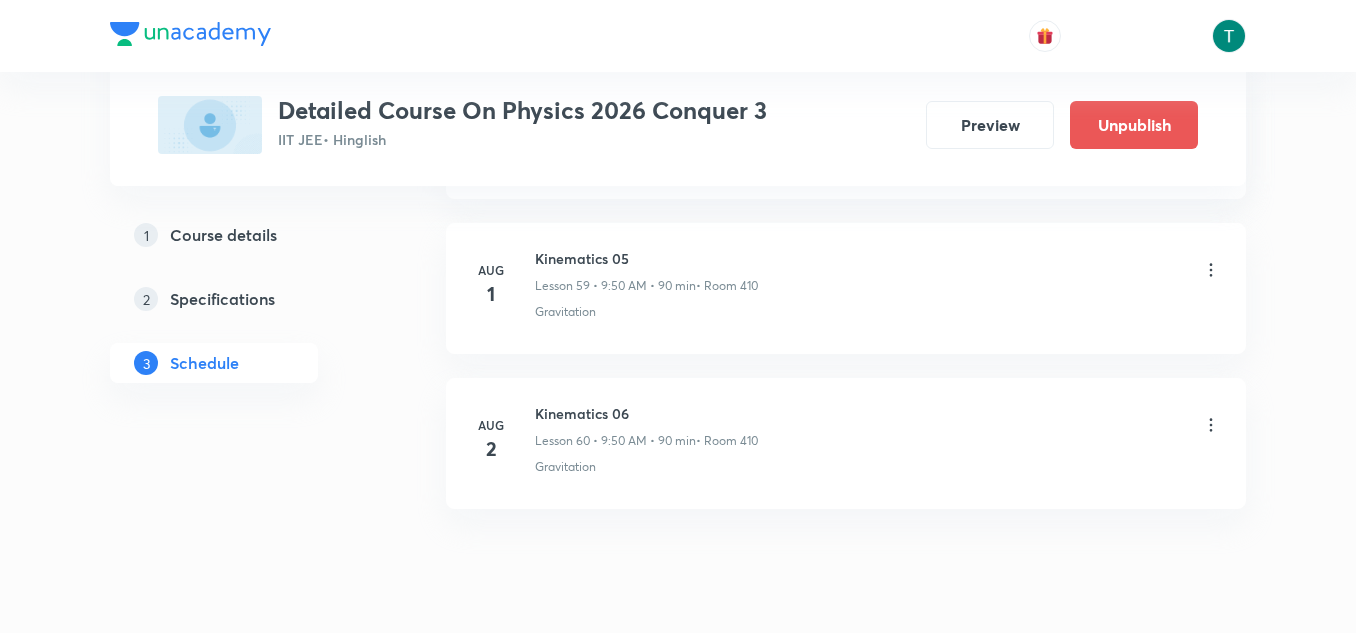 scroll, scrollTop: 10270, scrollLeft: 0, axis: vertical 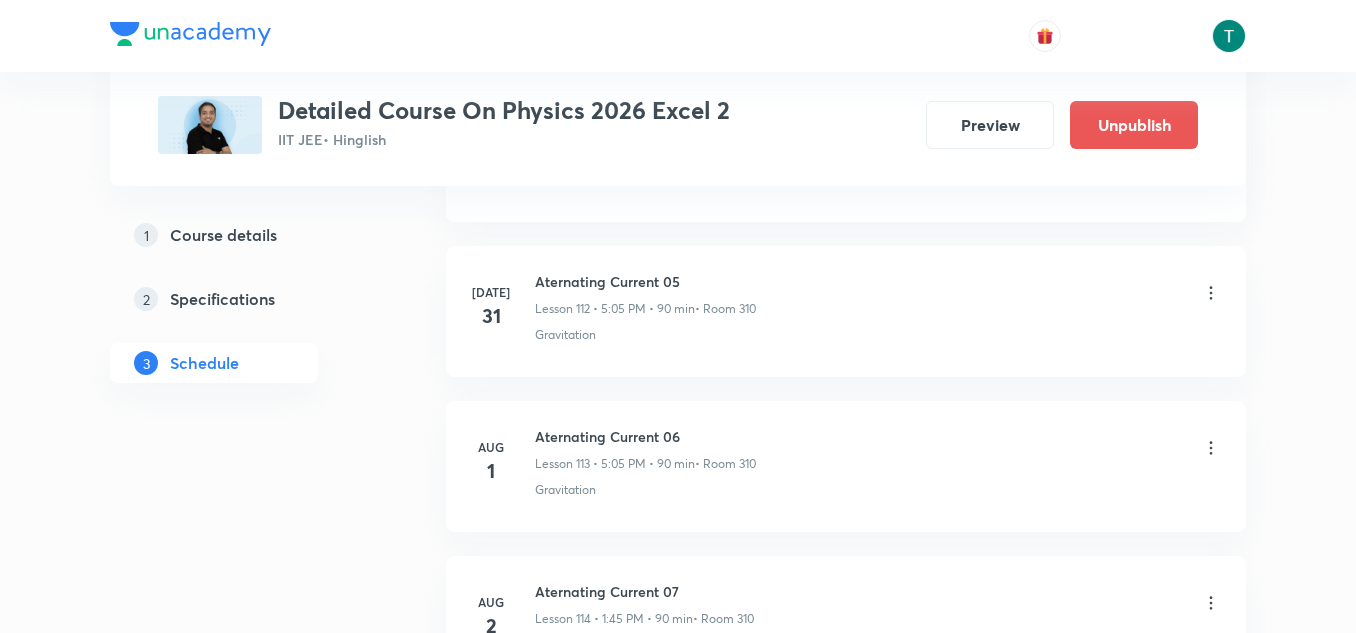 click 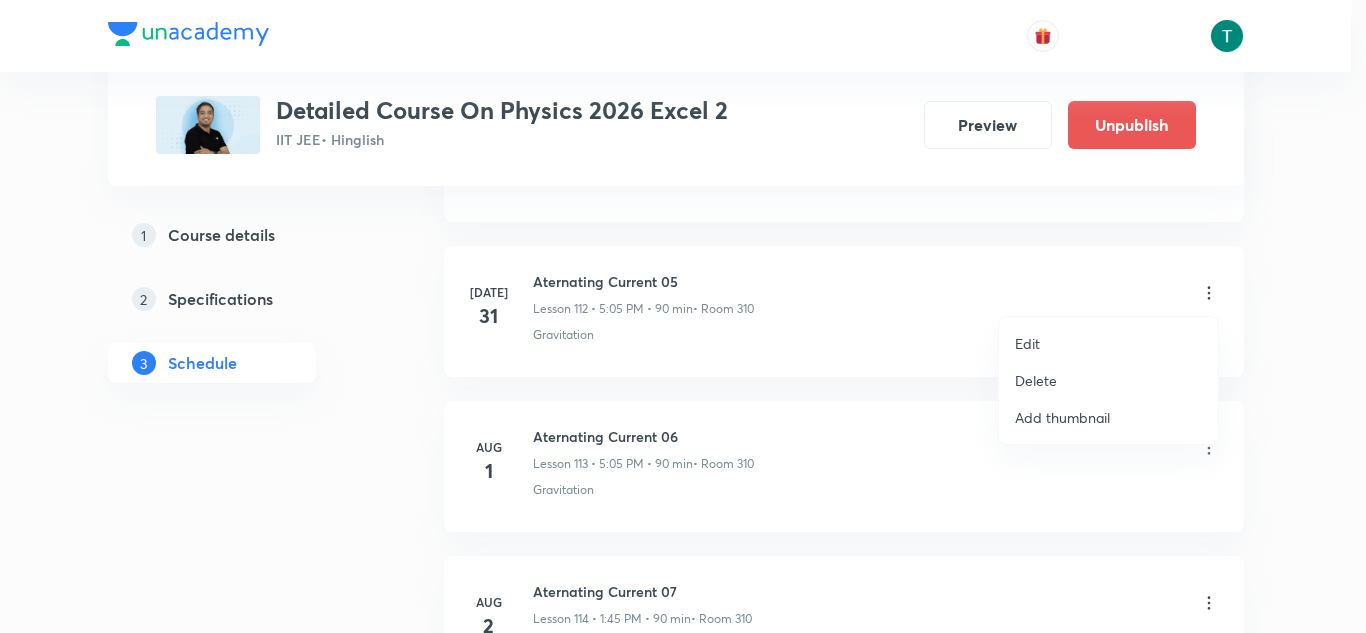 click on "Delete" at bounding box center (1108, 380) 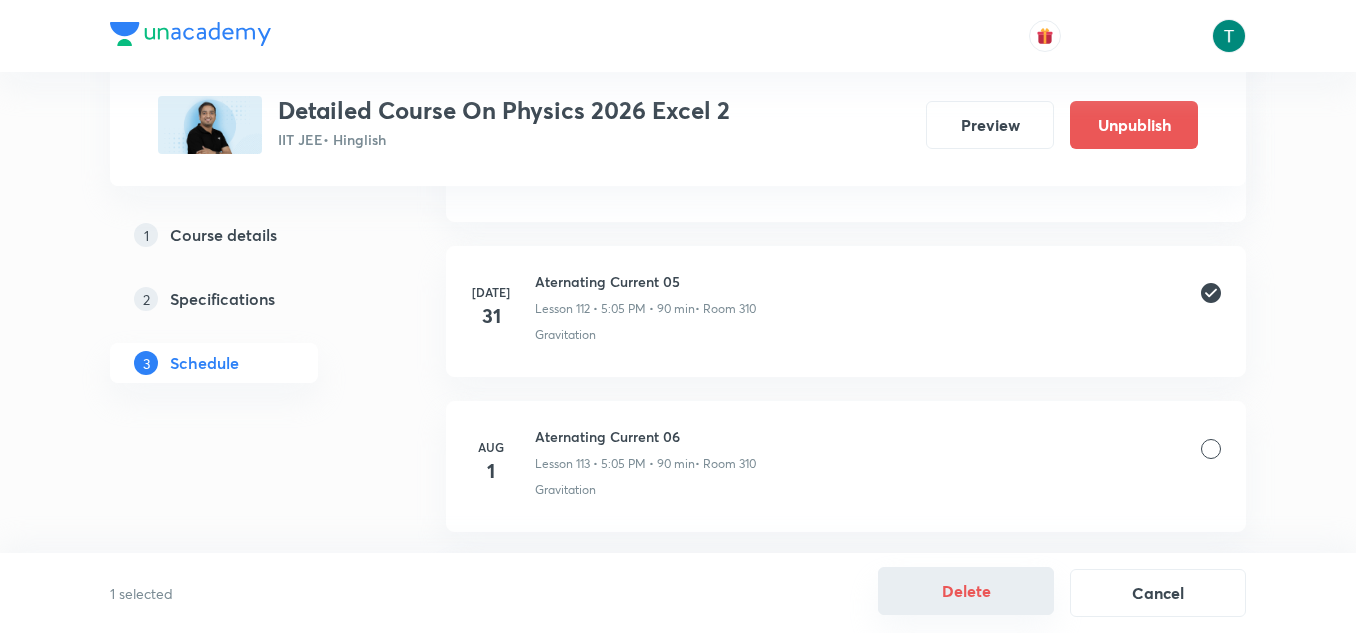 click on "Delete" at bounding box center [966, 591] 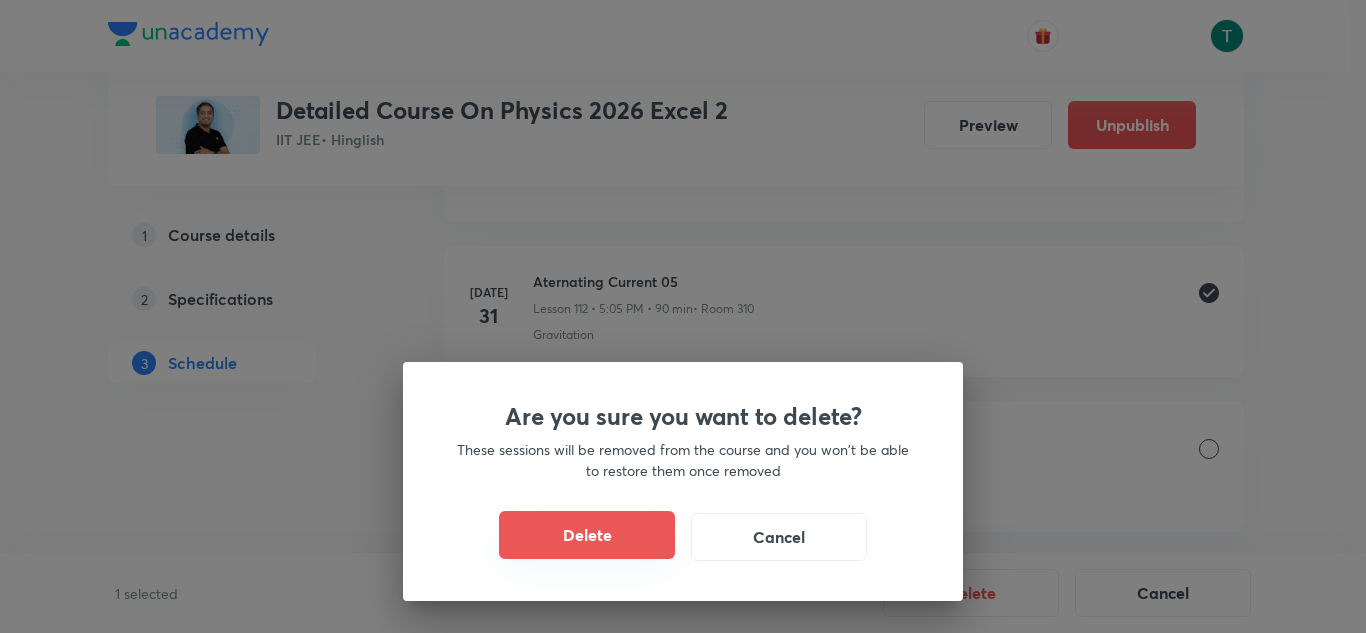 click on "Delete" at bounding box center (587, 535) 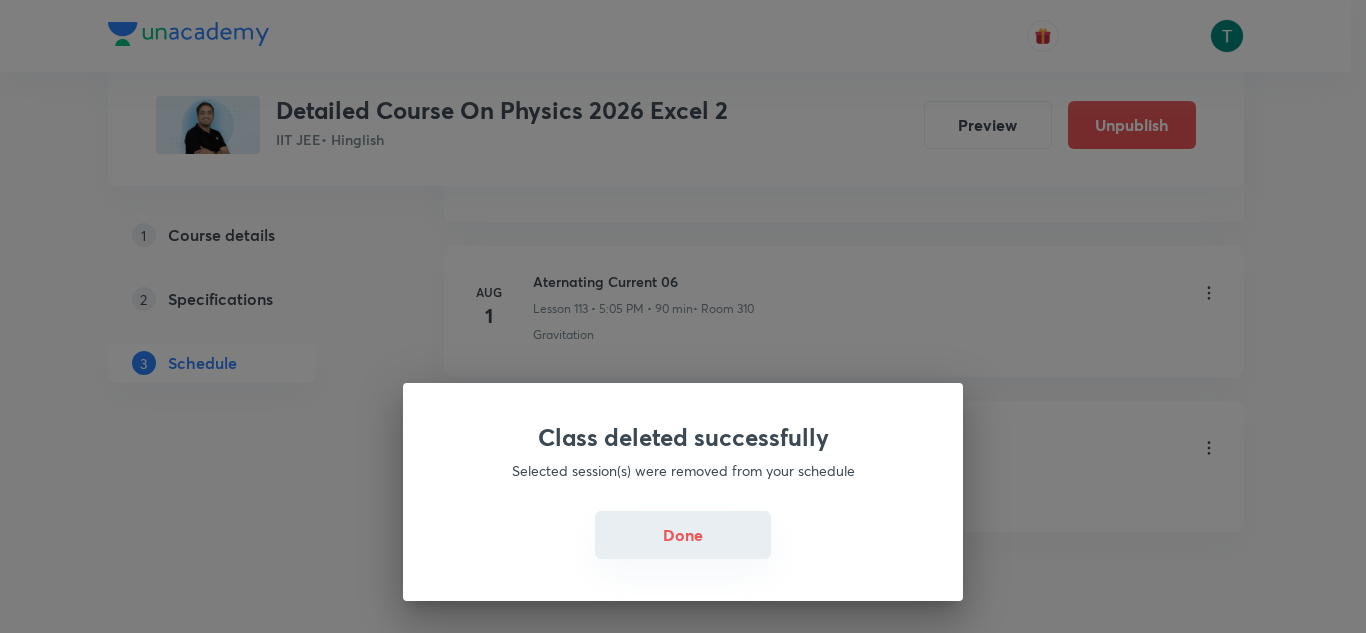 click on "Done" at bounding box center (683, 535) 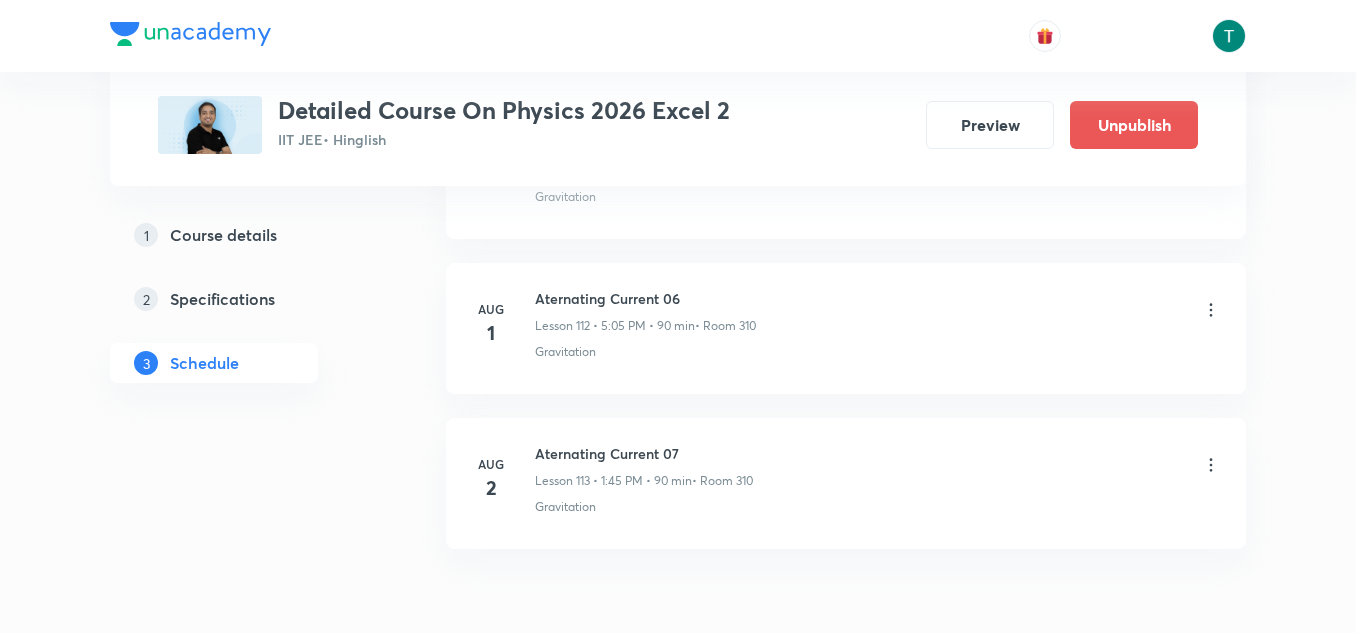 scroll, scrollTop: 18508, scrollLeft: 0, axis: vertical 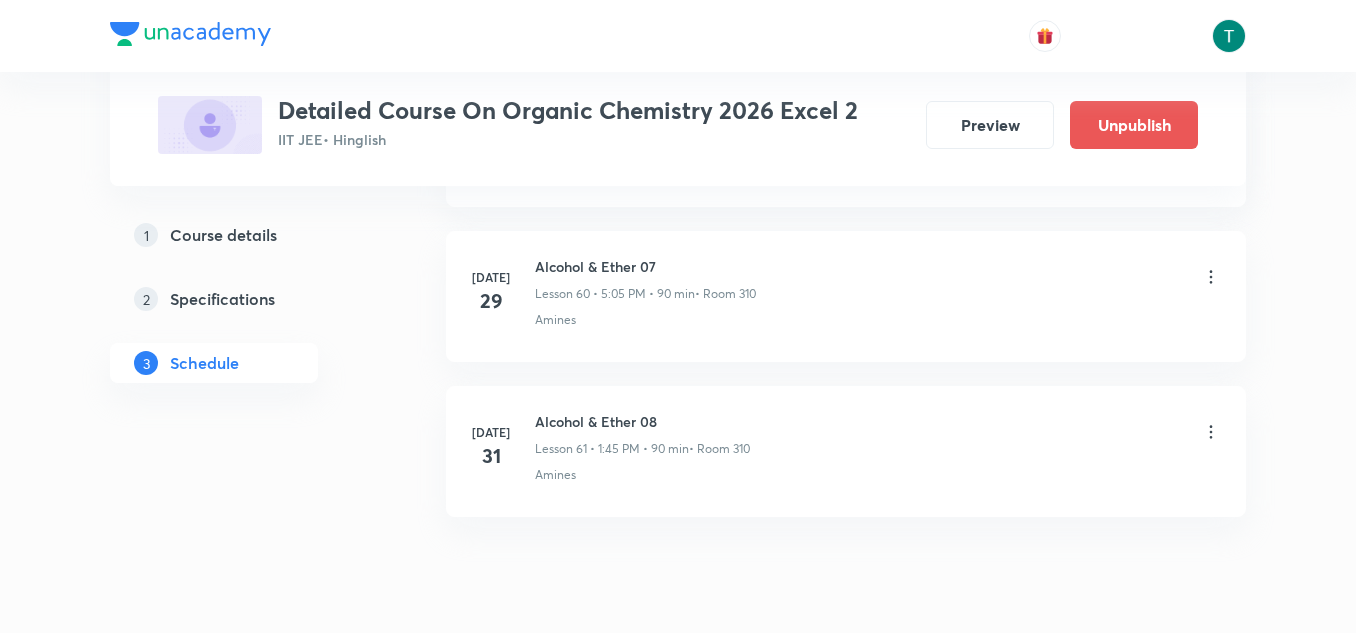 click 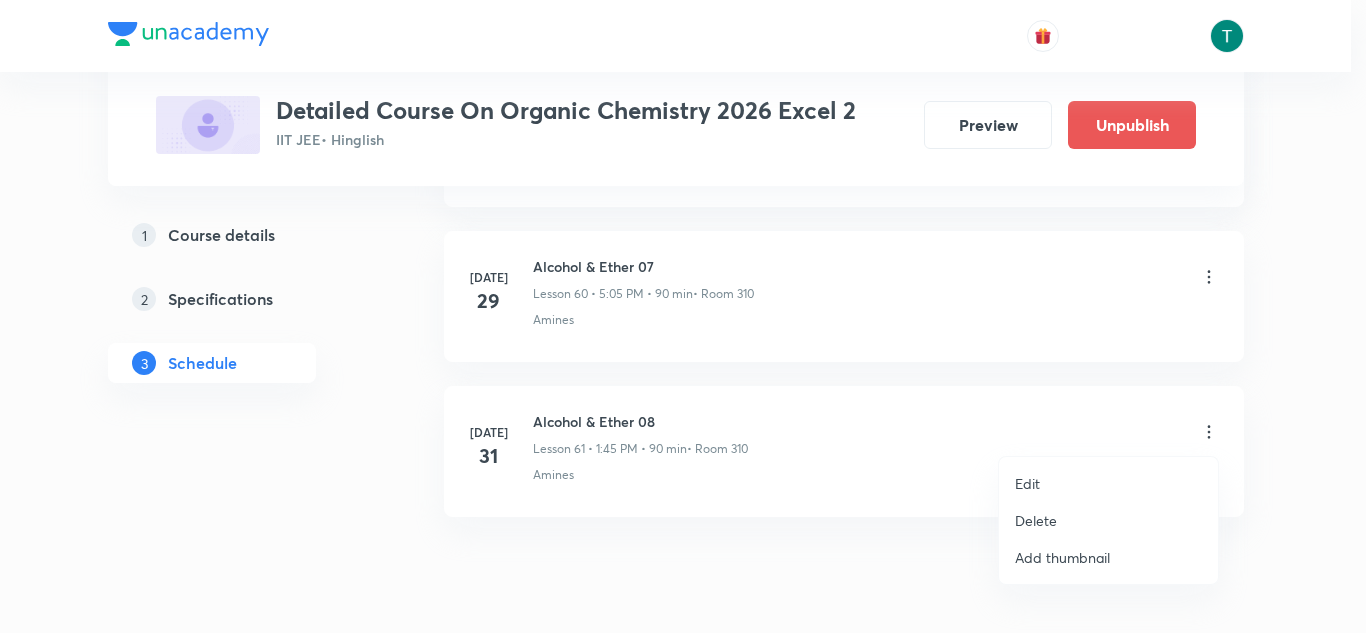 click on "Edit" at bounding box center (1027, 483) 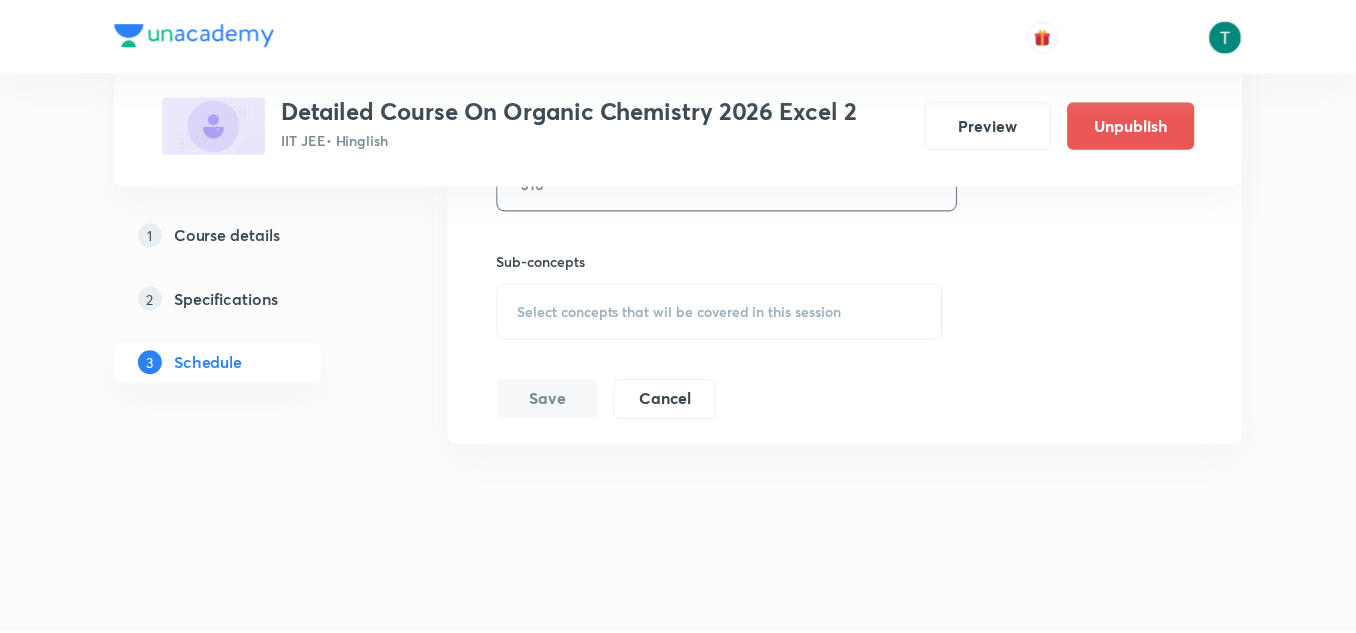 scroll, scrollTop: 10254, scrollLeft: 0, axis: vertical 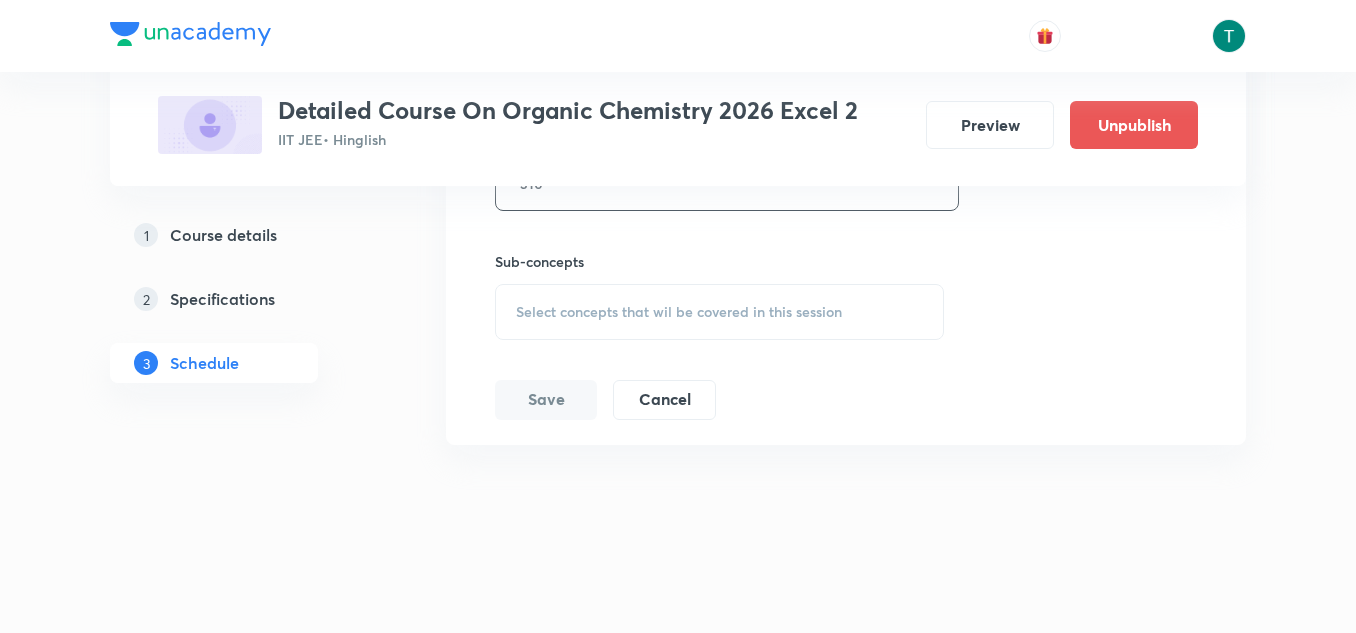 click on "Select concepts that wil be covered in this session" at bounding box center (719, 312) 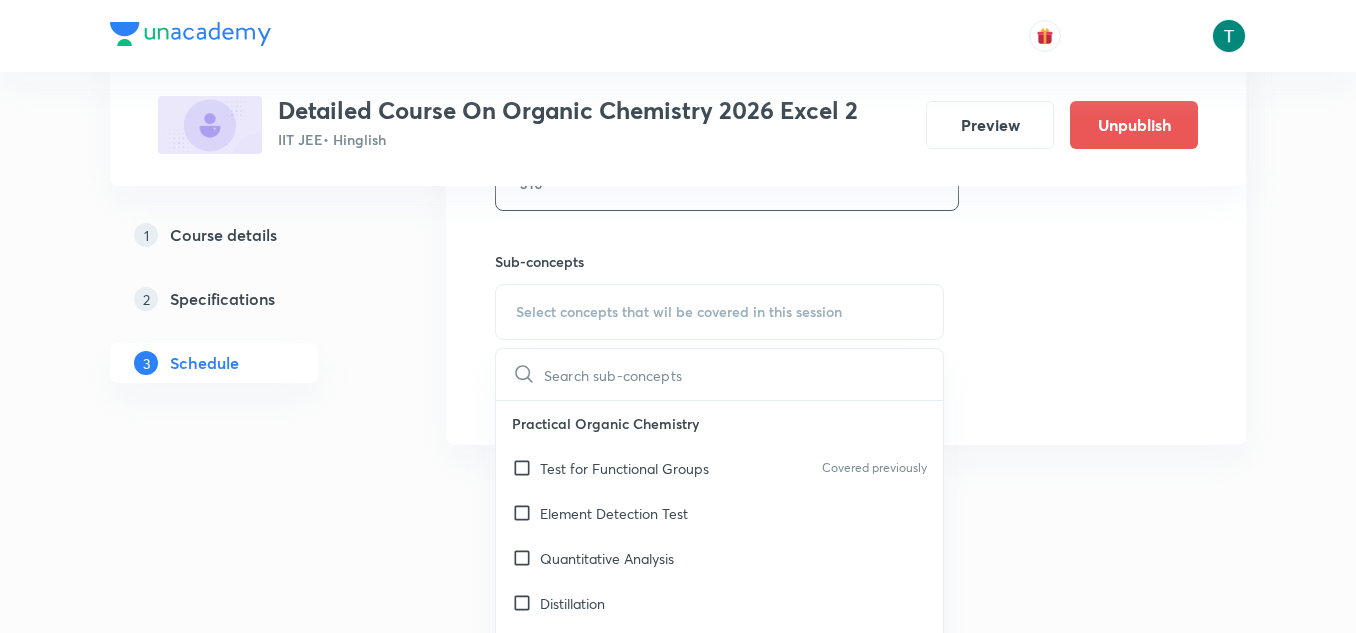 click on "Element Detection Test" at bounding box center [614, 513] 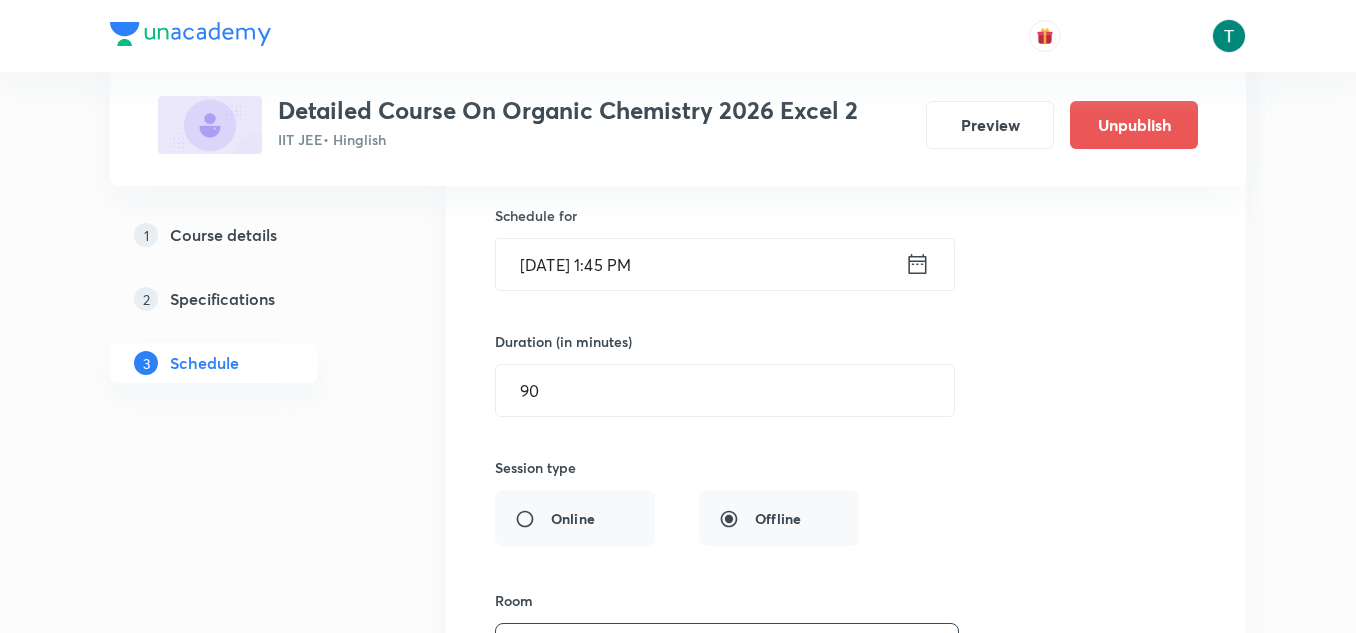 scroll, scrollTop: 9736, scrollLeft: 0, axis: vertical 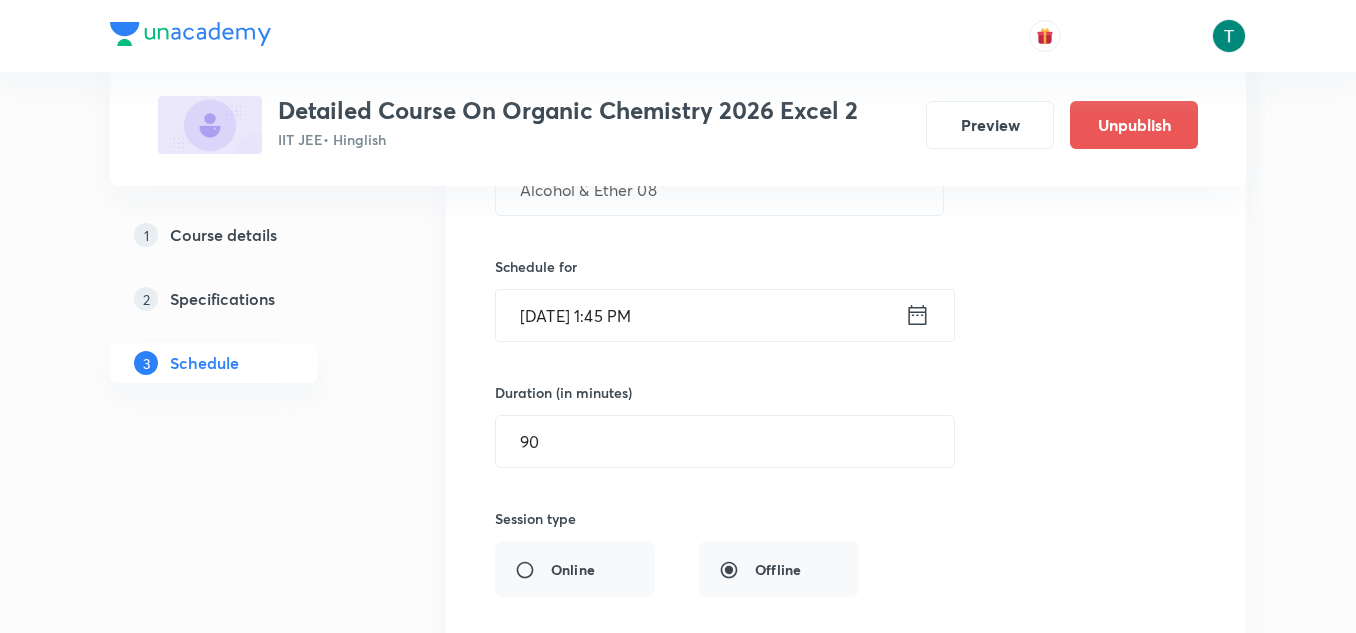click on "Jul 31, 2025, 1:45 PM" at bounding box center (700, 315) 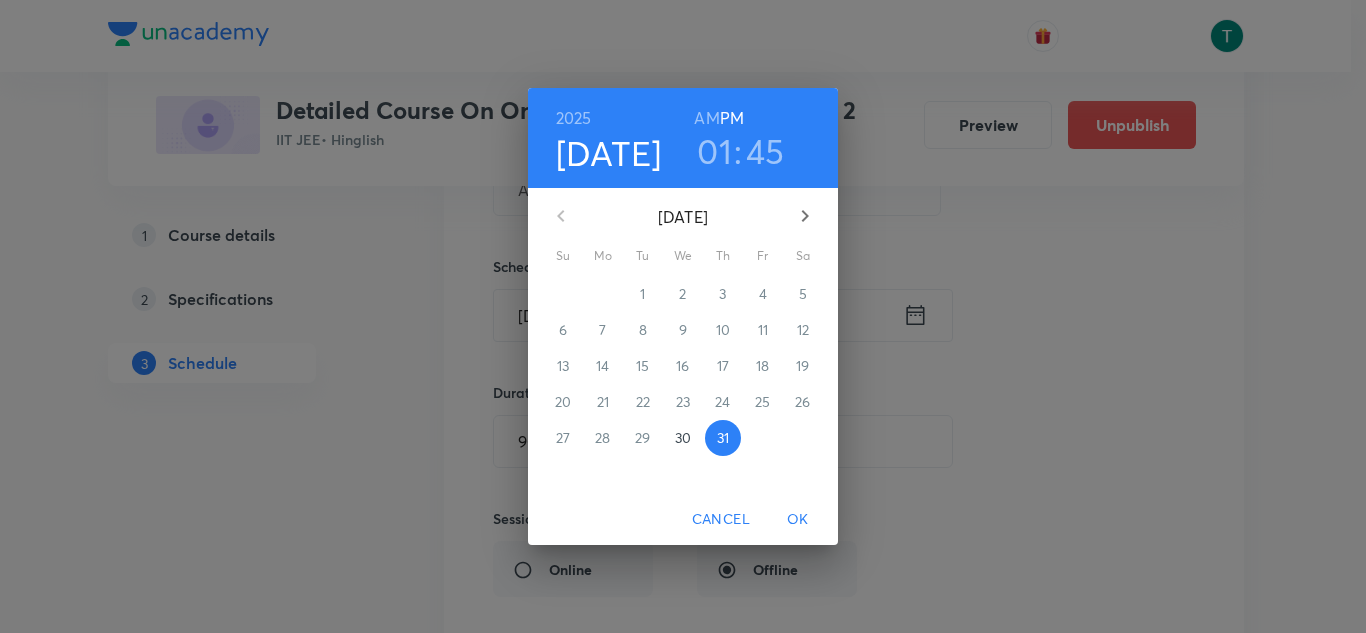 click on "01" at bounding box center [714, 151] 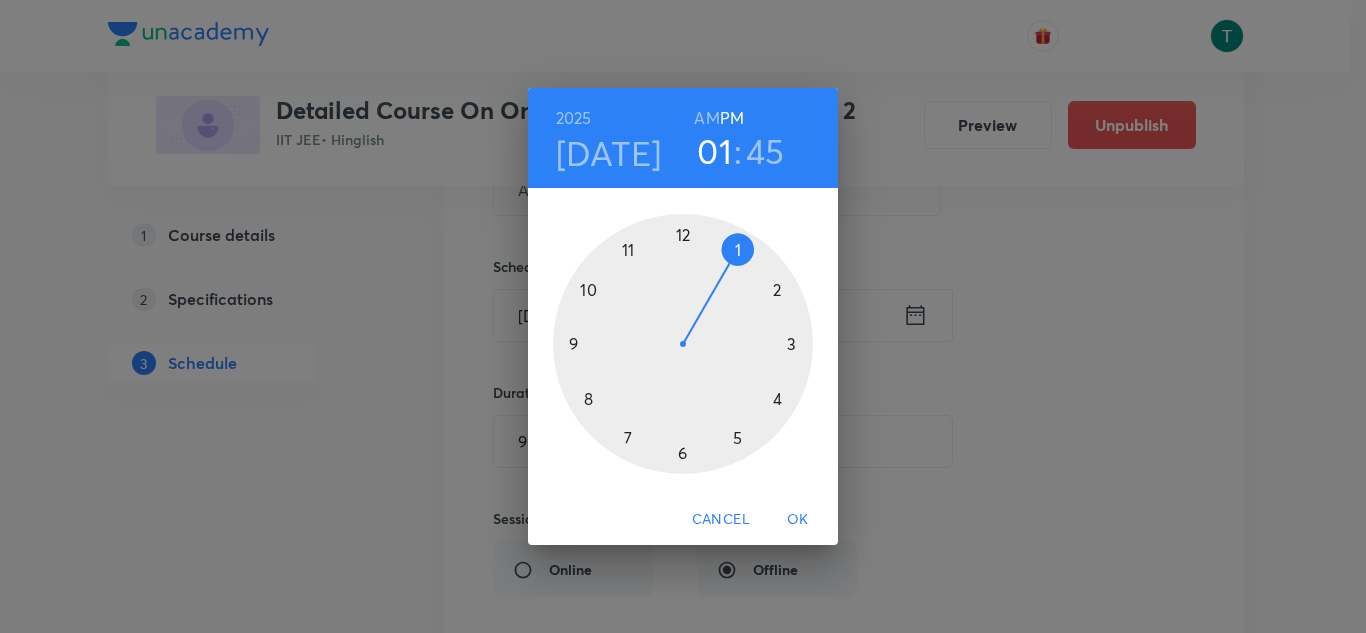 click at bounding box center (683, 344) 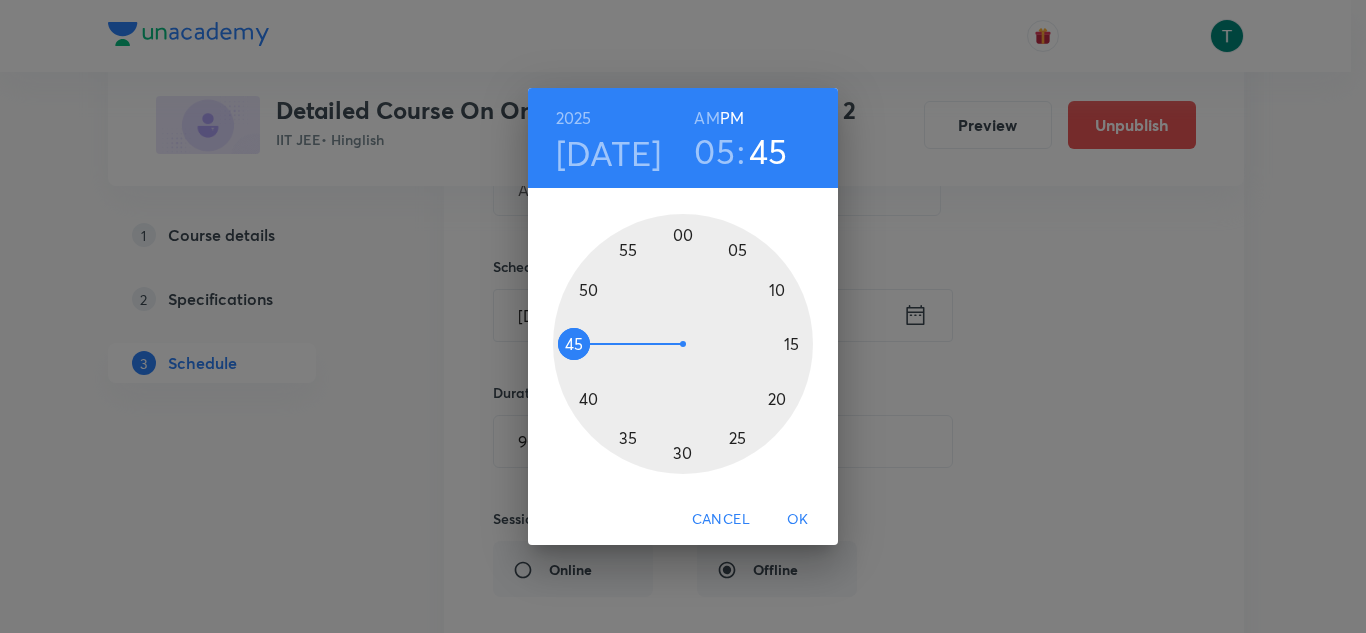 click at bounding box center [683, 344] 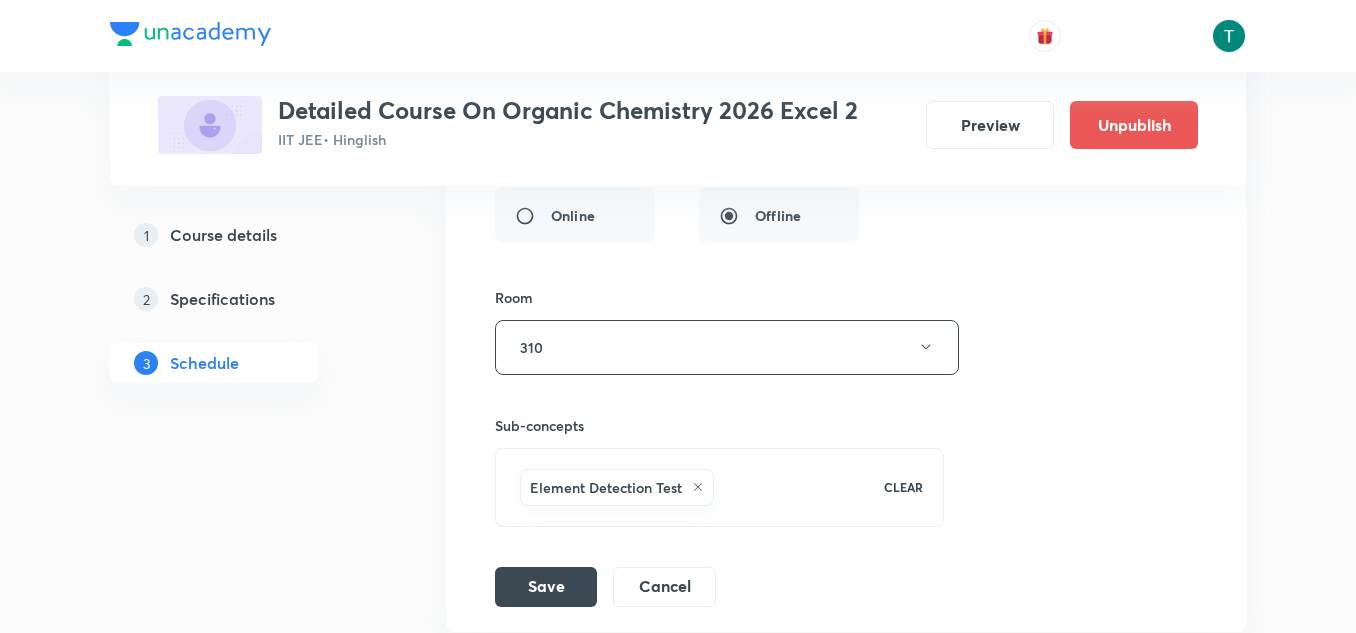 scroll, scrollTop: 10091, scrollLeft: 0, axis: vertical 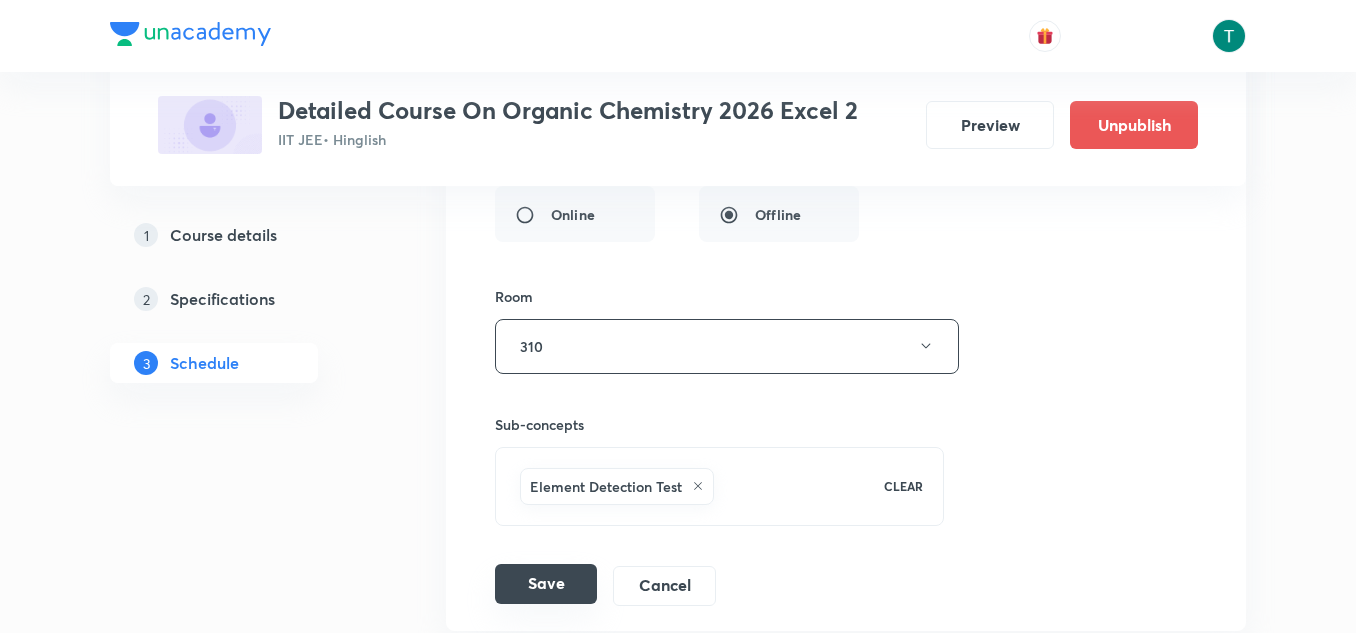 click on "Save" at bounding box center (546, 584) 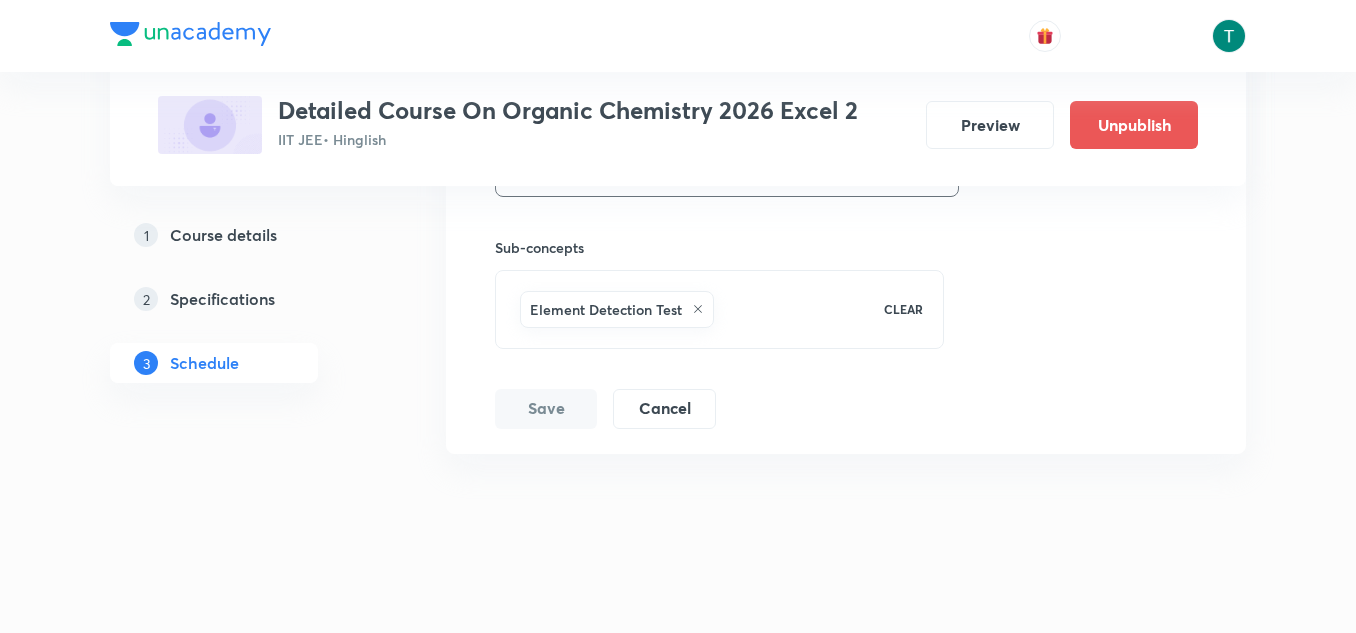 scroll, scrollTop: 10277, scrollLeft: 0, axis: vertical 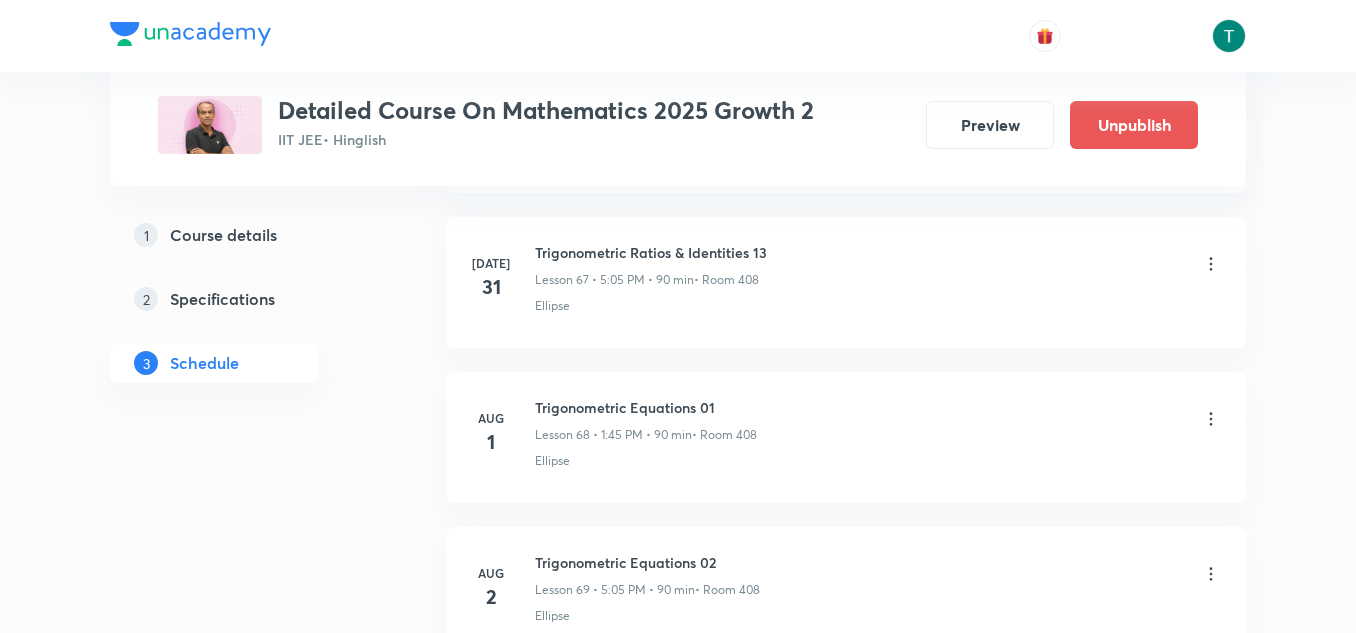 click 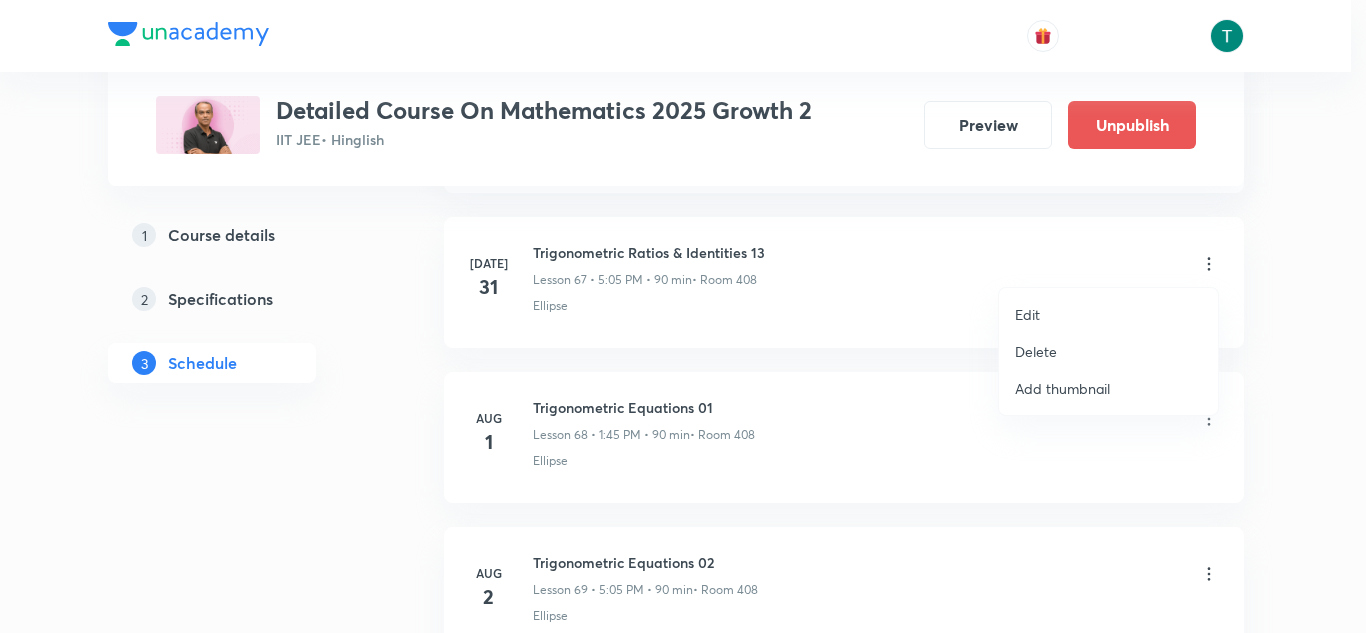 click on "Edit" at bounding box center (1027, 314) 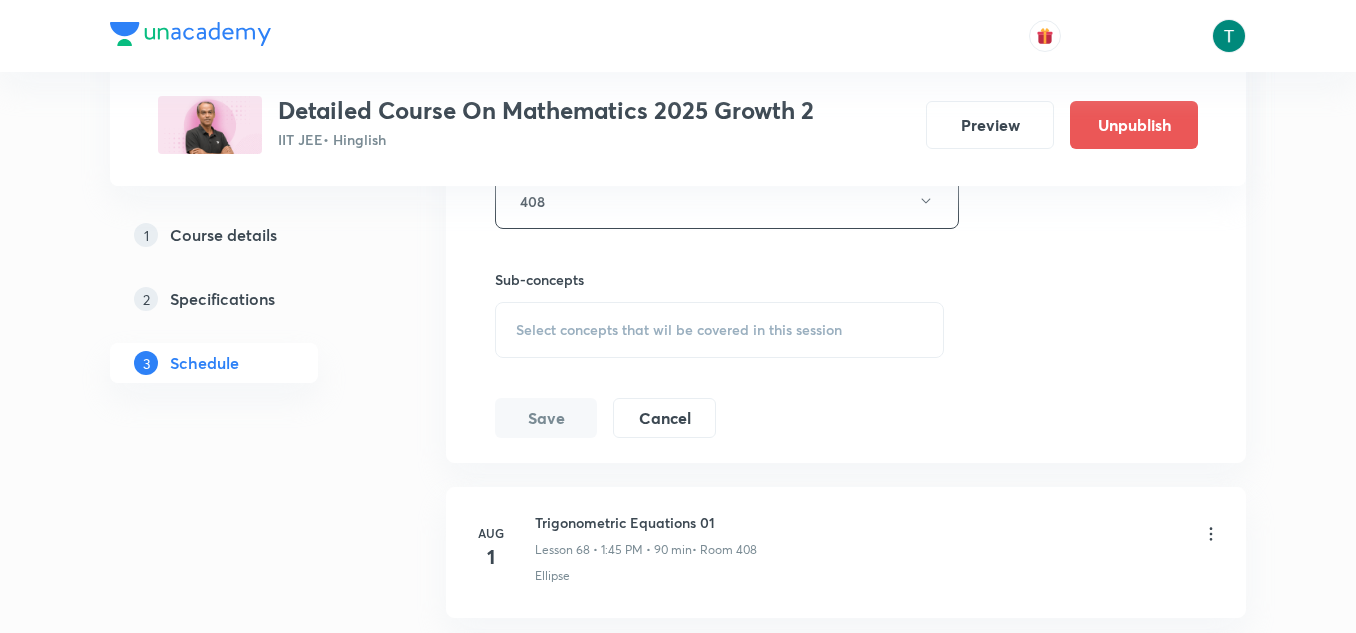 scroll, scrollTop: 11272, scrollLeft: 0, axis: vertical 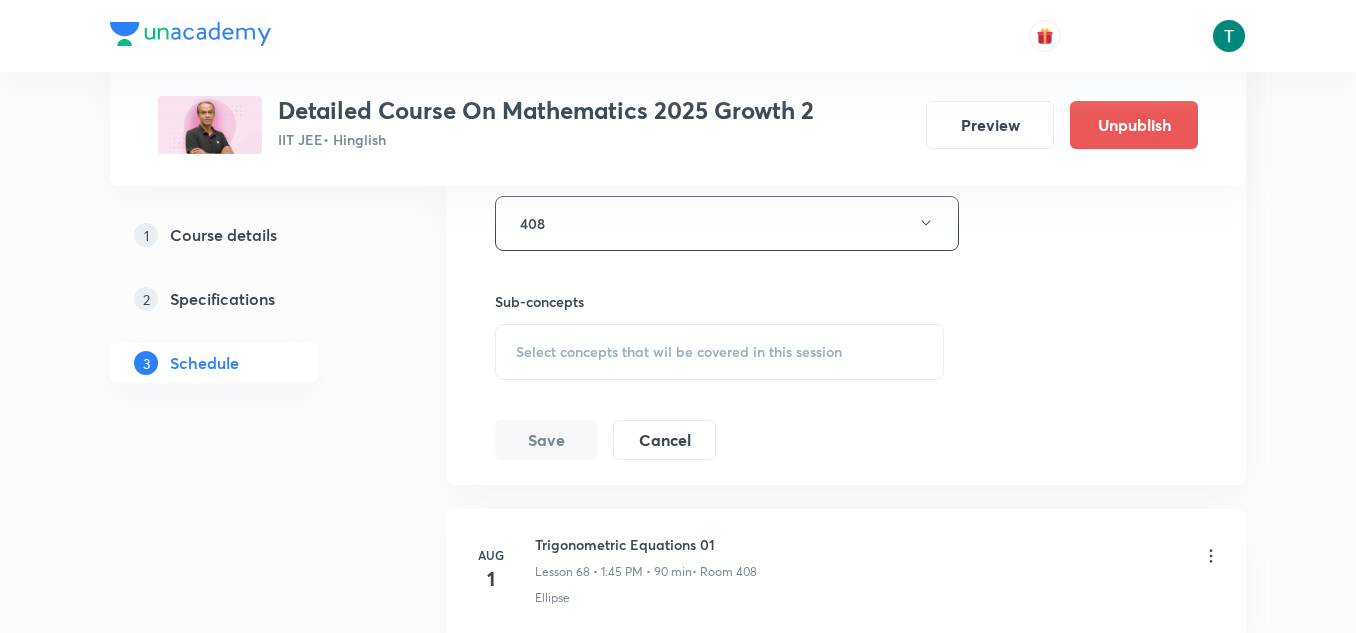 click on "Select concepts that wil be covered in this session" at bounding box center (679, 352) 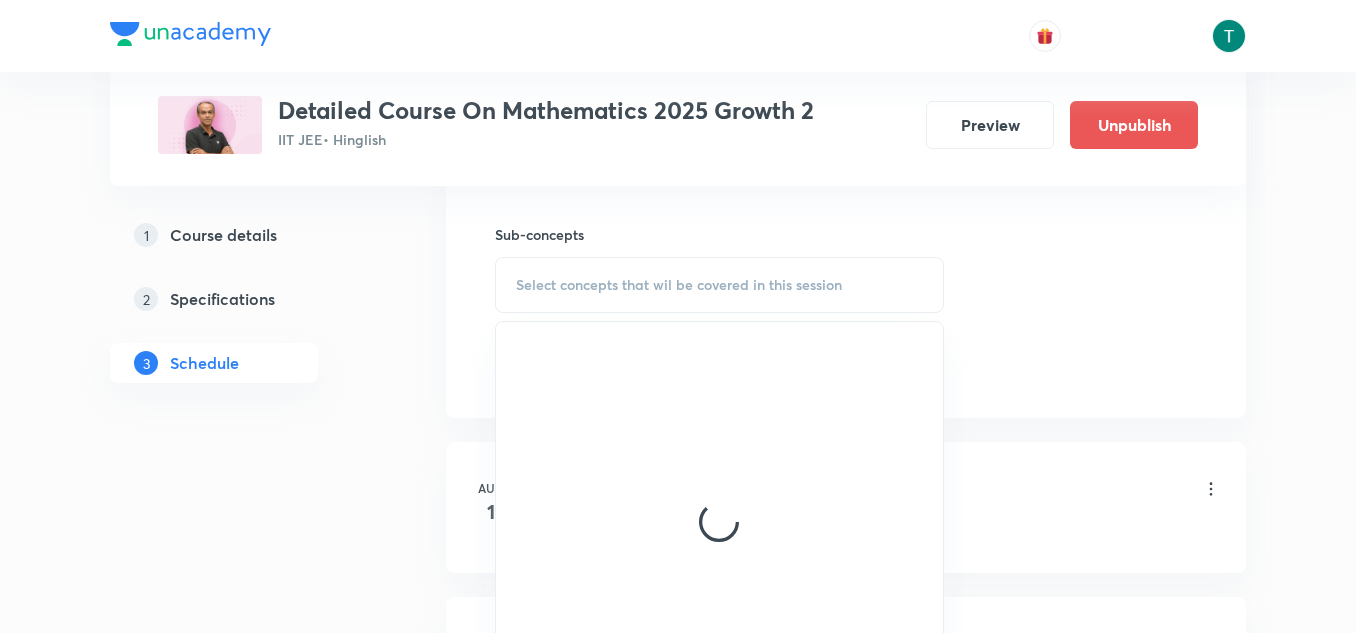 scroll, scrollTop: 11344, scrollLeft: 0, axis: vertical 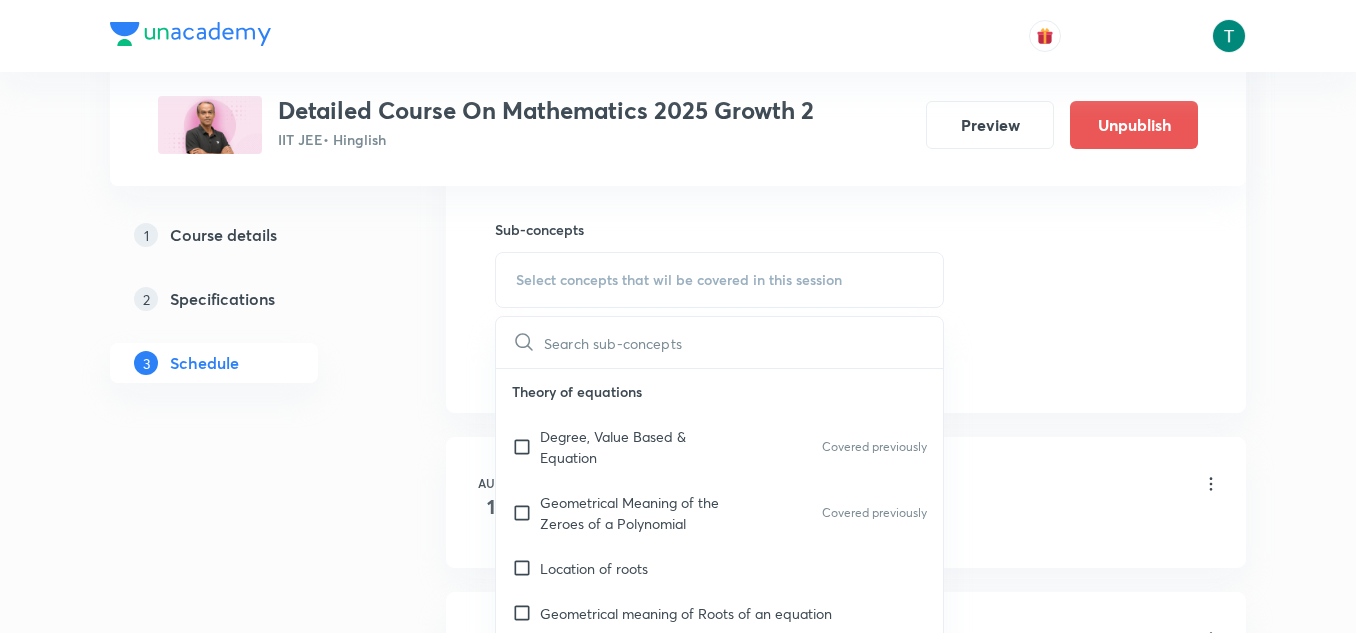 click on "Geometrical Meaning of the Zeroes of a Polynomial" at bounding box center [641, 513] 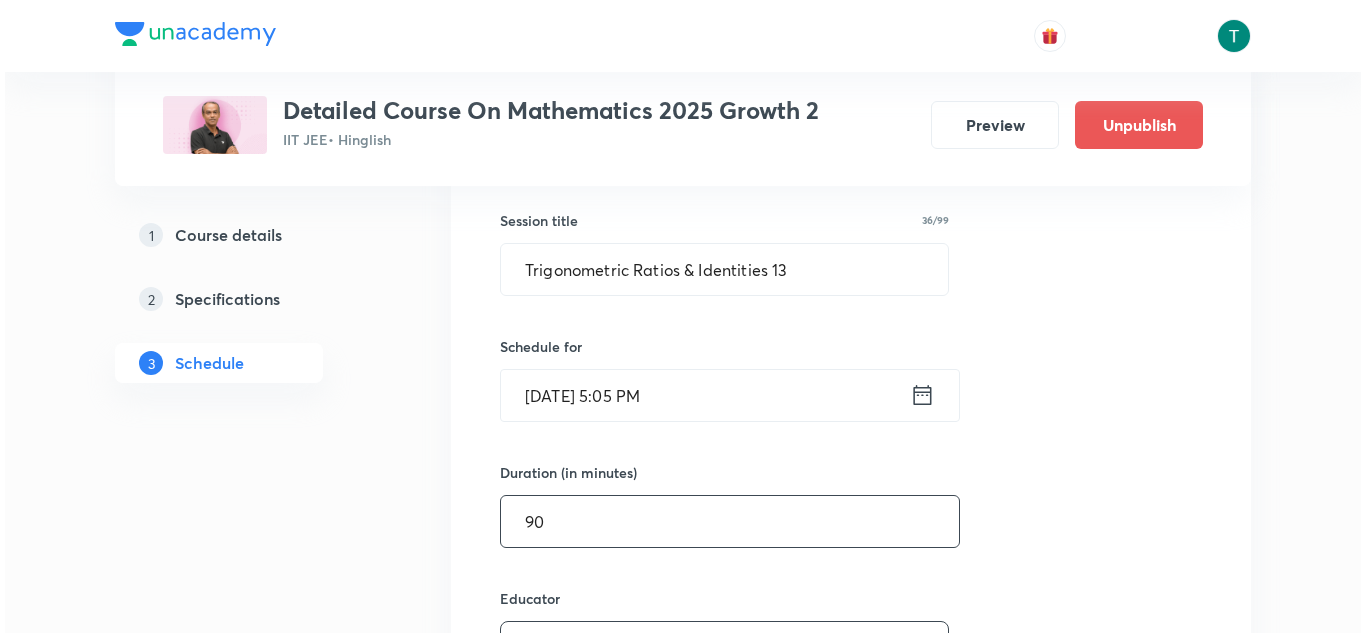 scroll, scrollTop: 10571, scrollLeft: 0, axis: vertical 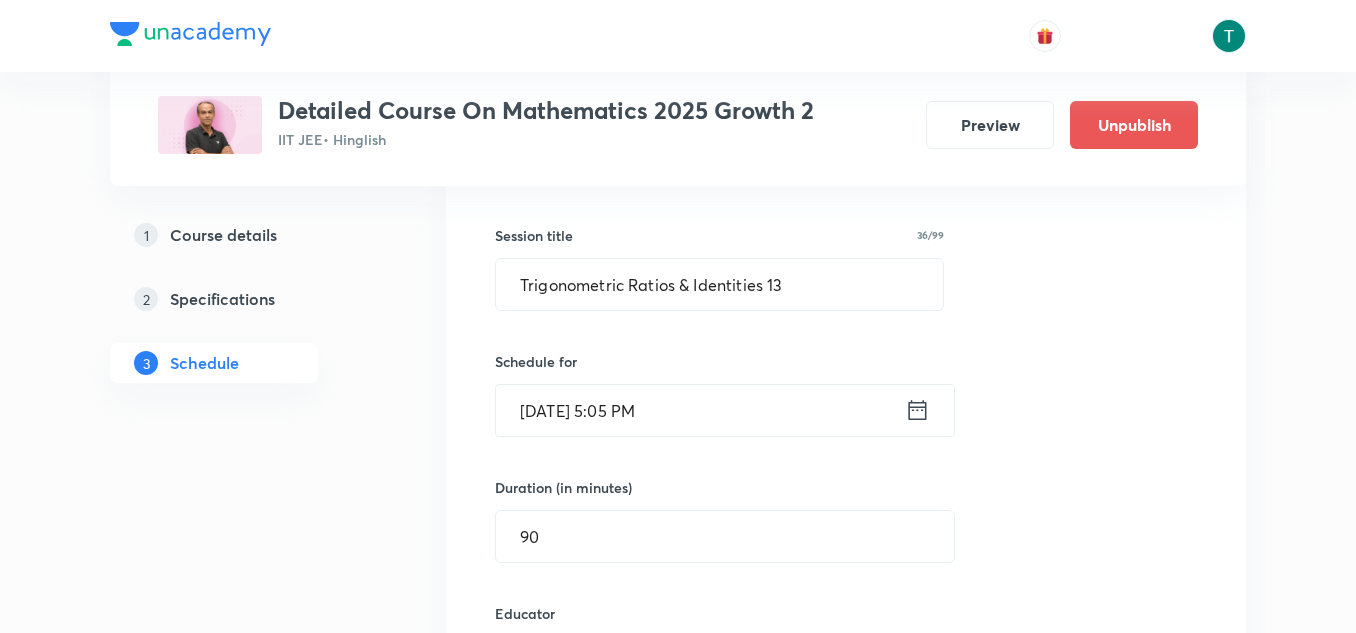 click on "Jul 31, 2025, 5:05 PM" at bounding box center (700, 410) 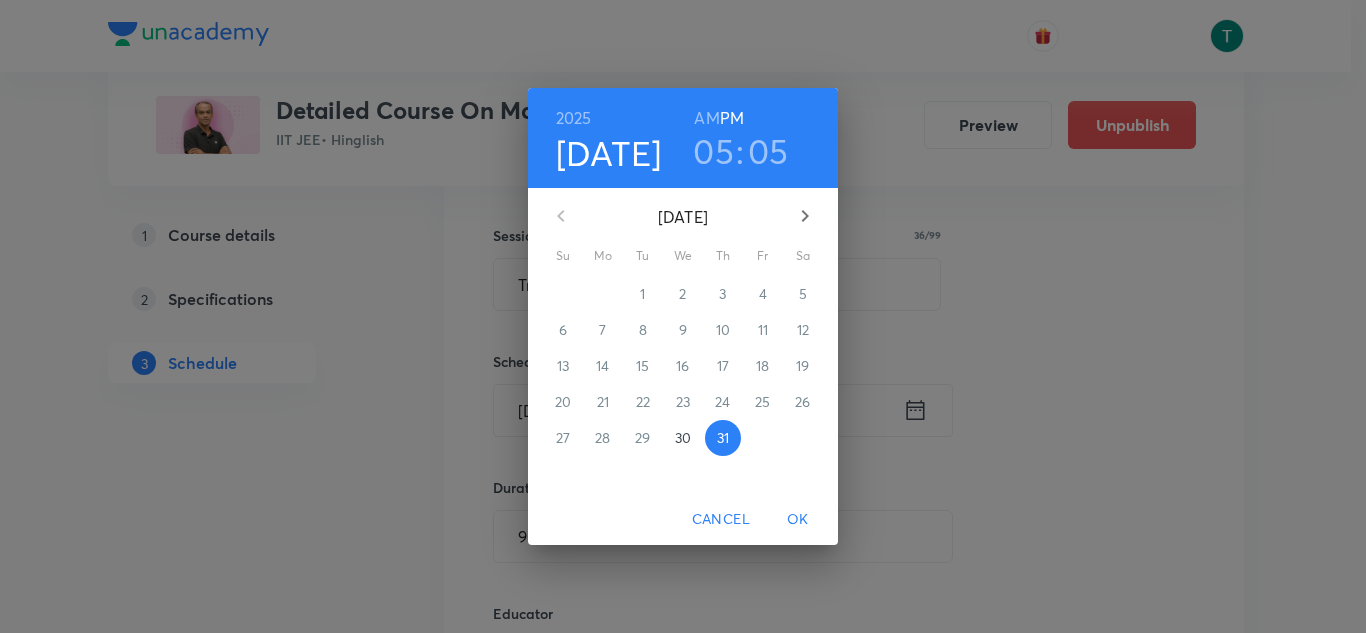 click on "05" at bounding box center [713, 151] 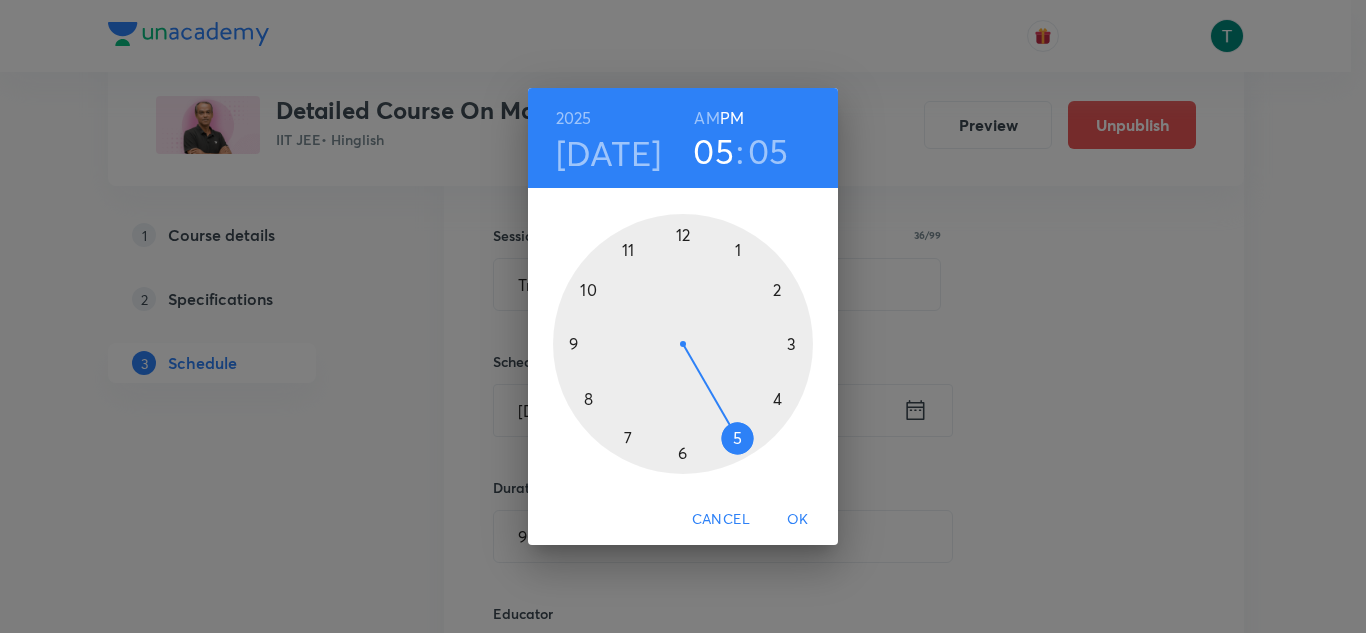click at bounding box center (683, 344) 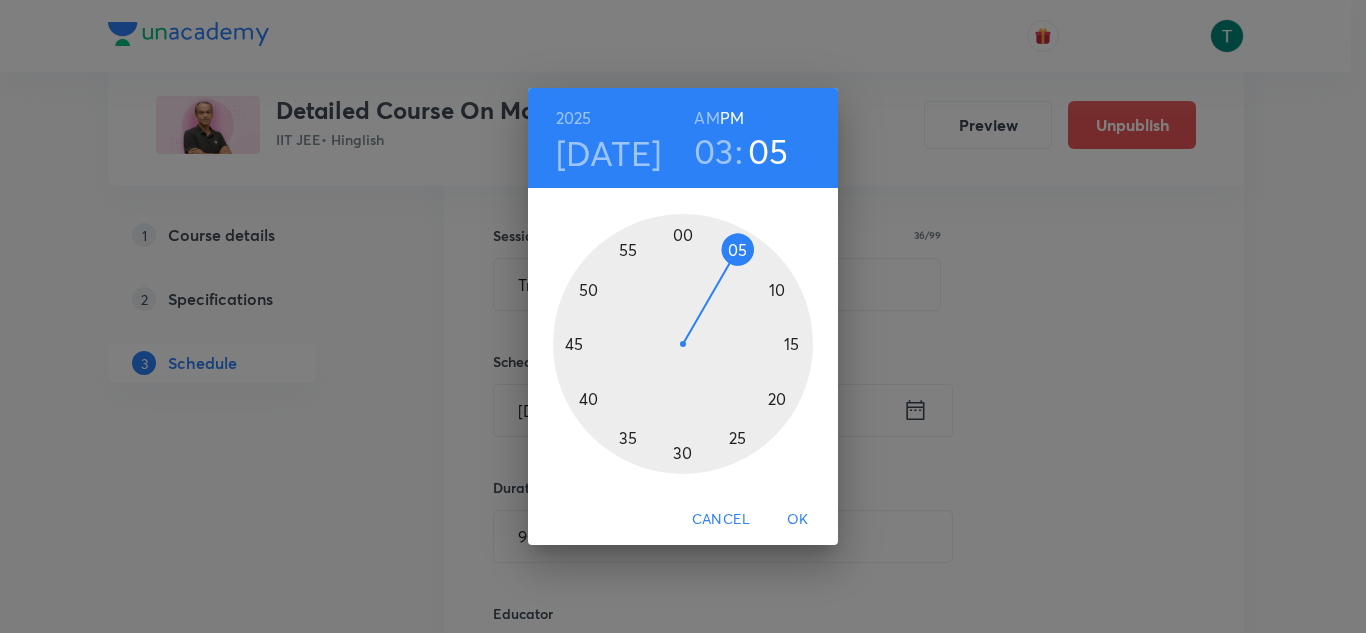 click at bounding box center [683, 344] 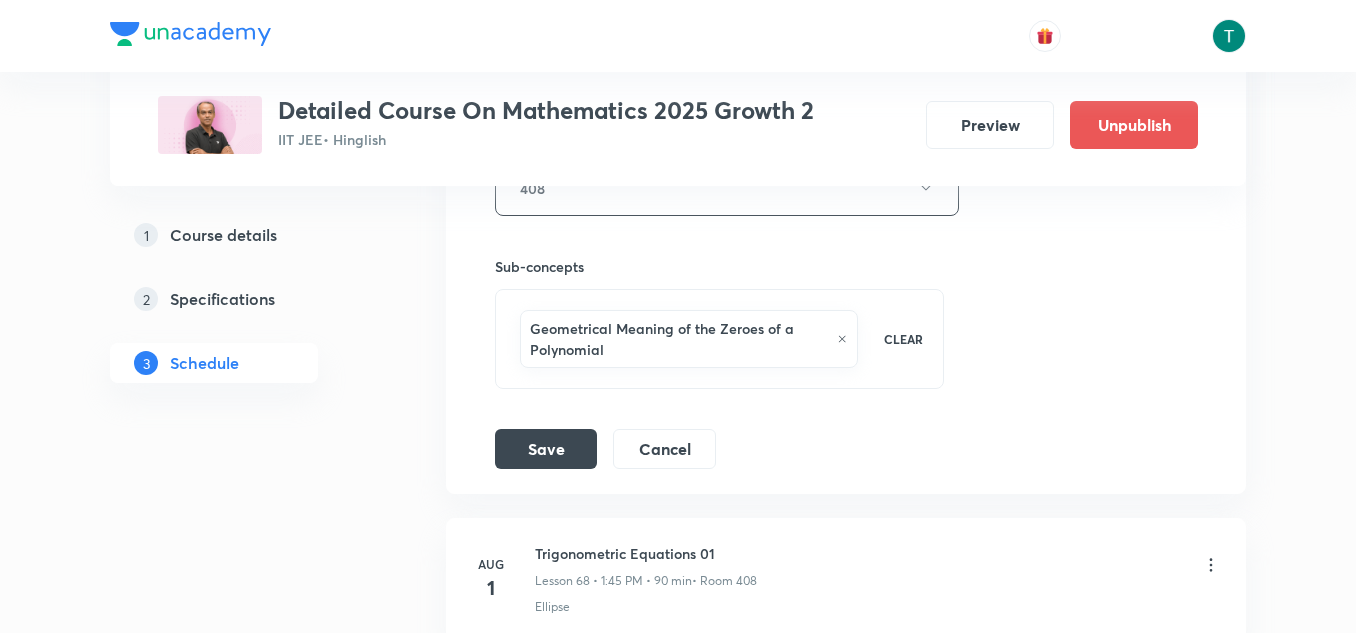 scroll, scrollTop: 11311, scrollLeft: 0, axis: vertical 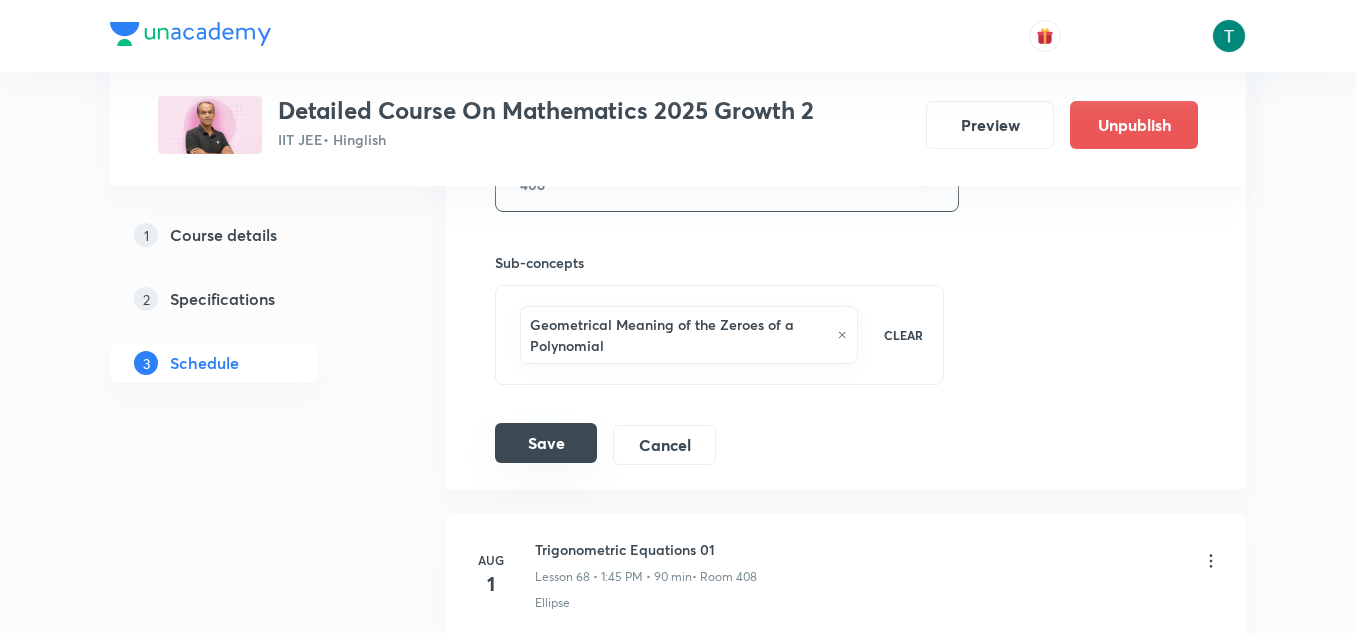 click on "Save" at bounding box center [546, 443] 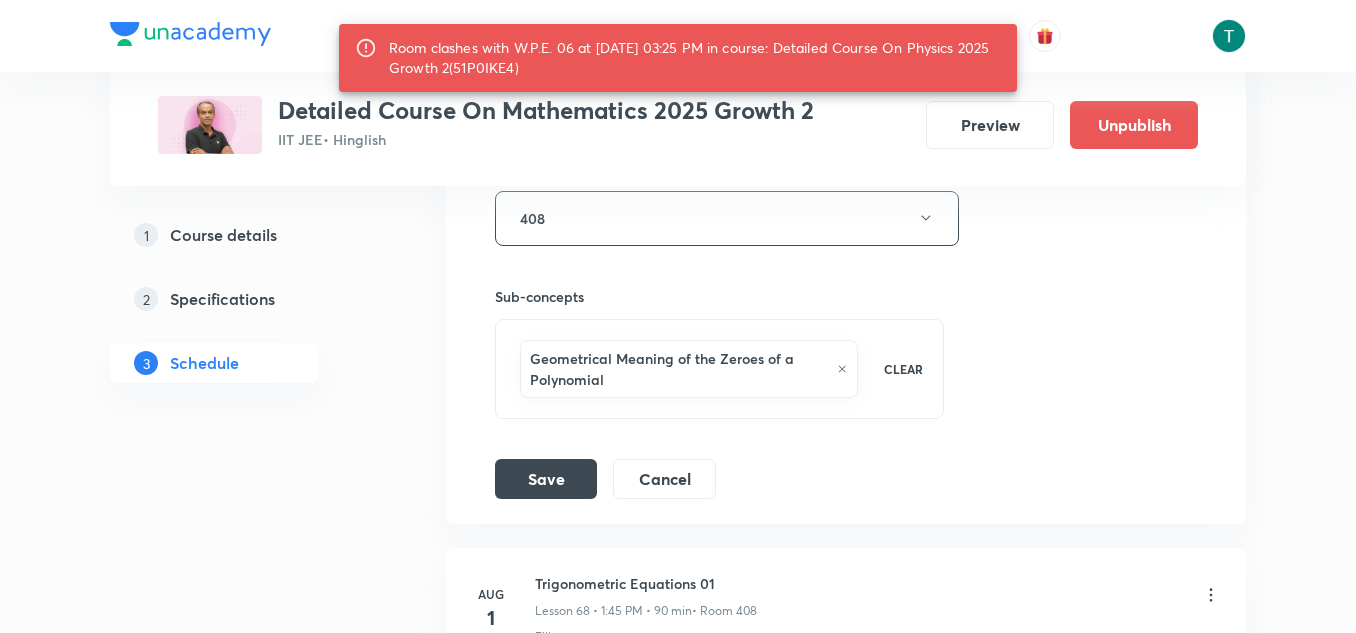 click on "Room  clashes with W.P.E. 06 at 31 Jul 2025 03:25 PM in course: Detailed Course On Physics 2025 Growth 2(51P0IKE4)" at bounding box center [695, 58] 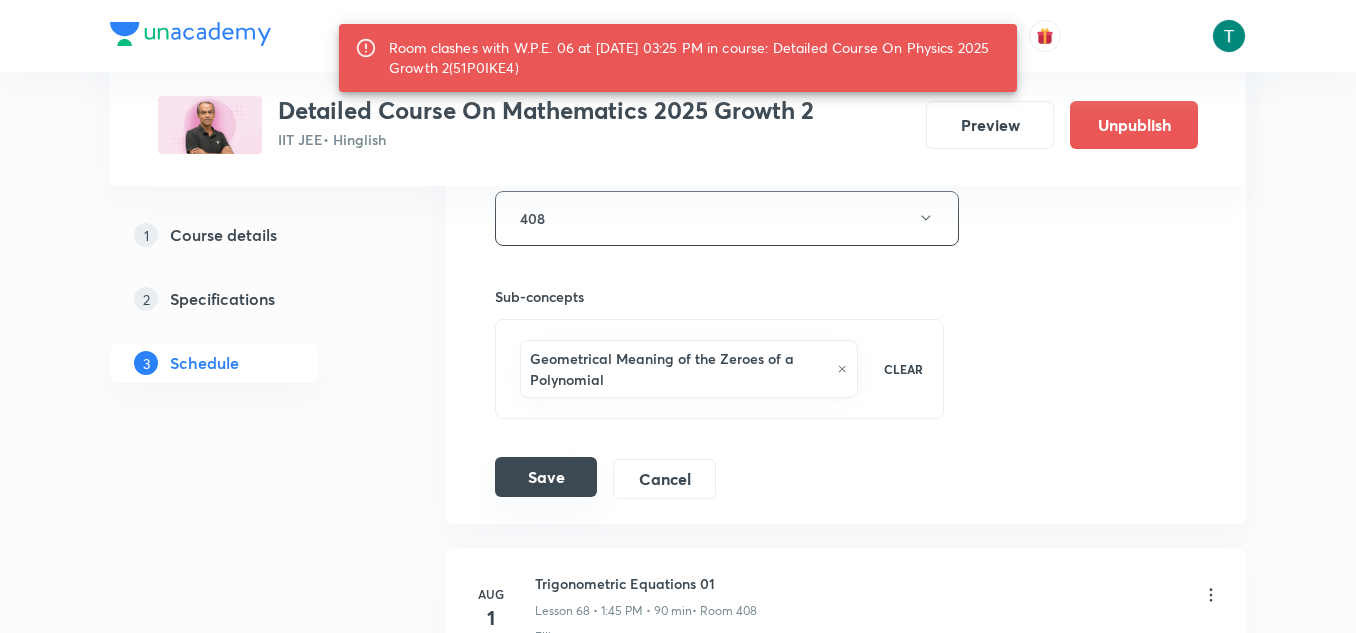 click on "Save" at bounding box center [546, 477] 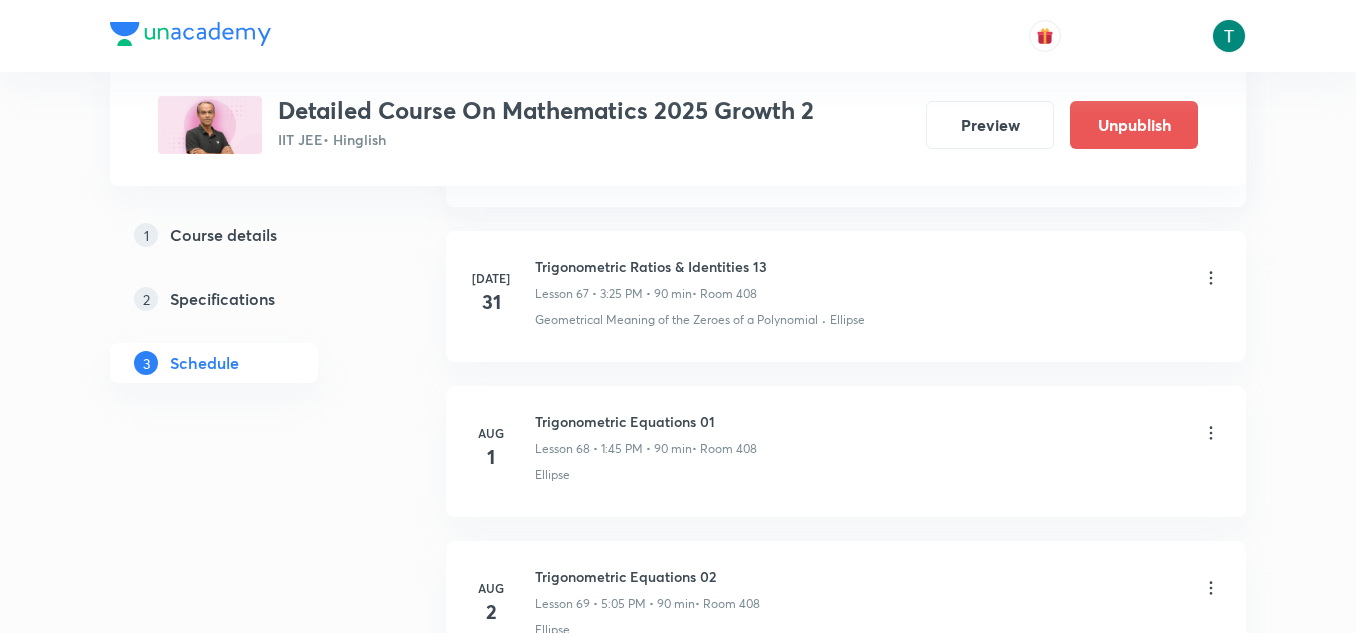 scroll, scrollTop: 10520, scrollLeft: 0, axis: vertical 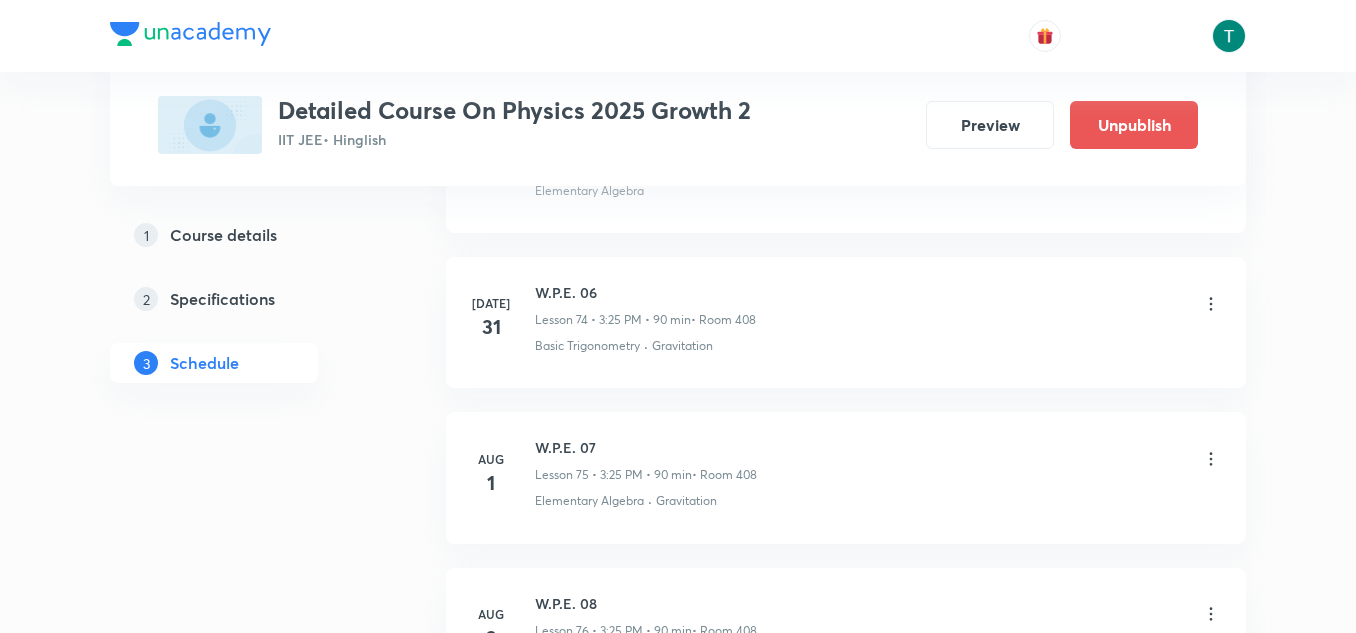 click 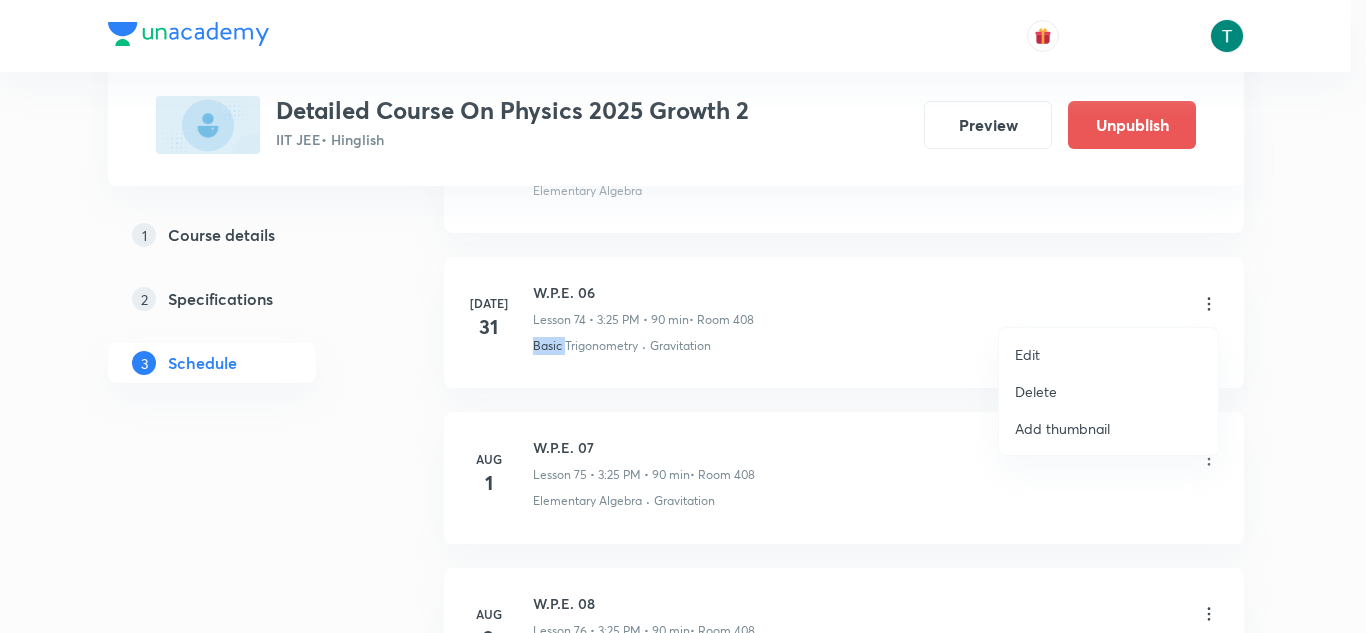 click on "Plus Courses Detailed Course On Physics 2025 Growth 2 IIT JEE  • Hinglish Preview Unpublish 1 Course details 2 Specifications 3 Schedule Schedule 76  classes Session  77 Live class Session title 0/99 ​ Schedule for [DATE] 12:50 PM ​ Duration (in minutes) ​   Session type Online Offline Room Select centre room Sub-concepts Select concepts that wil be covered in this session Add Cancel [DATE] Unit & Dimension 01 Lesson 1 • 3:25 PM • 90 min  • Room 408 Vectors and Scalars  [DATE] Unit & Dimension 02 Lesson 2 • 3:25 PM • 90 min  • Room 408 Vectors and Scalars  [DATE] Unit & Dimension 03 Lesson 3 • 3:25 PM • 90 min  • Room 408 Vectors and Scalars  [DATE] Unit & Dimension 04 Lesson 4 • 3:25 PM • 90 min  • Room 408 Elementary Algebra [DATE] Unit & Dimension 05 Lesson 5 • 3:25 PM • 90 min  • Room 408 Vectors and Scalars  [DATE] Vector 01 Lesson 6 • 3:25 PM • 90 min  • Room 408 Vectors and Scalars  [DATE] Vector 02 Lesson 7 • 3:25 PM • 90 min  • Room 408" at bounding box center [683, -5807] 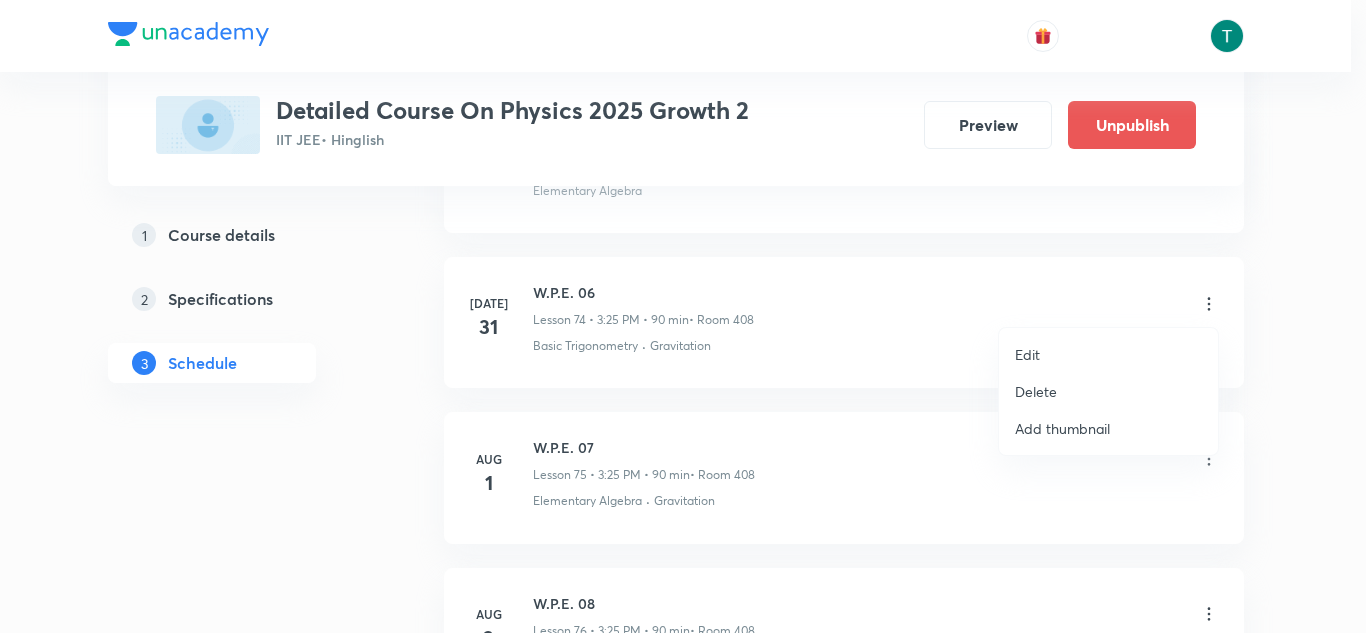 click on "Delete" at bounding box center (1036, 391) 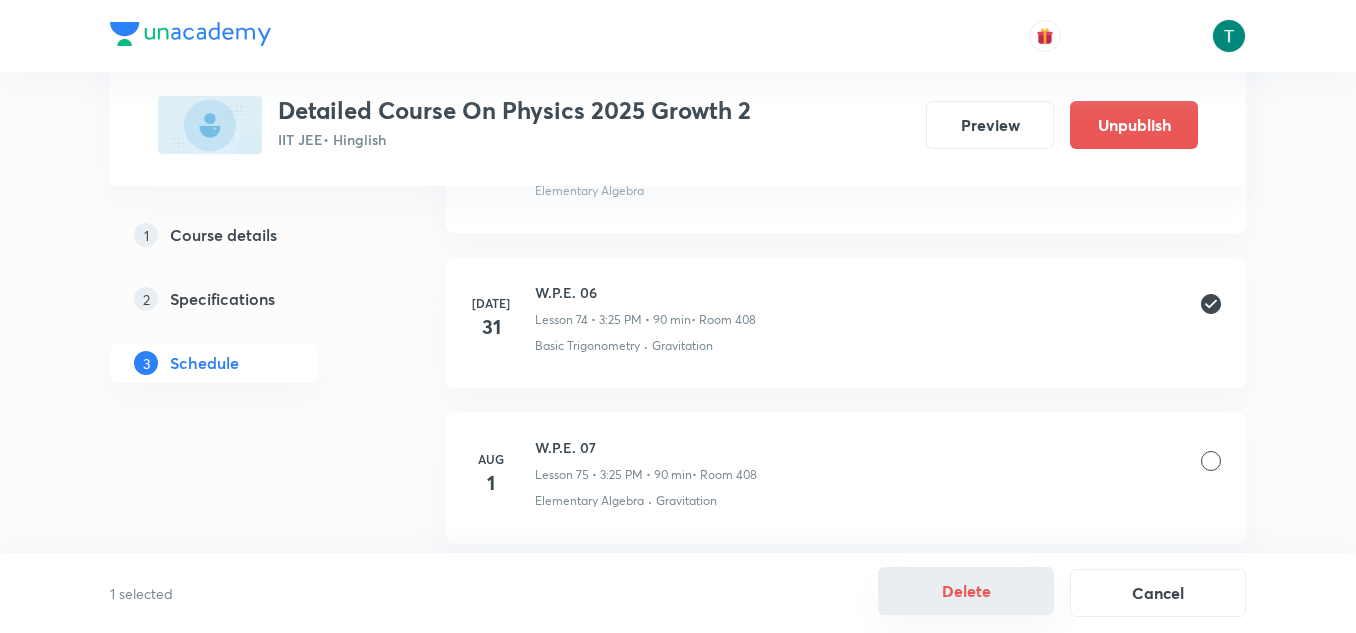 click on "Delete" at bounding box center (966, 591) 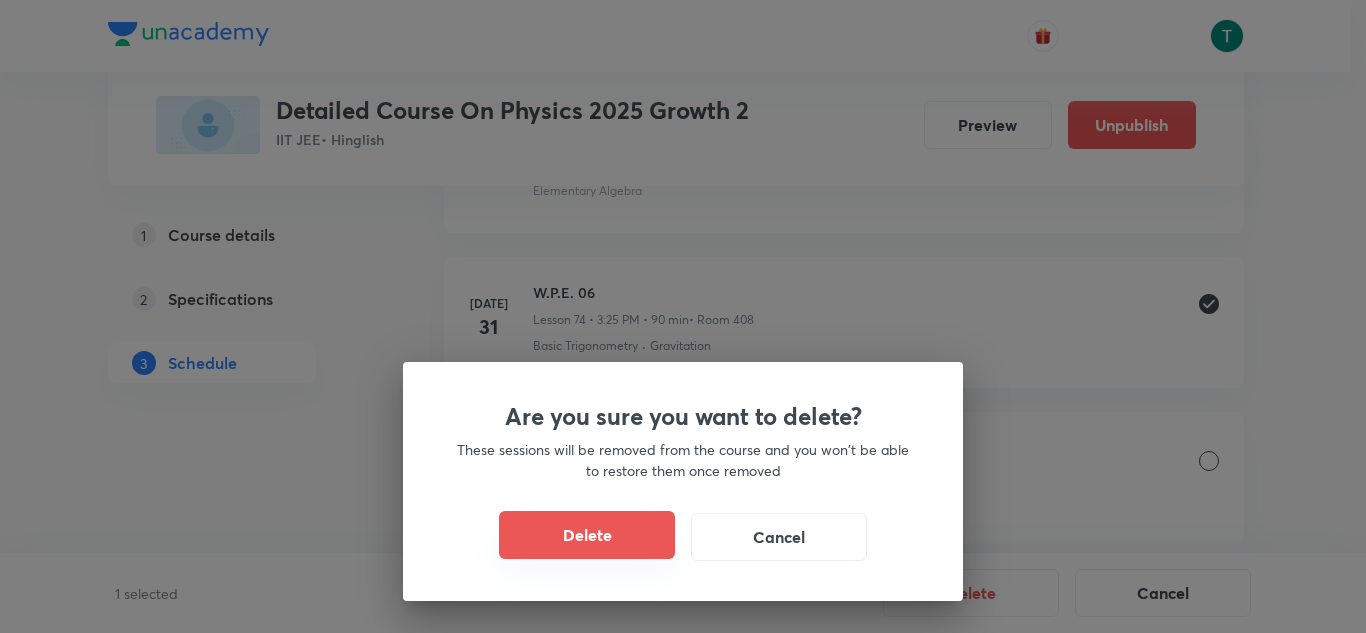 click on "Delete" at bounding box center [587, 535] 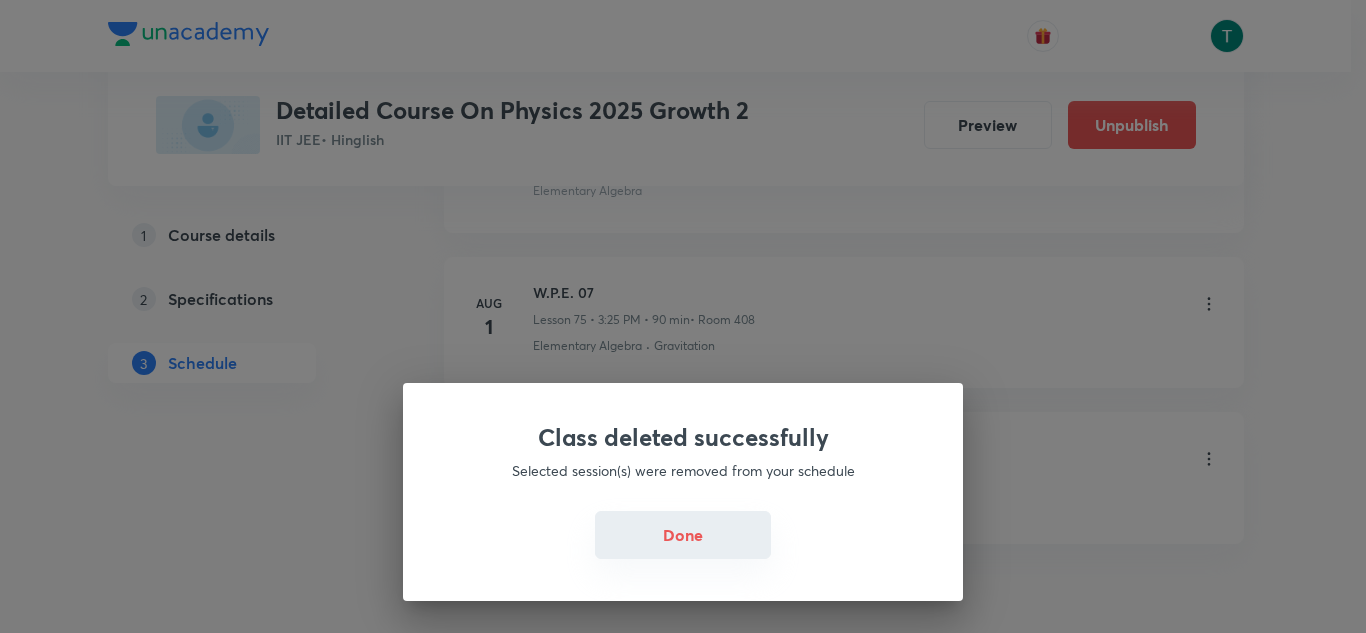 click on "Done" at bounding box center [683, 535] 